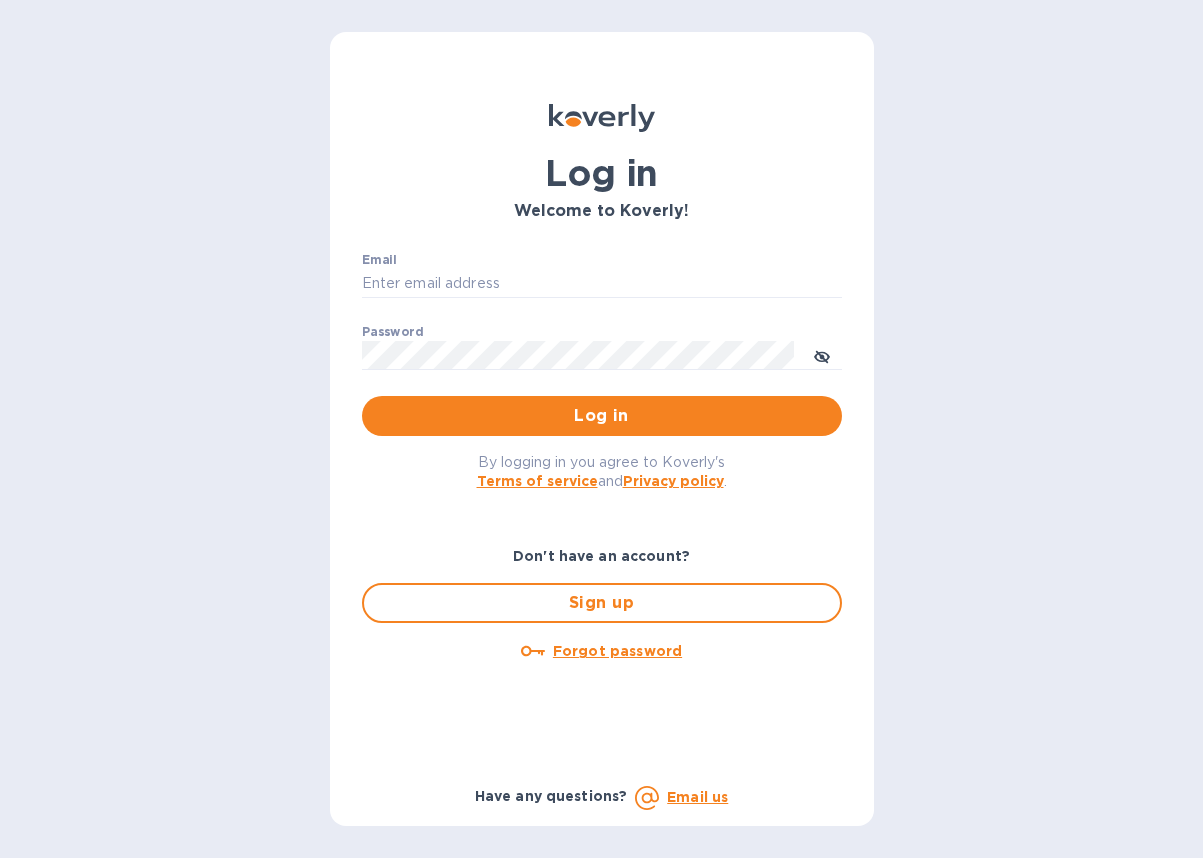 scroll, scrollTop: 0, scrollLeft: 0, axis: both 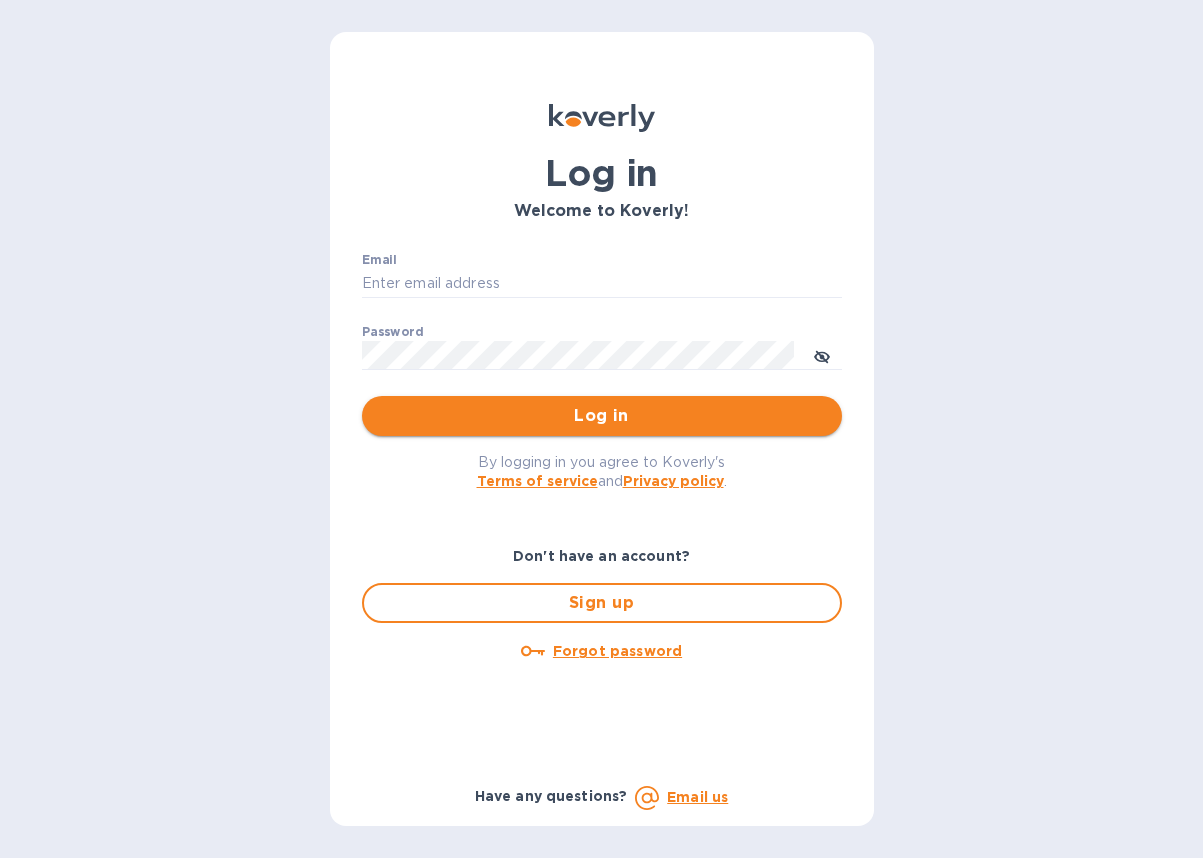 type on "[EMAIL]" 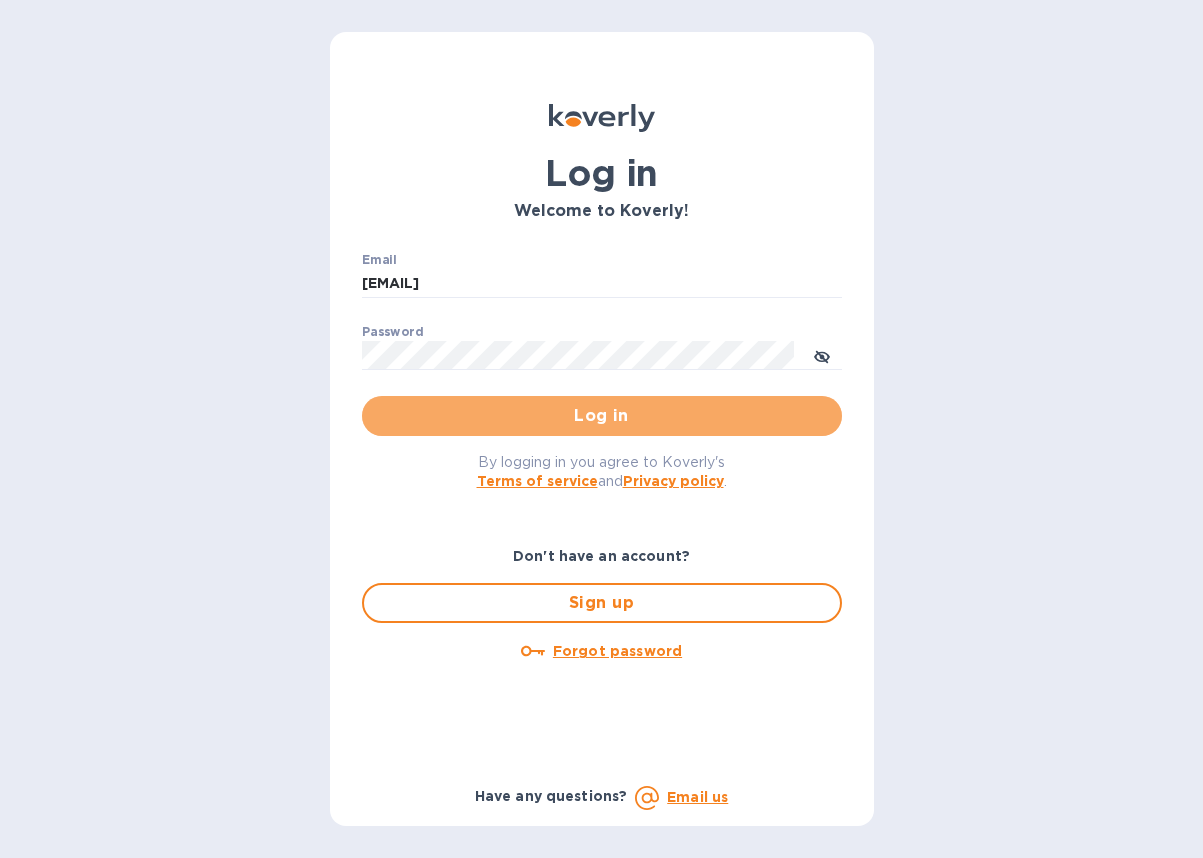 click on "Log in" at bounding box center (602, 416) 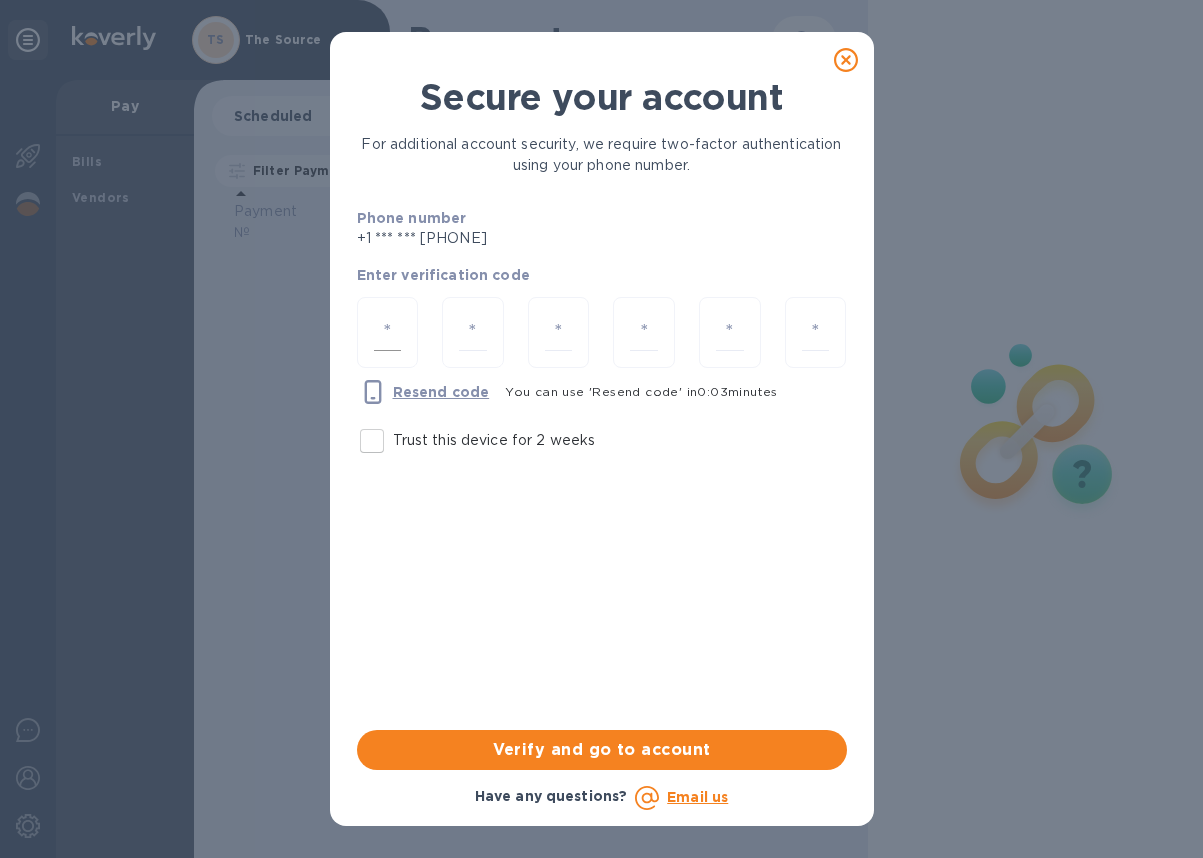 click at bounding box center [388, 332] 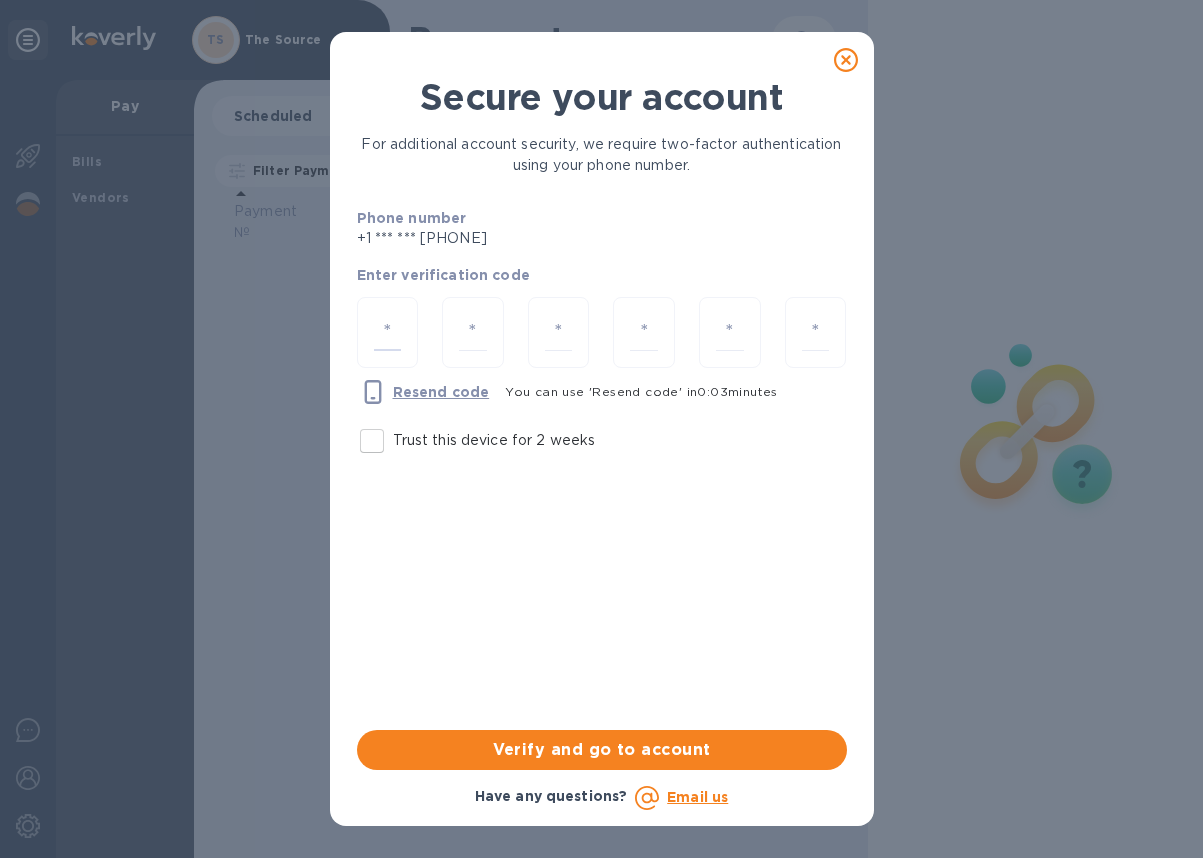 paste on "3" 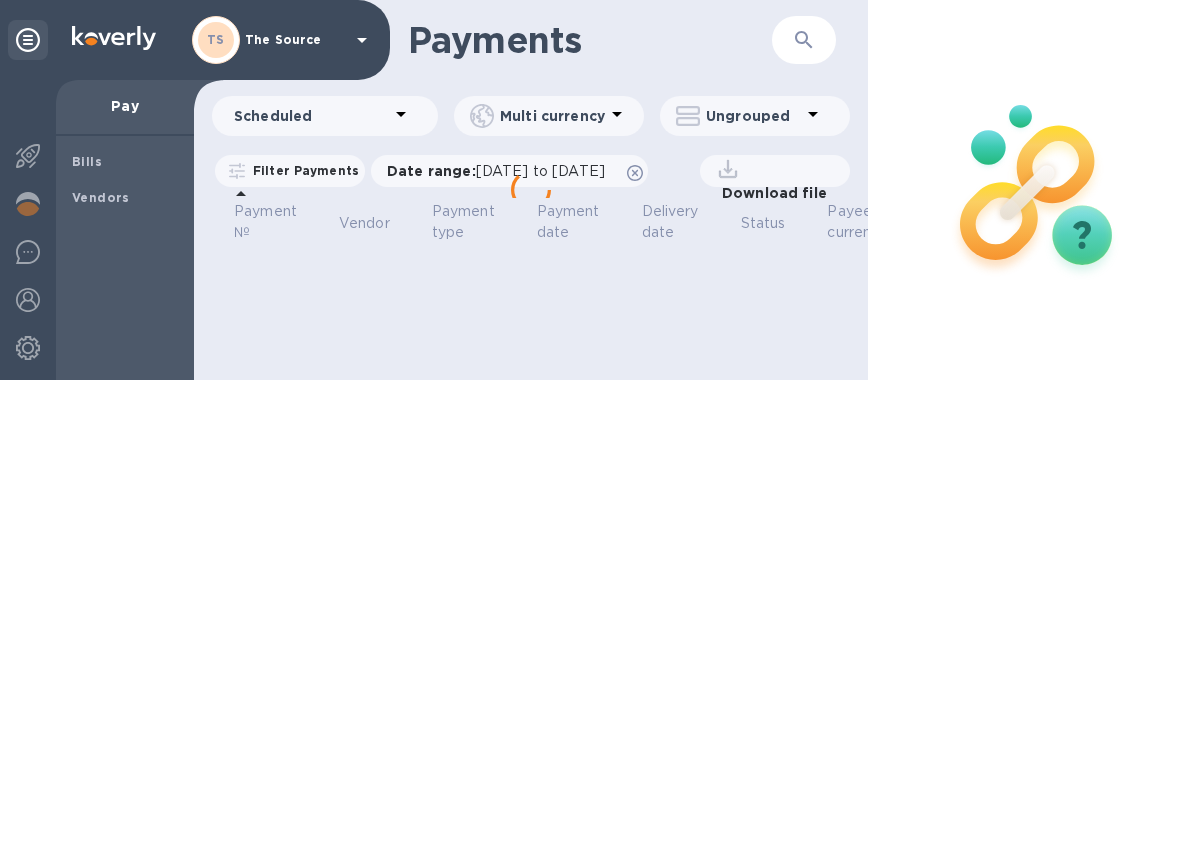 scroll, scrollTop: 0, scrollLeft: 0, axis: both 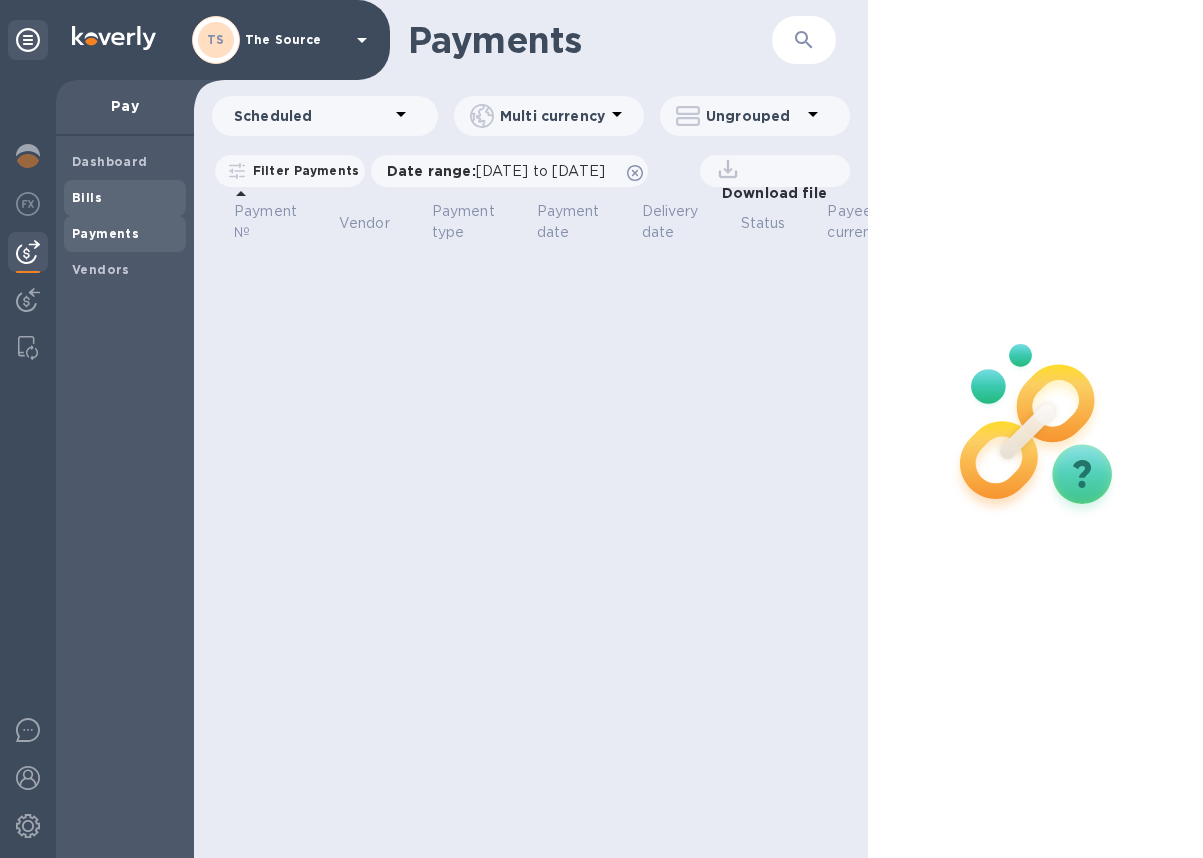 click on "Bills" at bounding box center (125, 198) 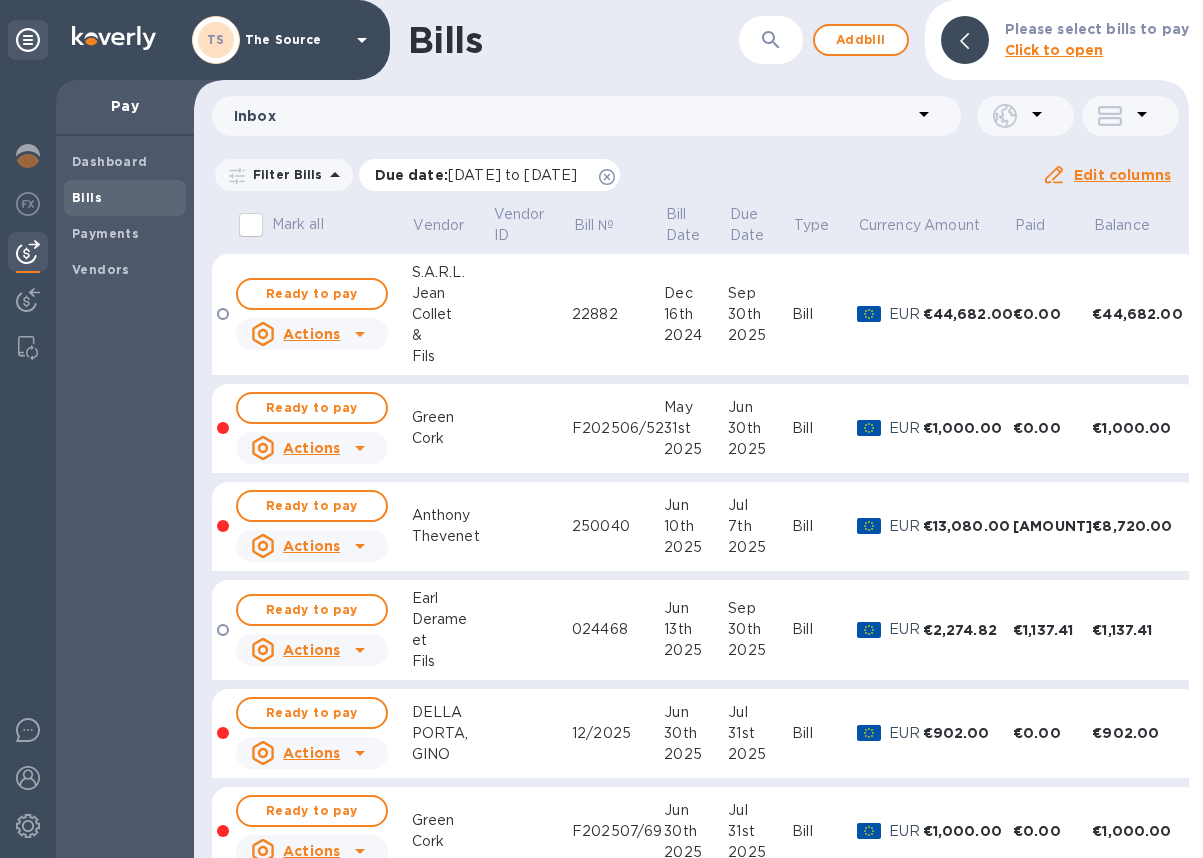 click 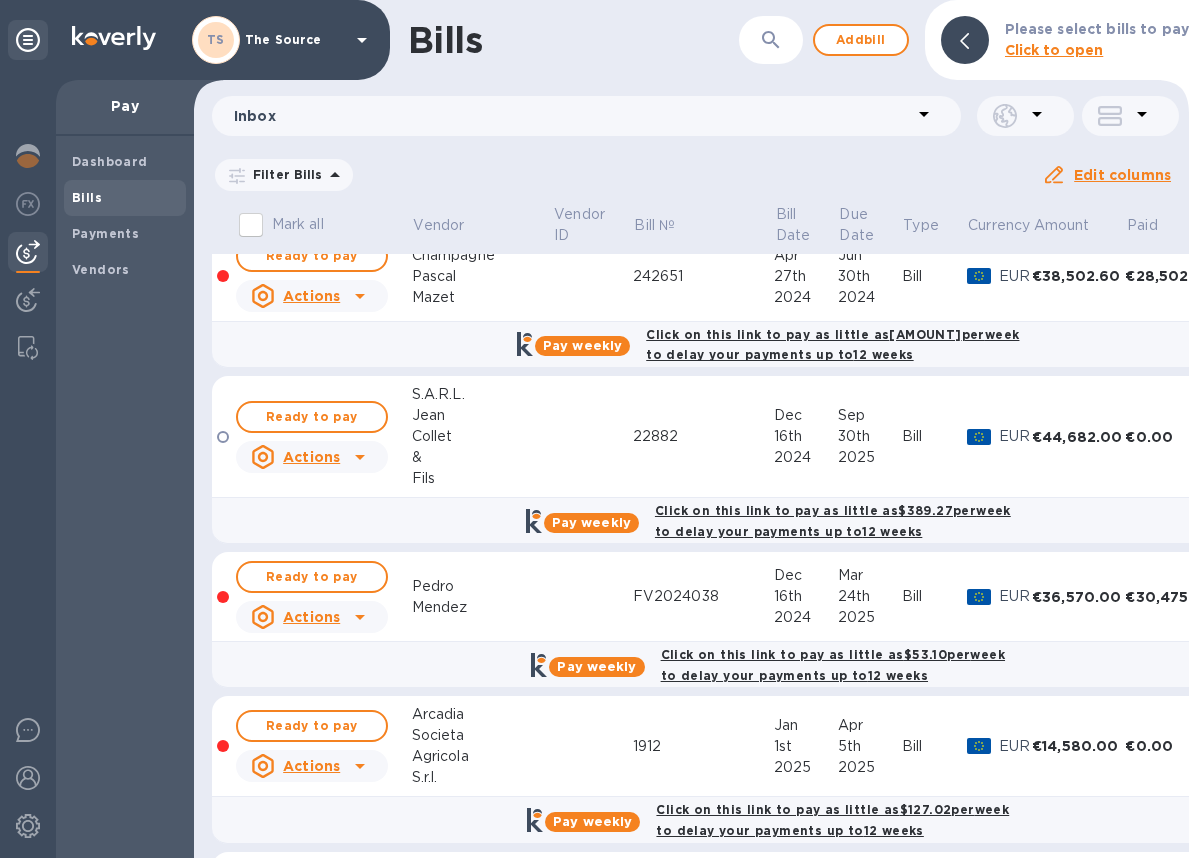 scroll, scrollTop: 146, scrollLeft: 0, axis: vertical 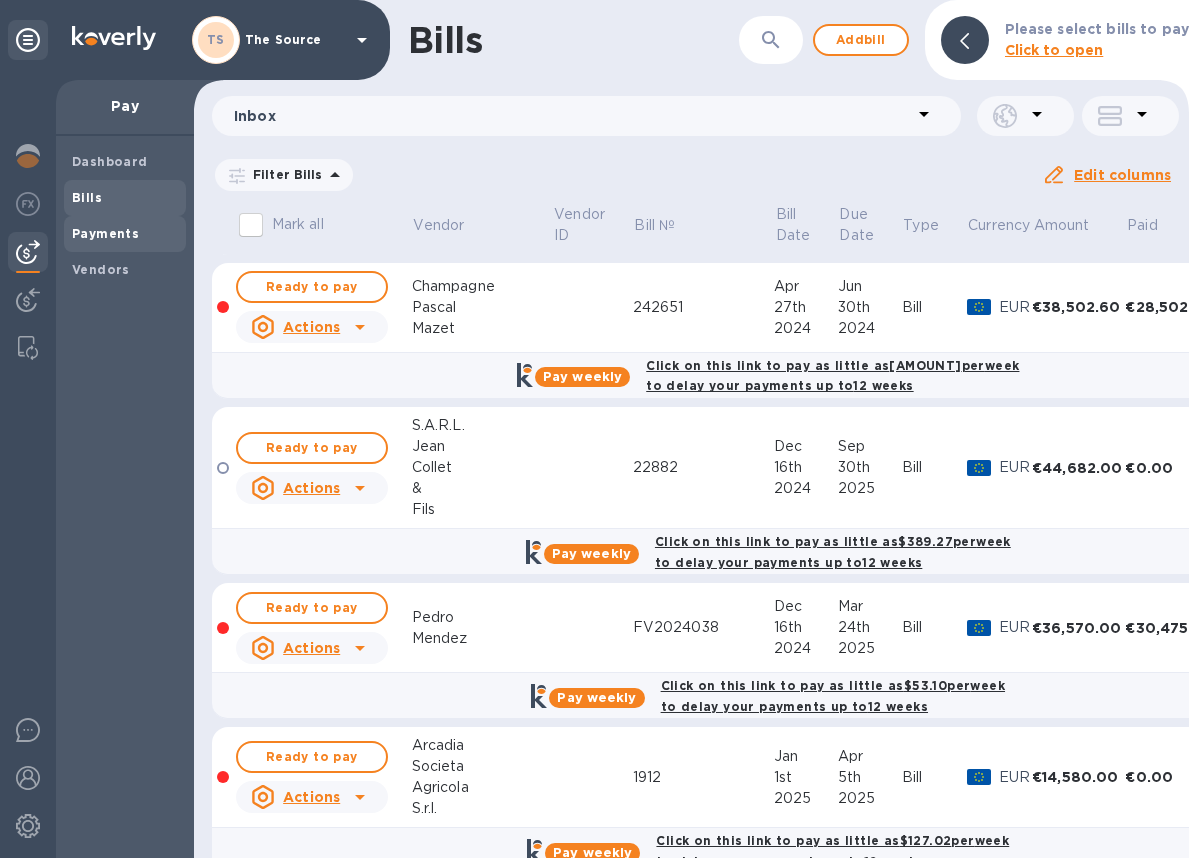 click on "Payments" at bounding box center (105, 233) 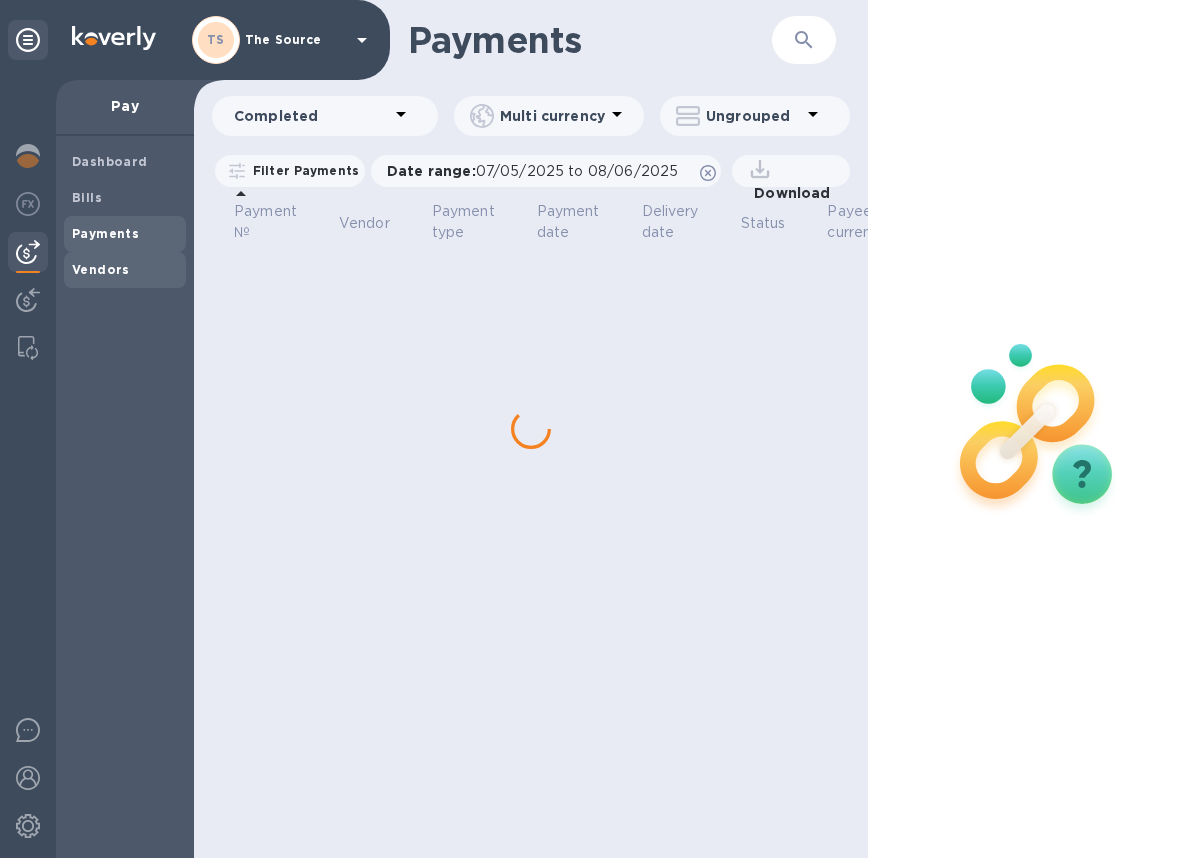click on "Vendors" at bounding box center [101, 269] 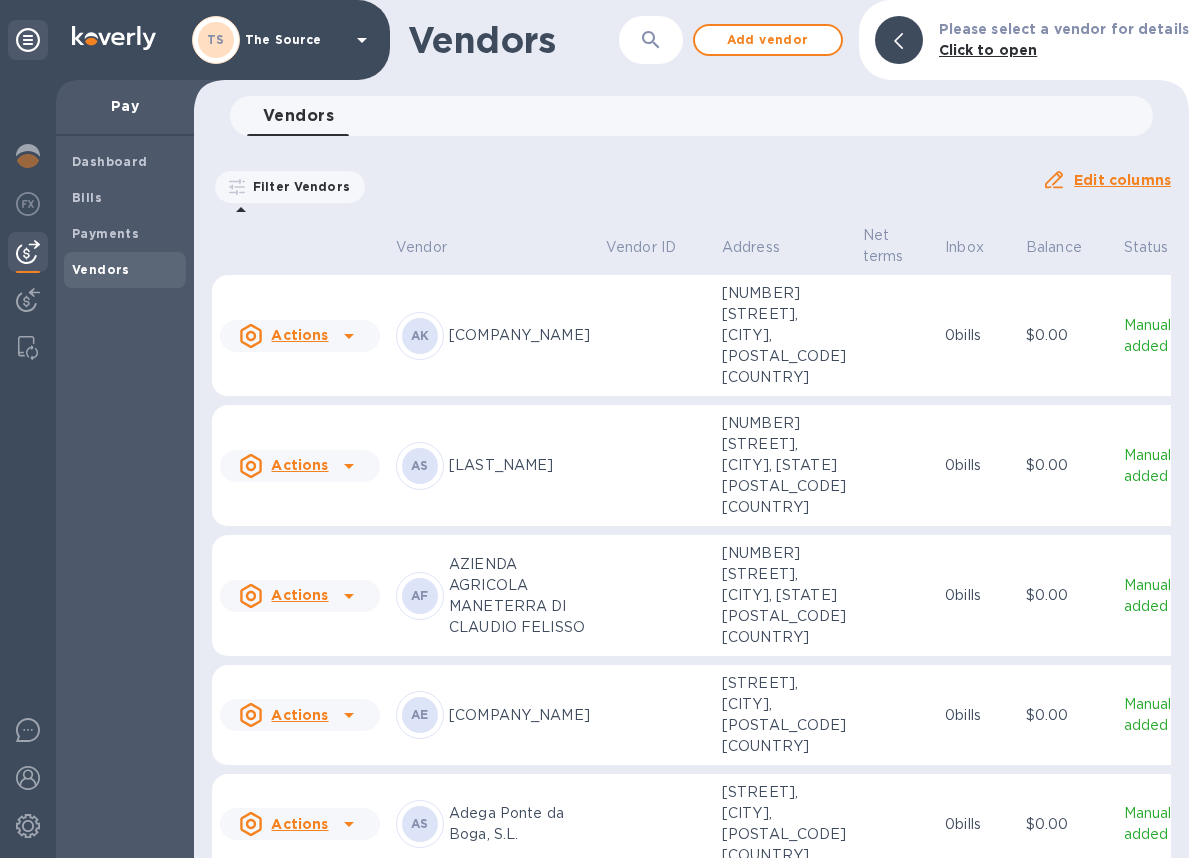 click 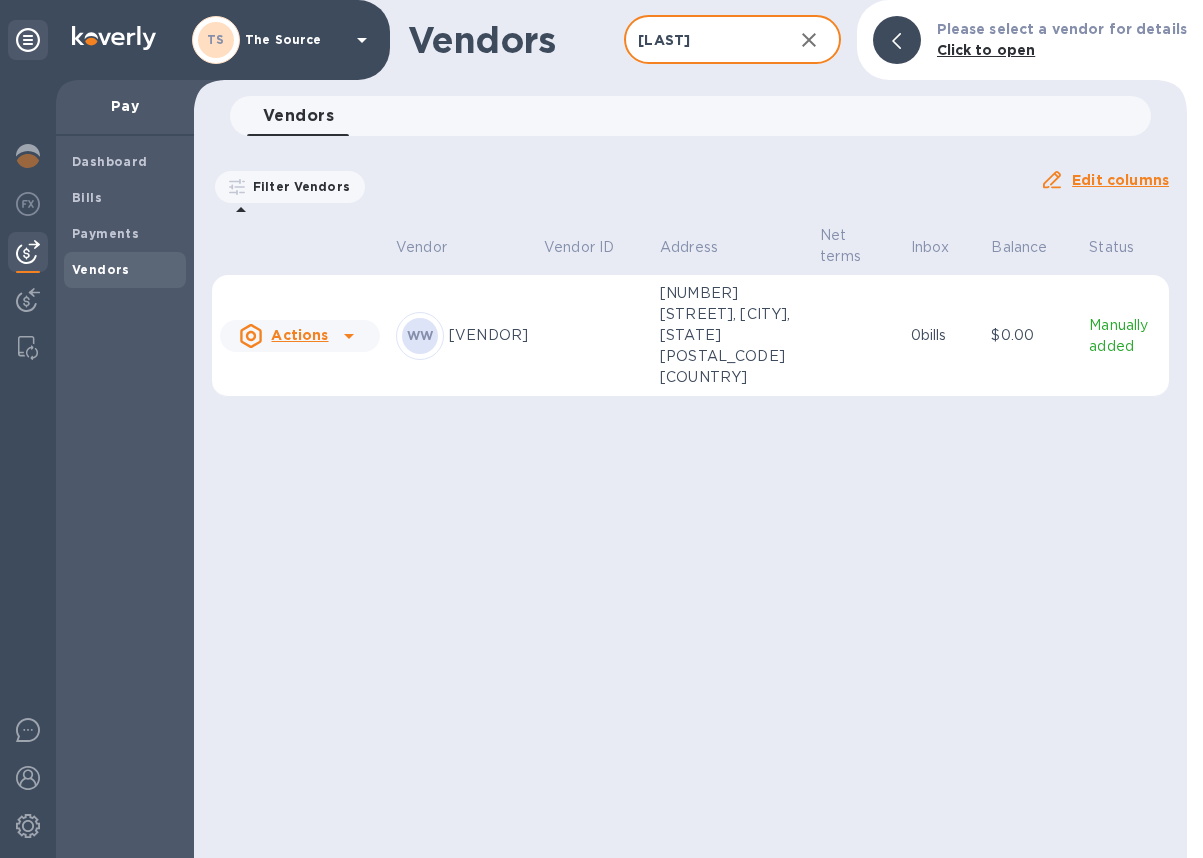 type on "[LAST]" 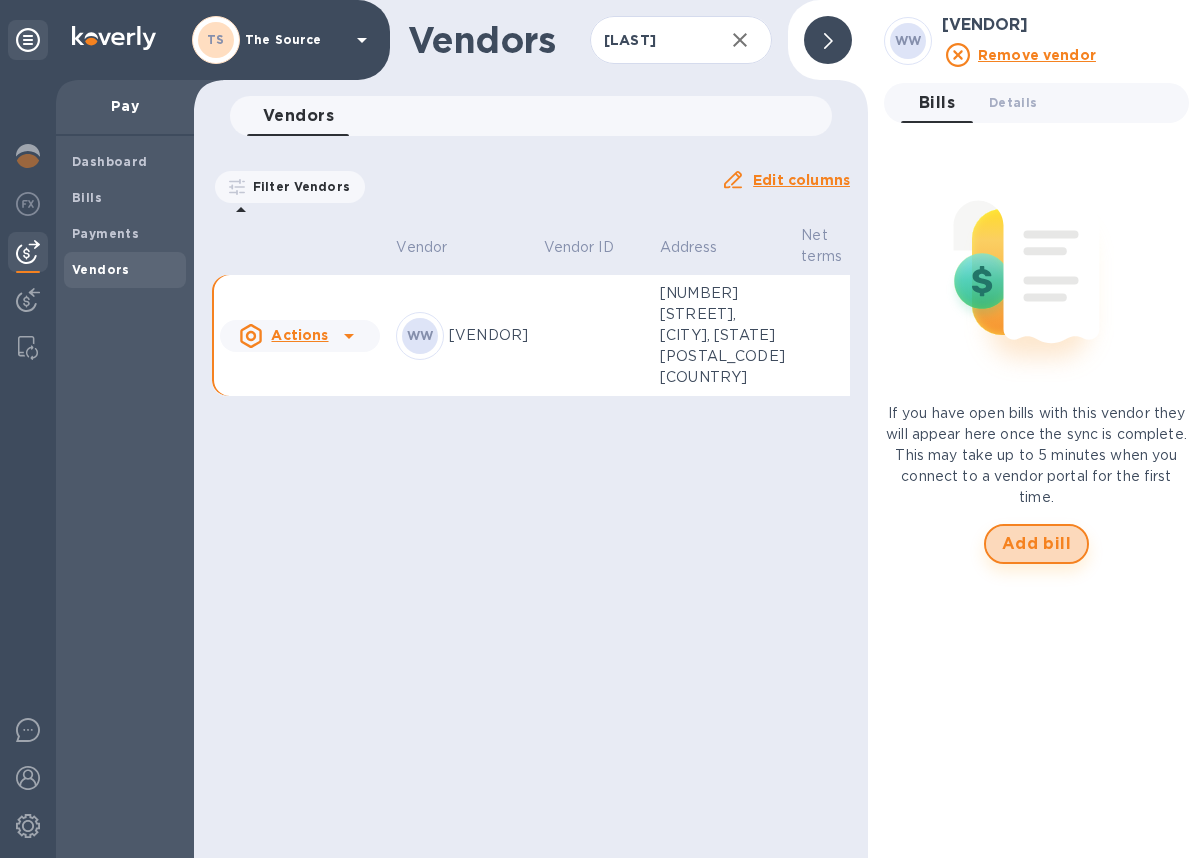 click on "Add bill" at bounding box center (1037, 544) 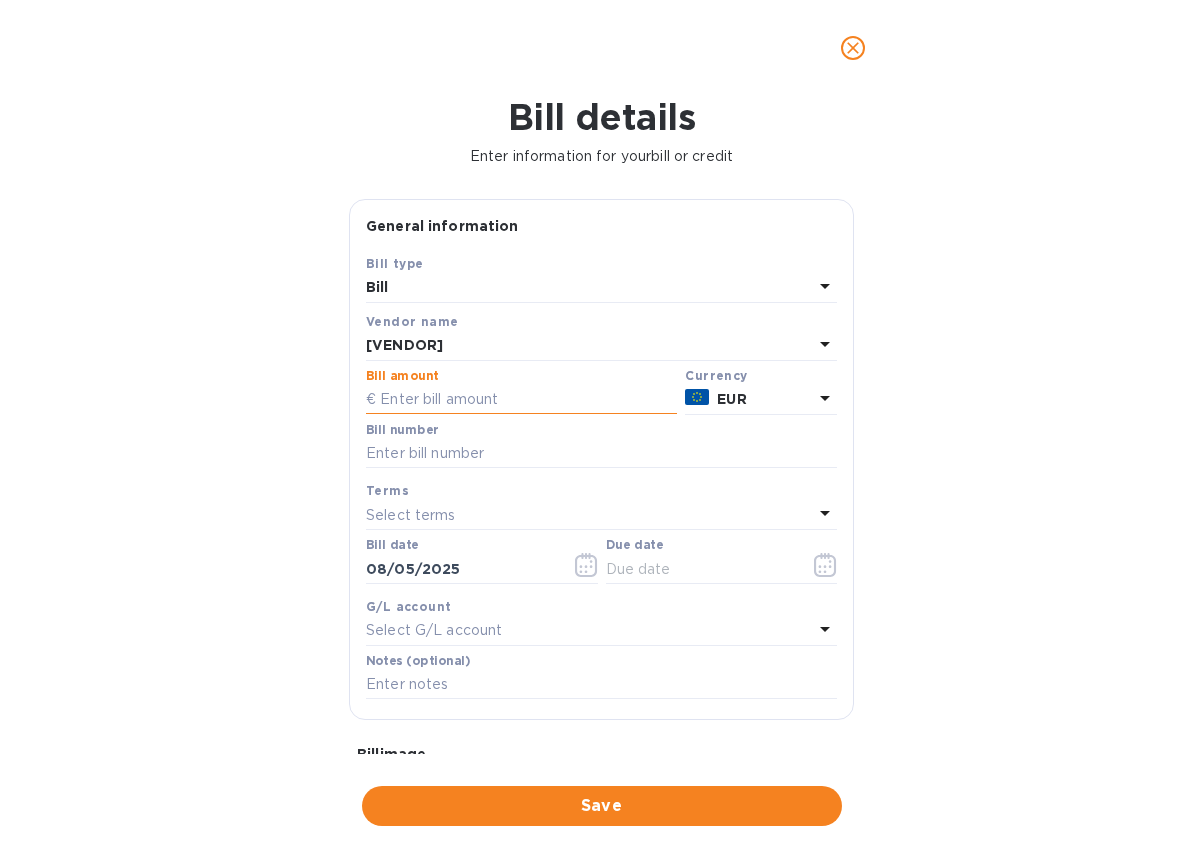 click at bounding box center (521, 400) 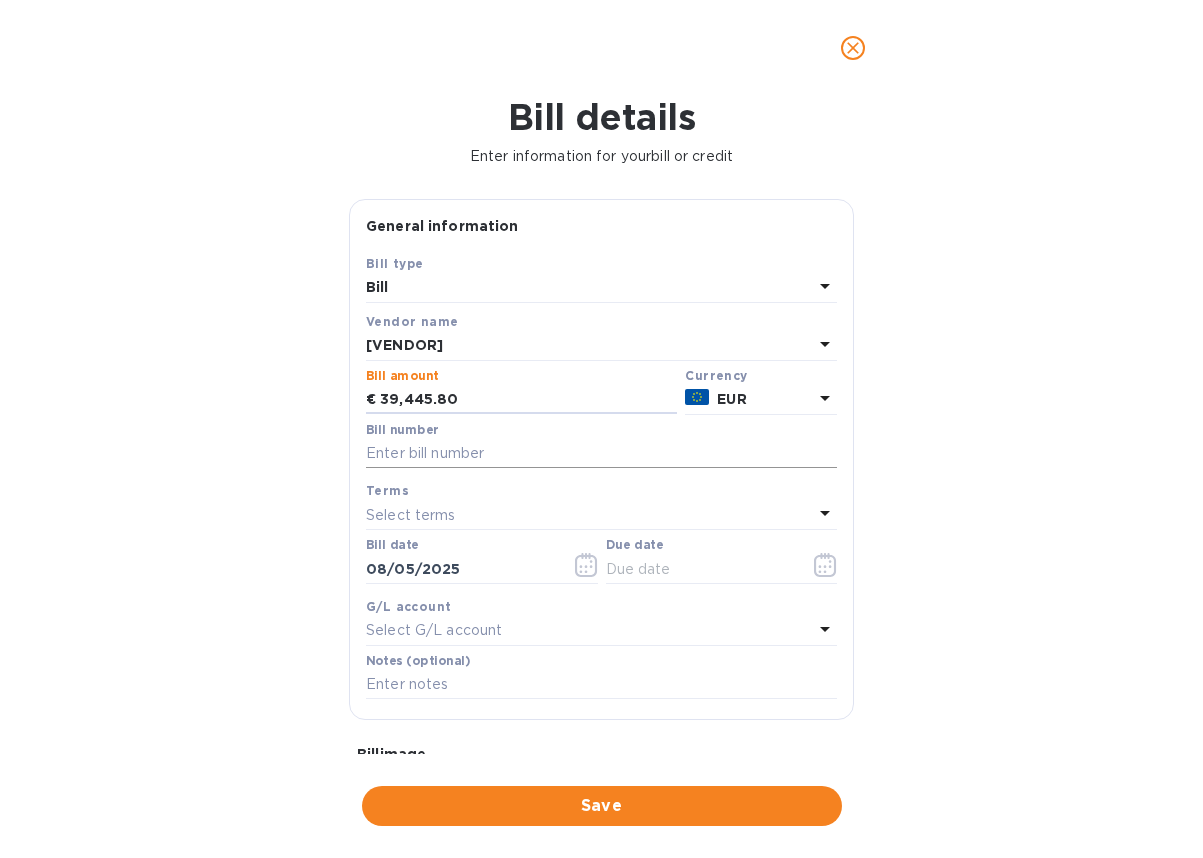 type on "39,445.80" 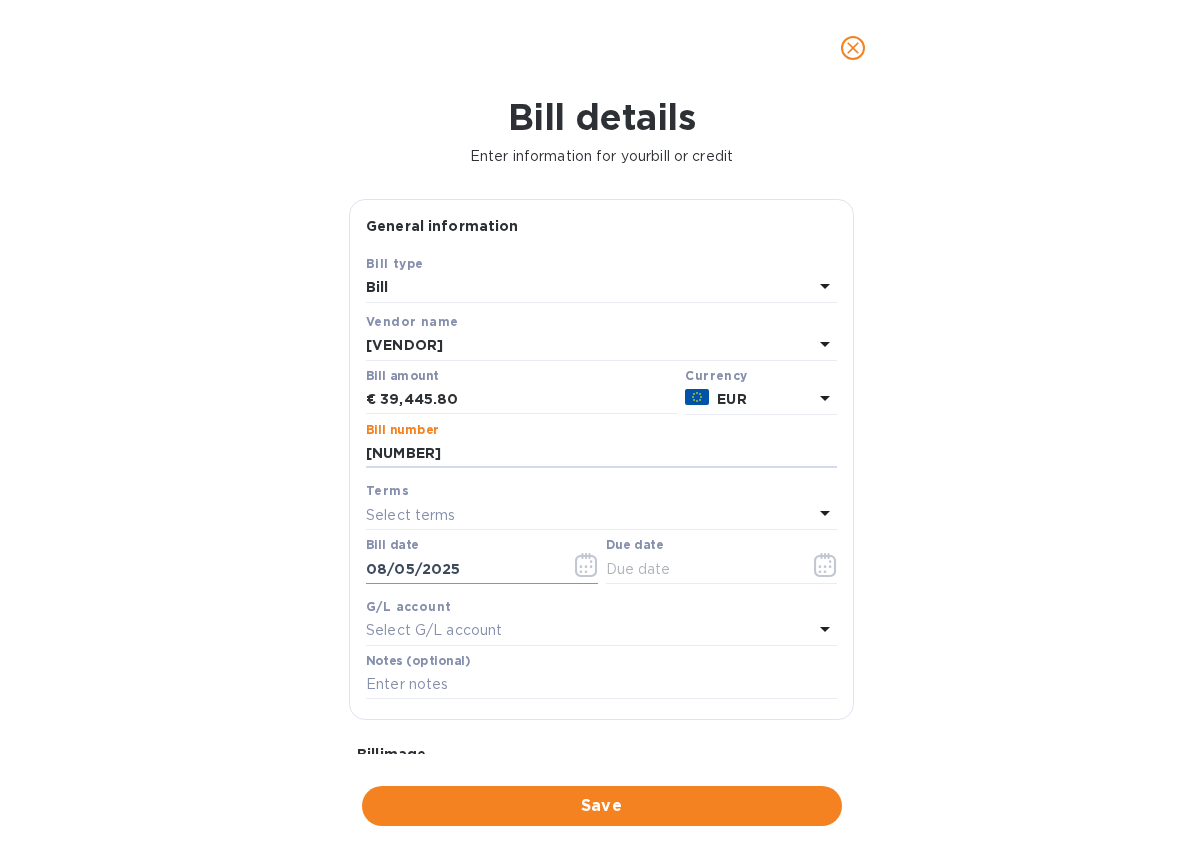 type on "[NUMBER]" 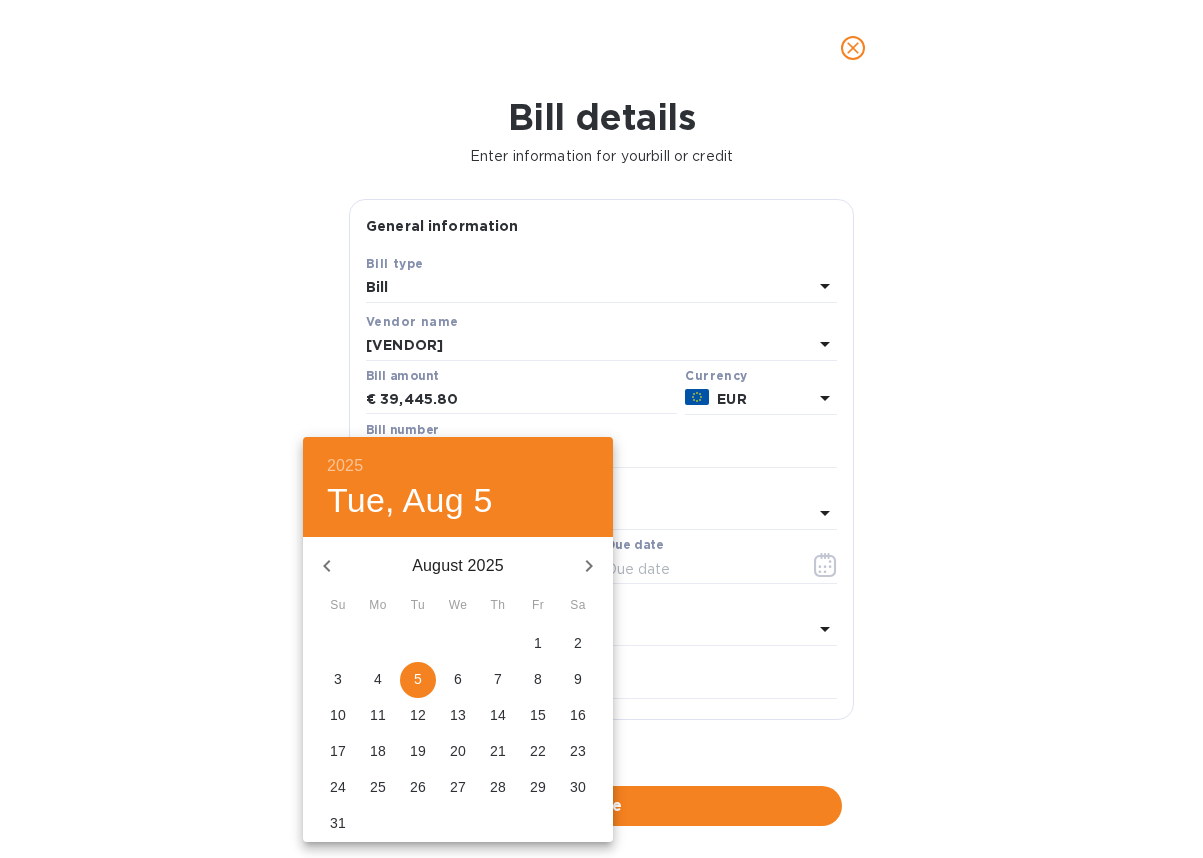 click 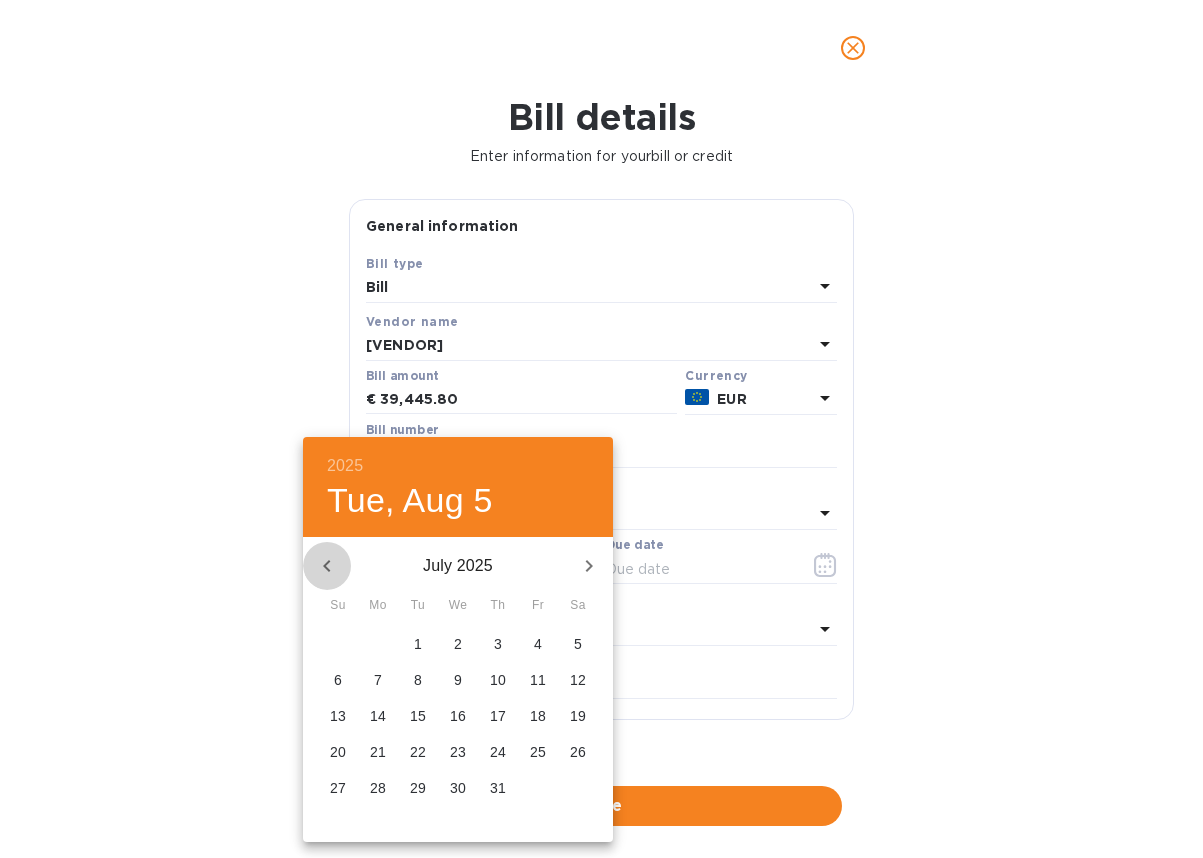 click 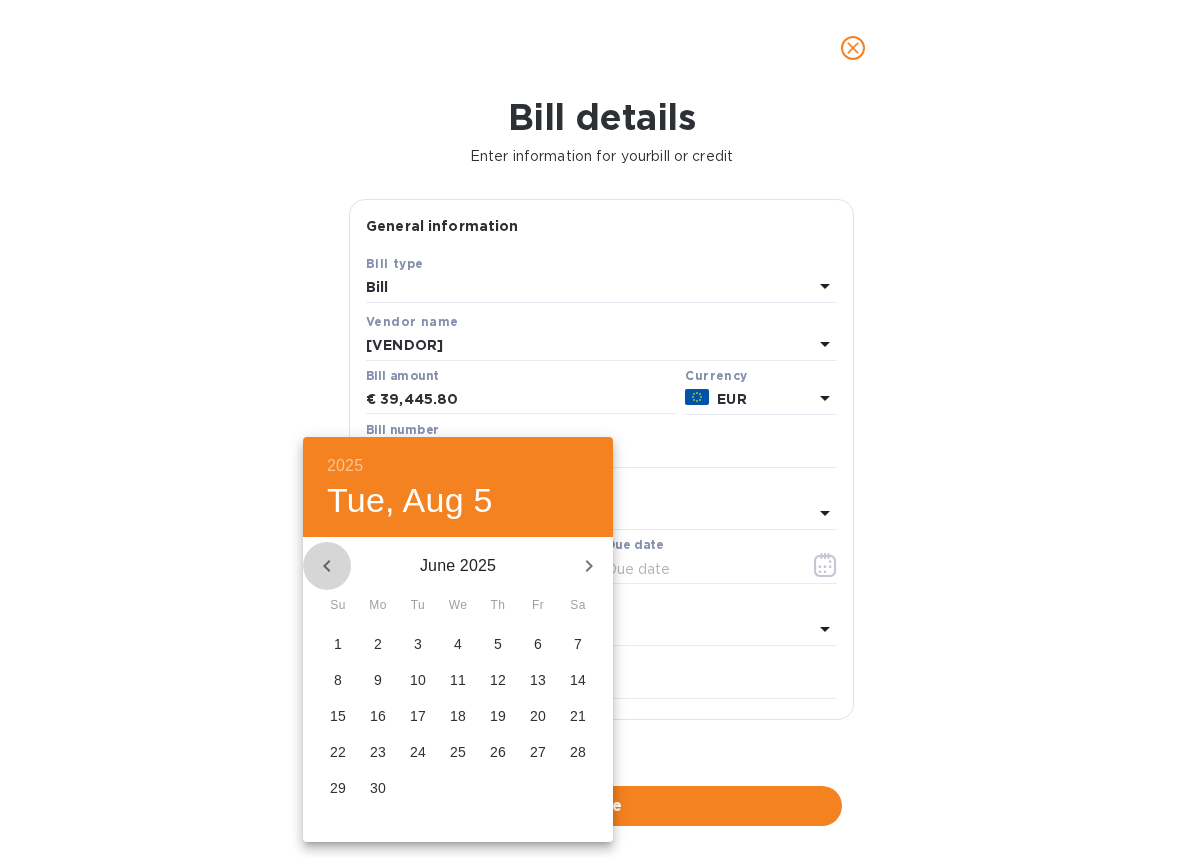click 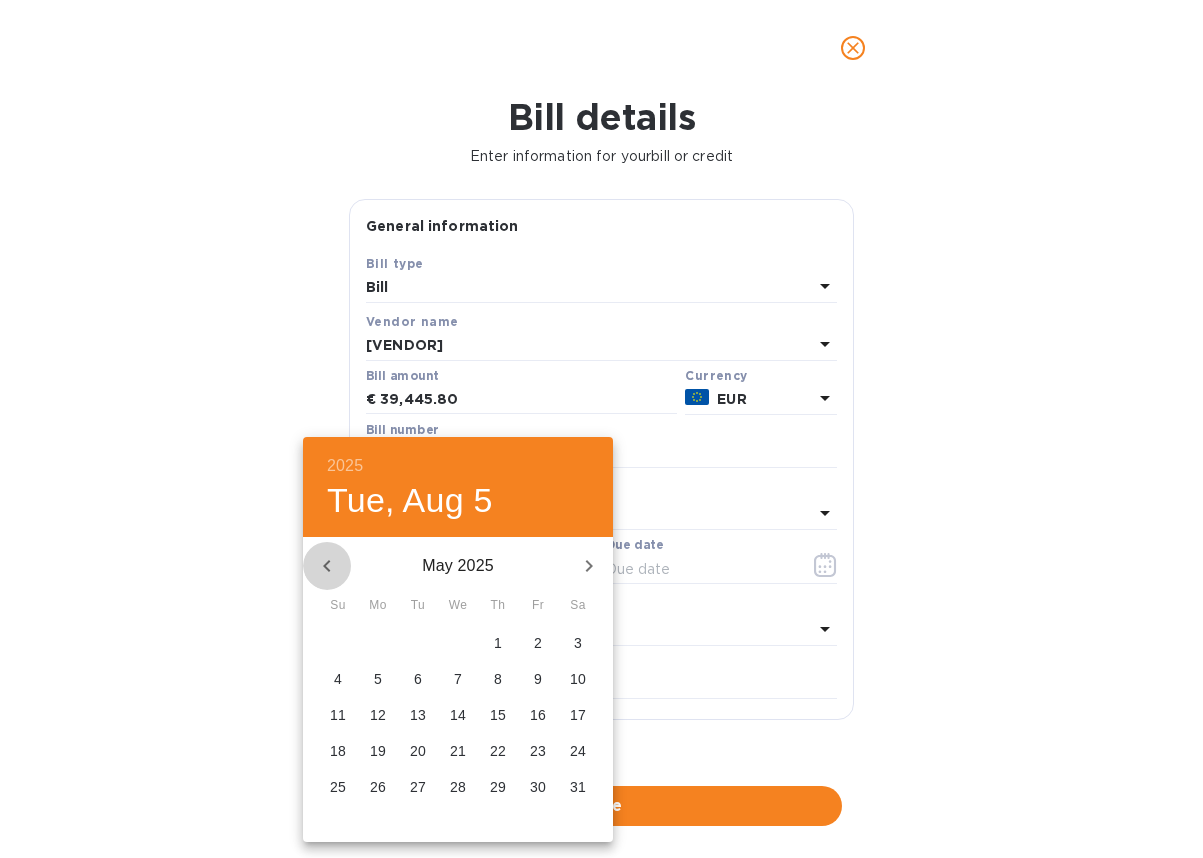click 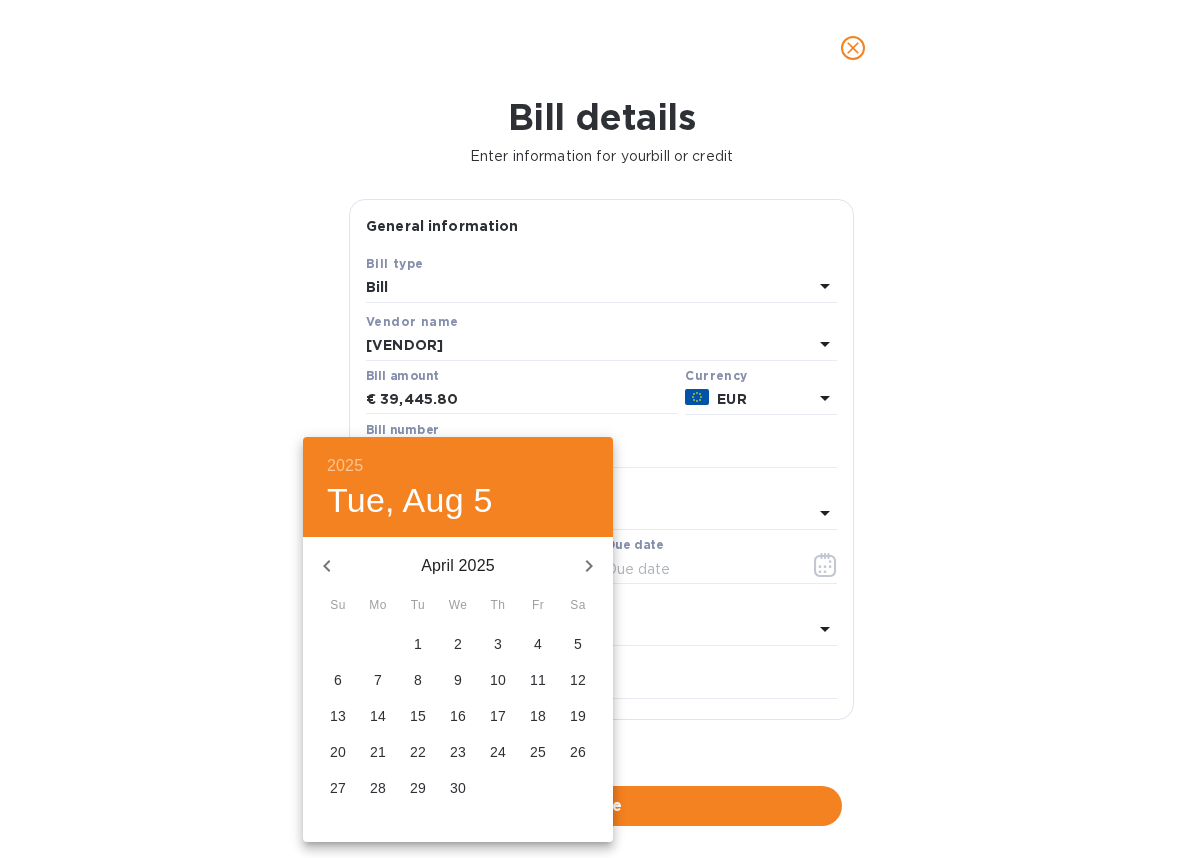 click 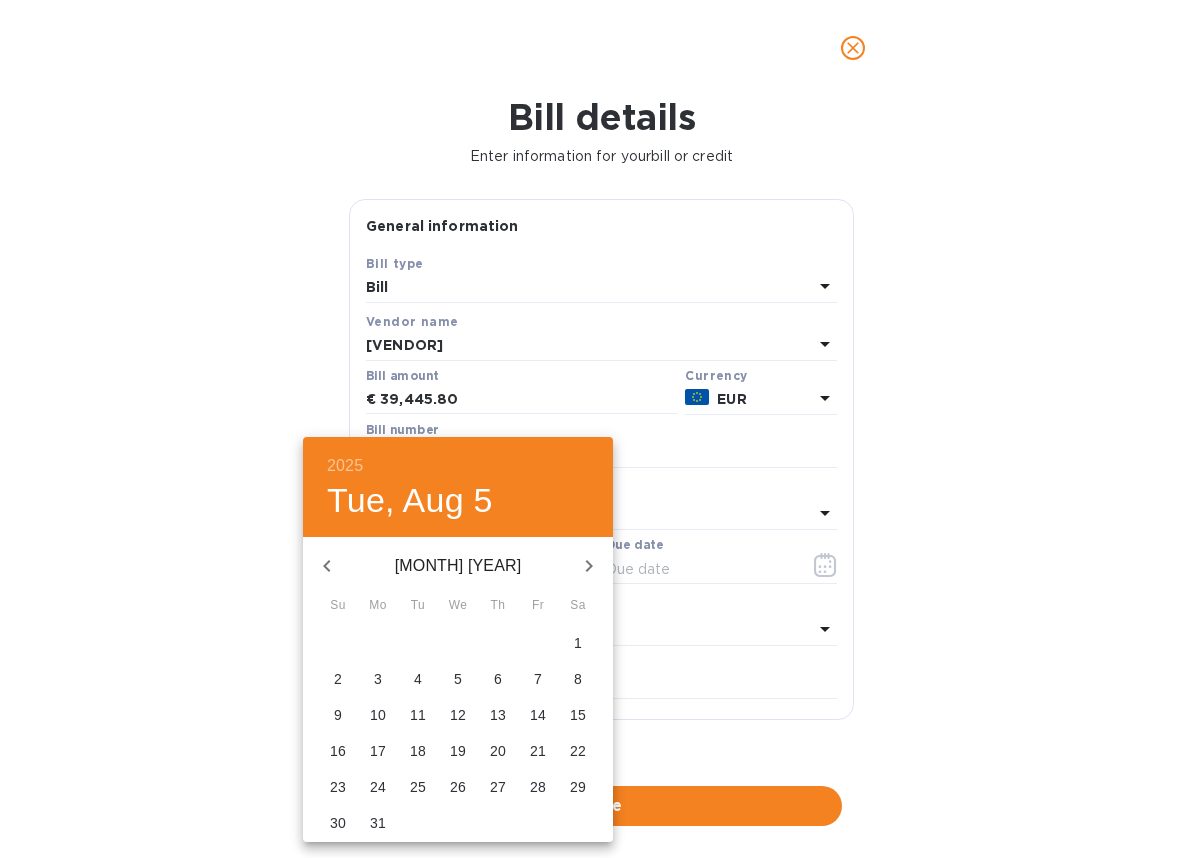click 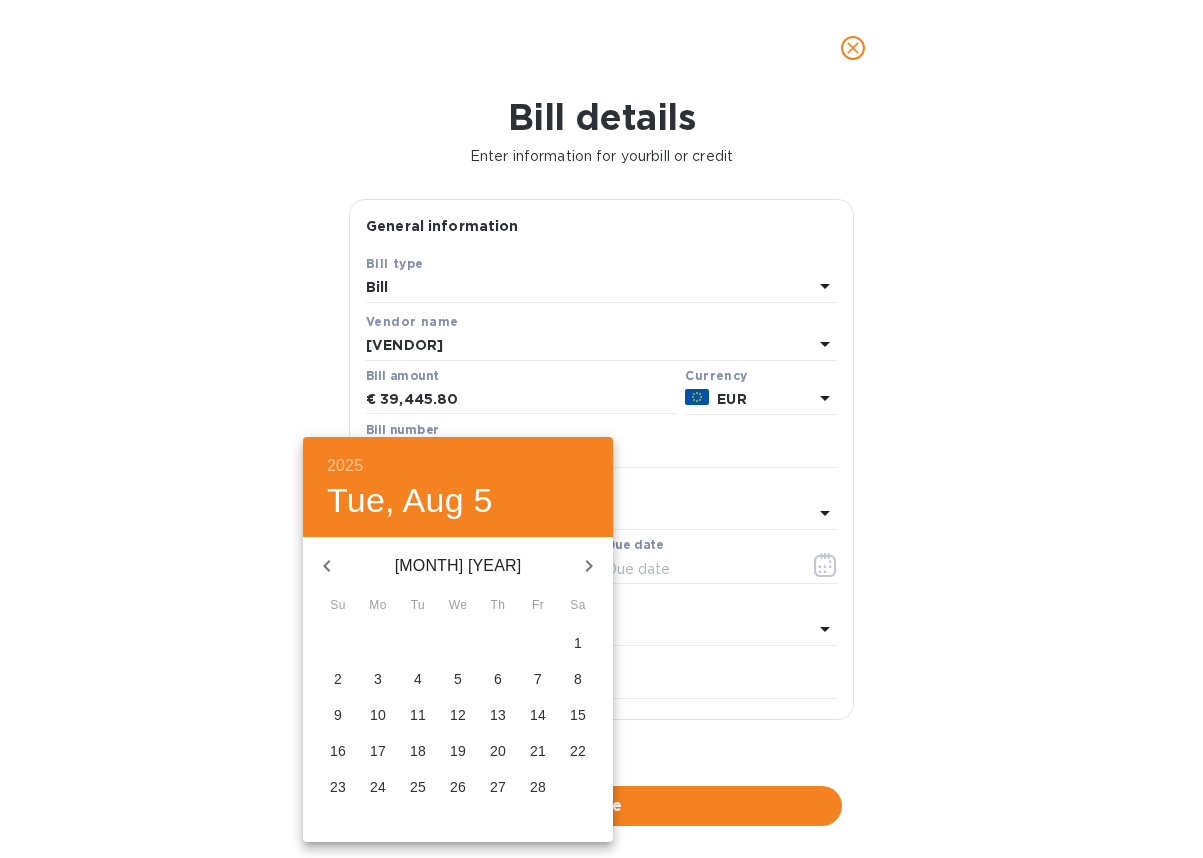 click on "4" at bounding box center (418, 679) 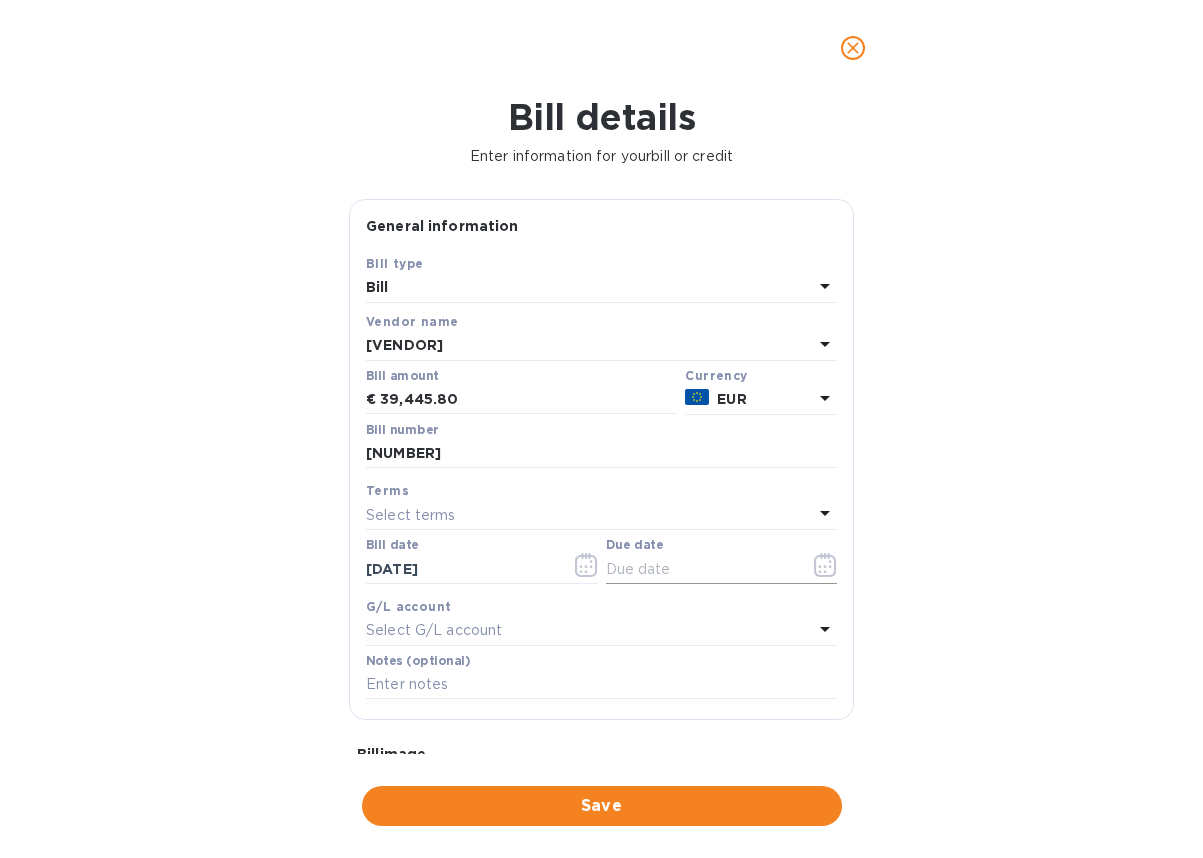 click 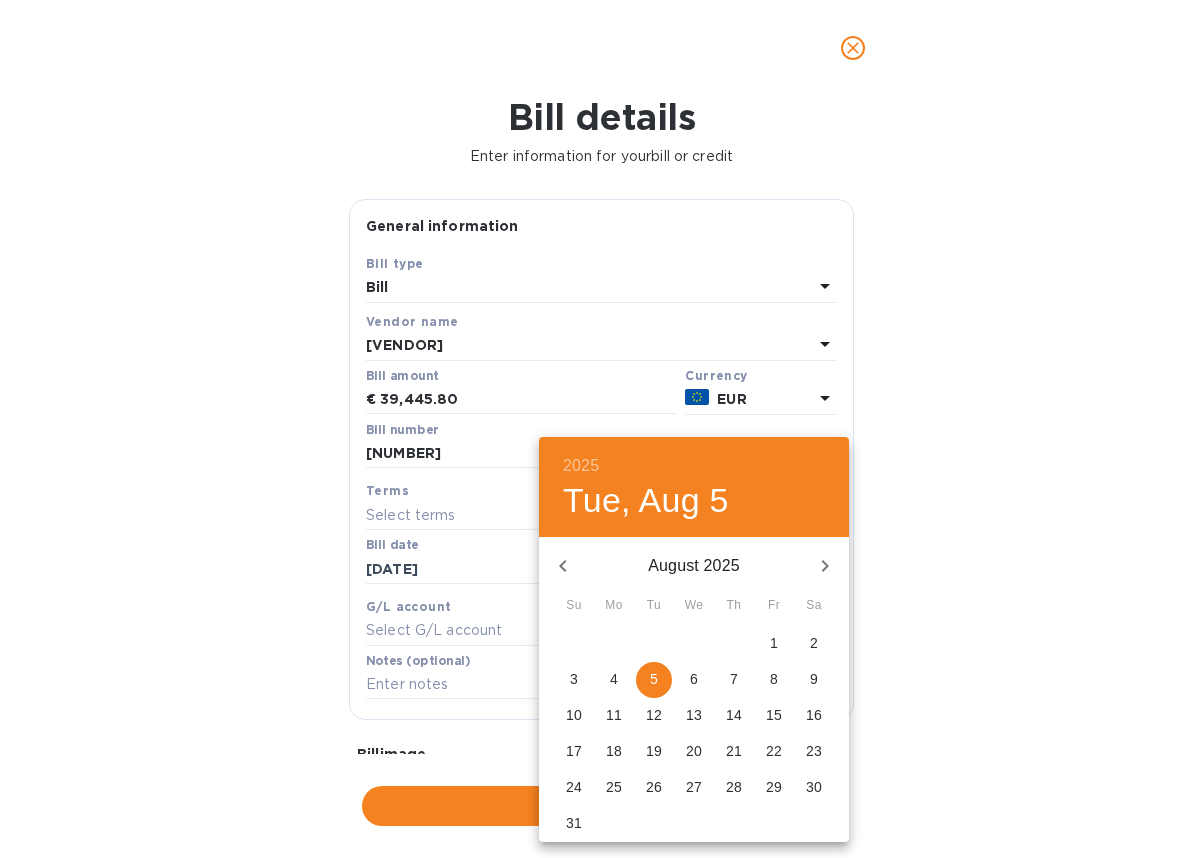 click on "3" at bounding box center [574, 679] 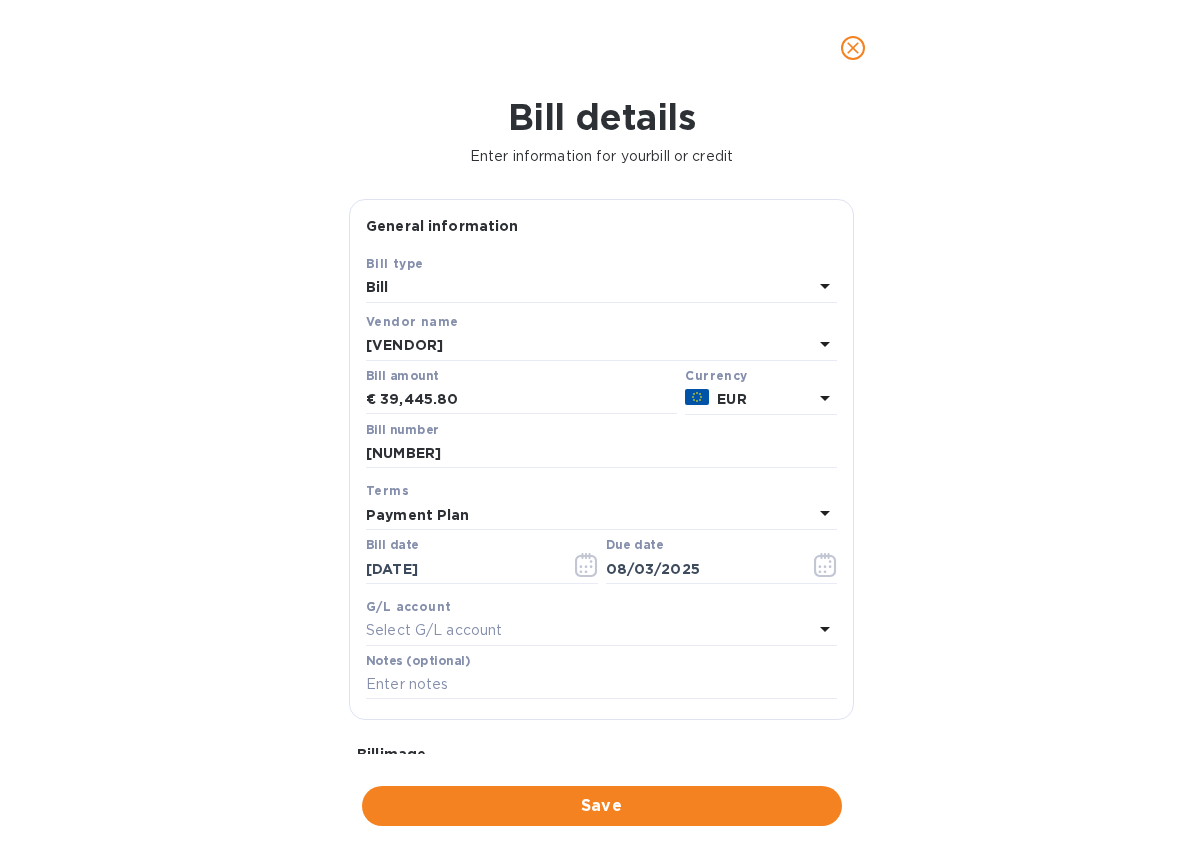 click on "Save" at bounding box center (602, 806) 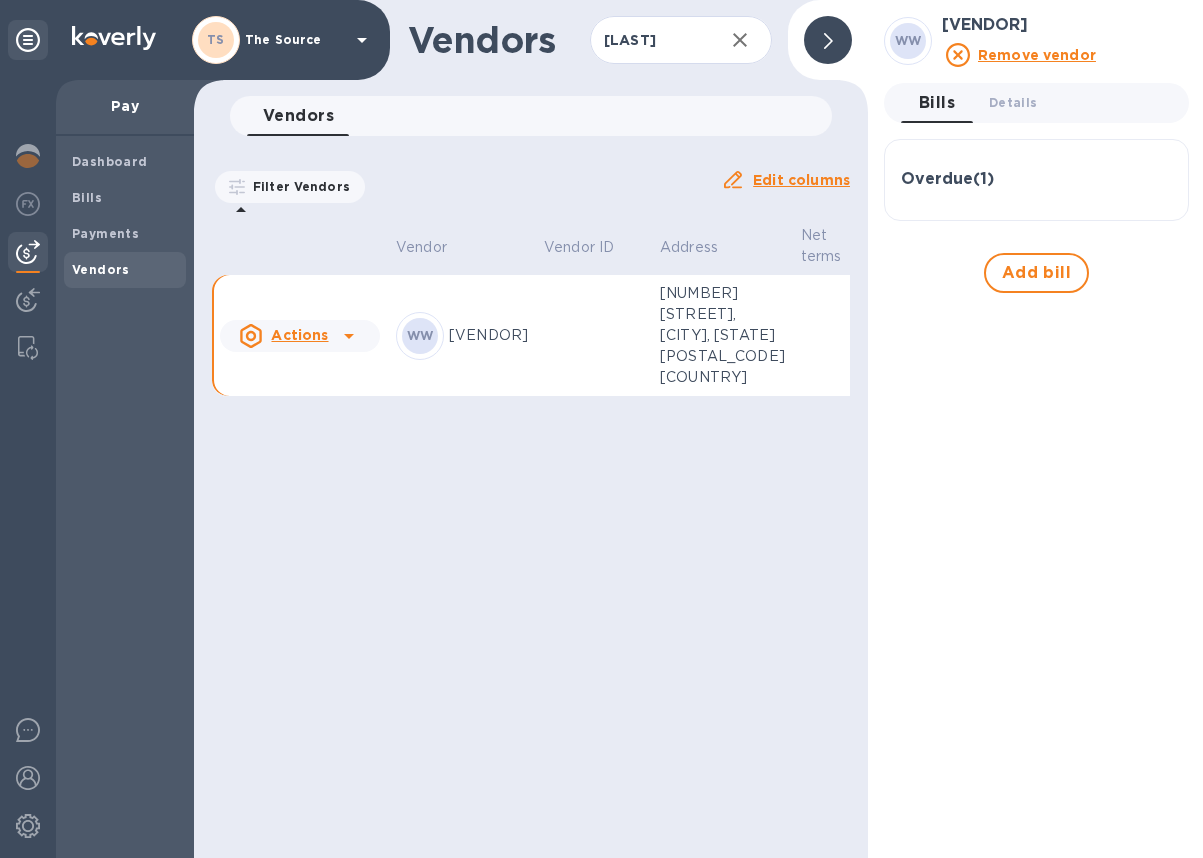 click on "Overdue  ( 1 )" at bounding box center [947, 179] 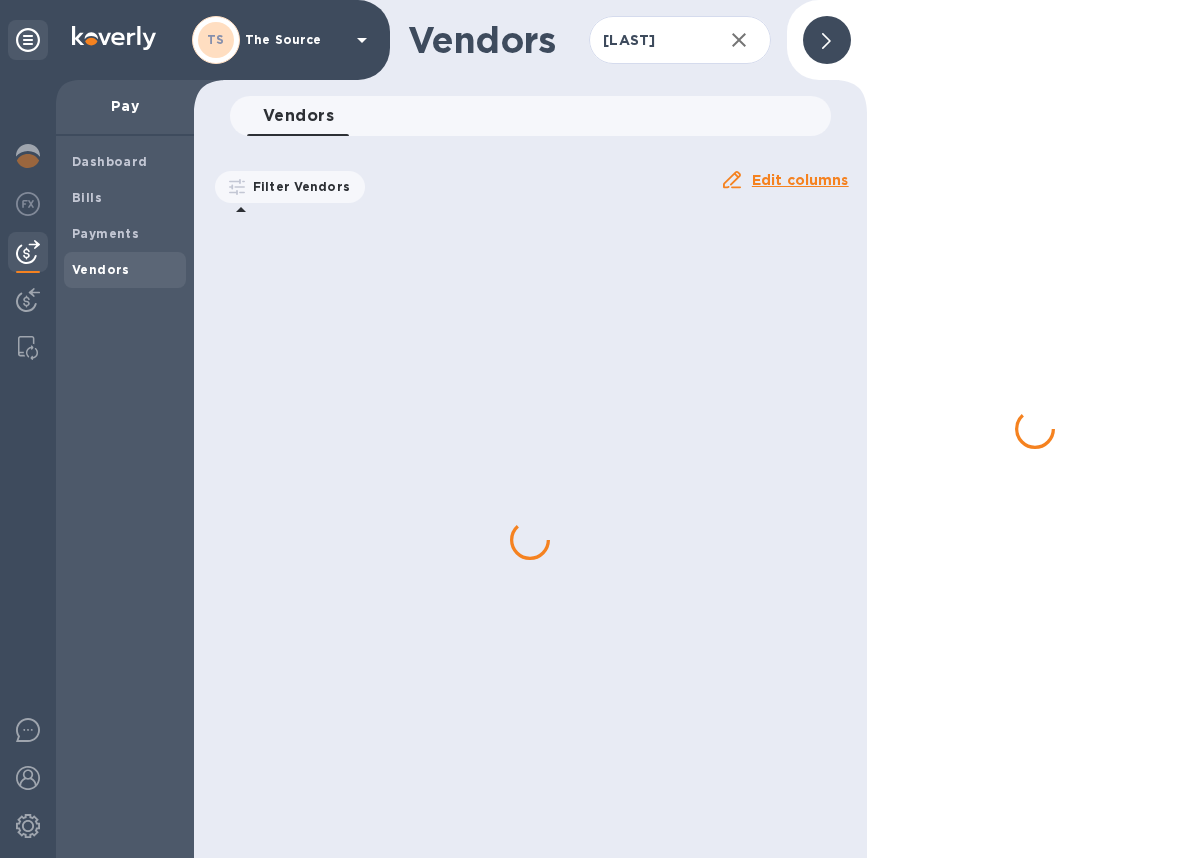 click at bounding box center (1035, 429) 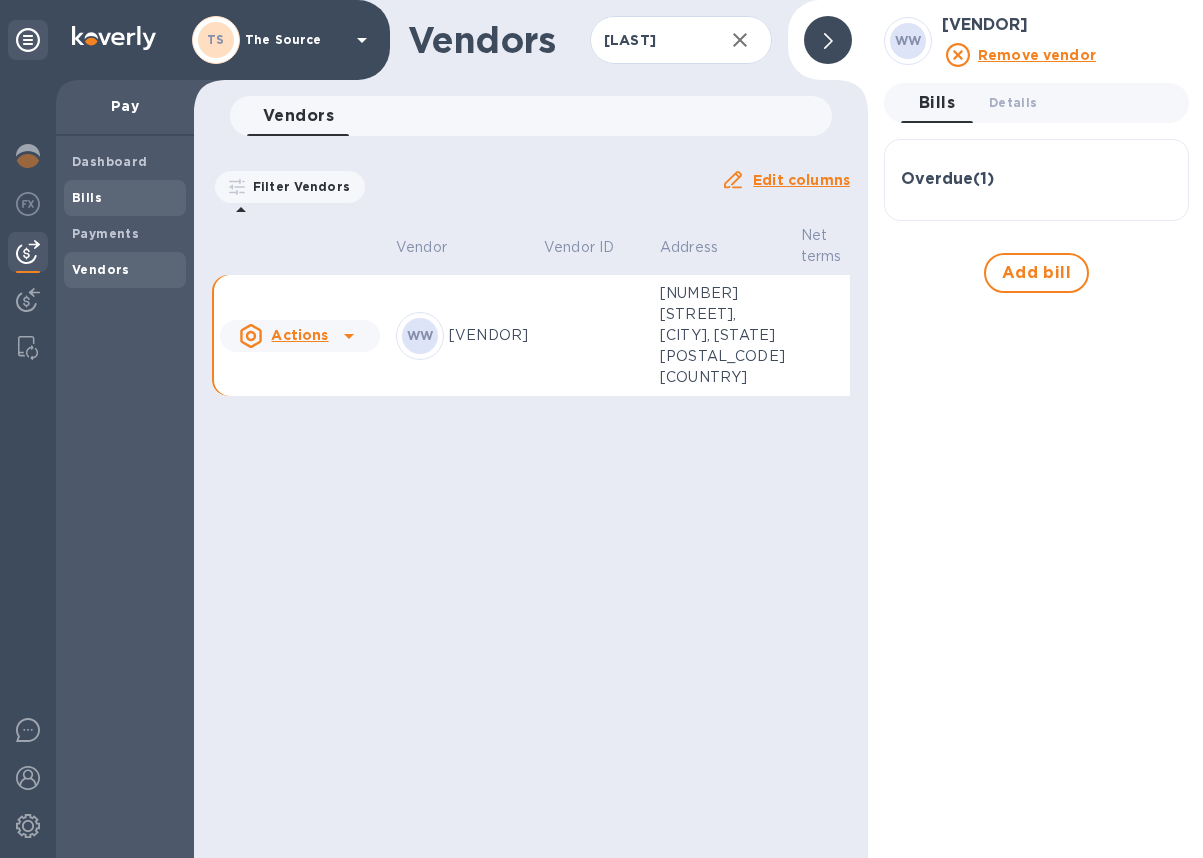 click on "Bills" at bounding box center (125, 198) 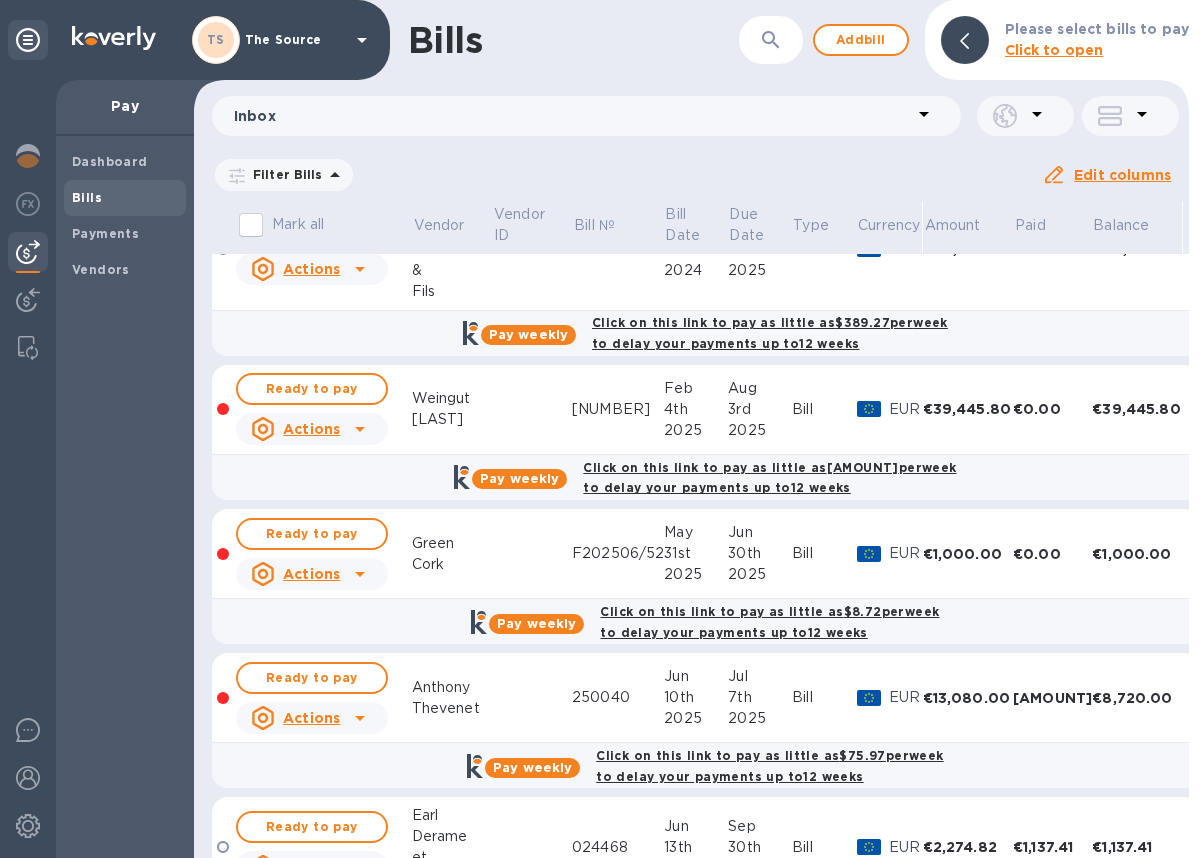 scroll, scrollTop: 67, scrollLeft: 0, axis: vertical 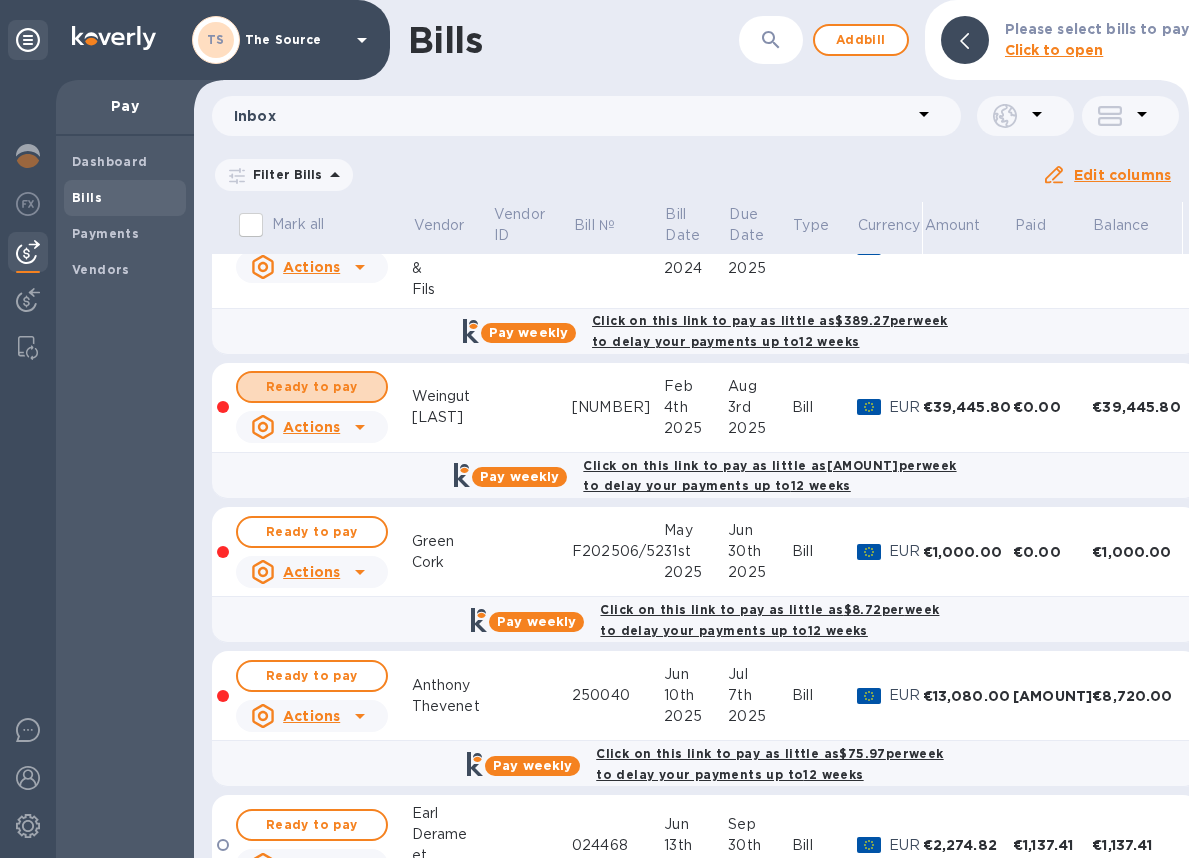 click on "Ready to pay" at bounding box center (312, 387) 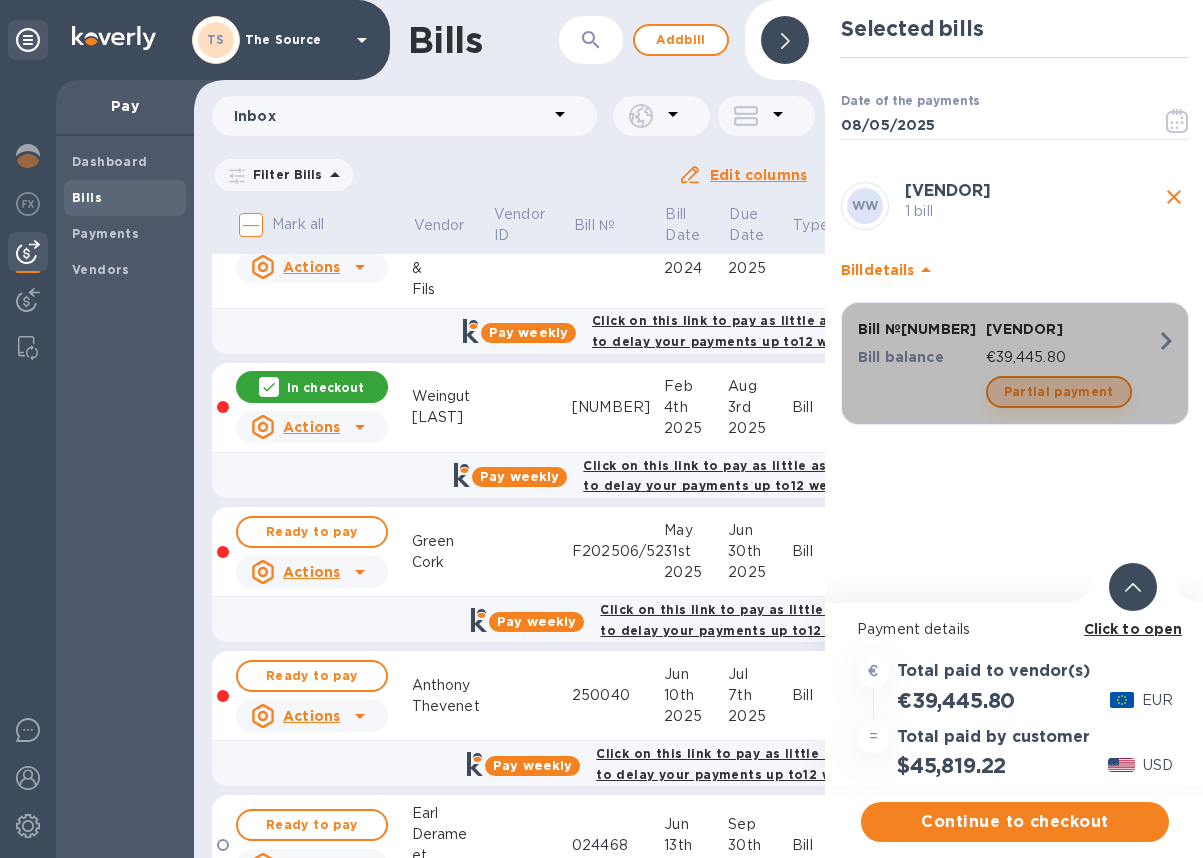 click on "Partial payment" at bounding box center (1059, 392) 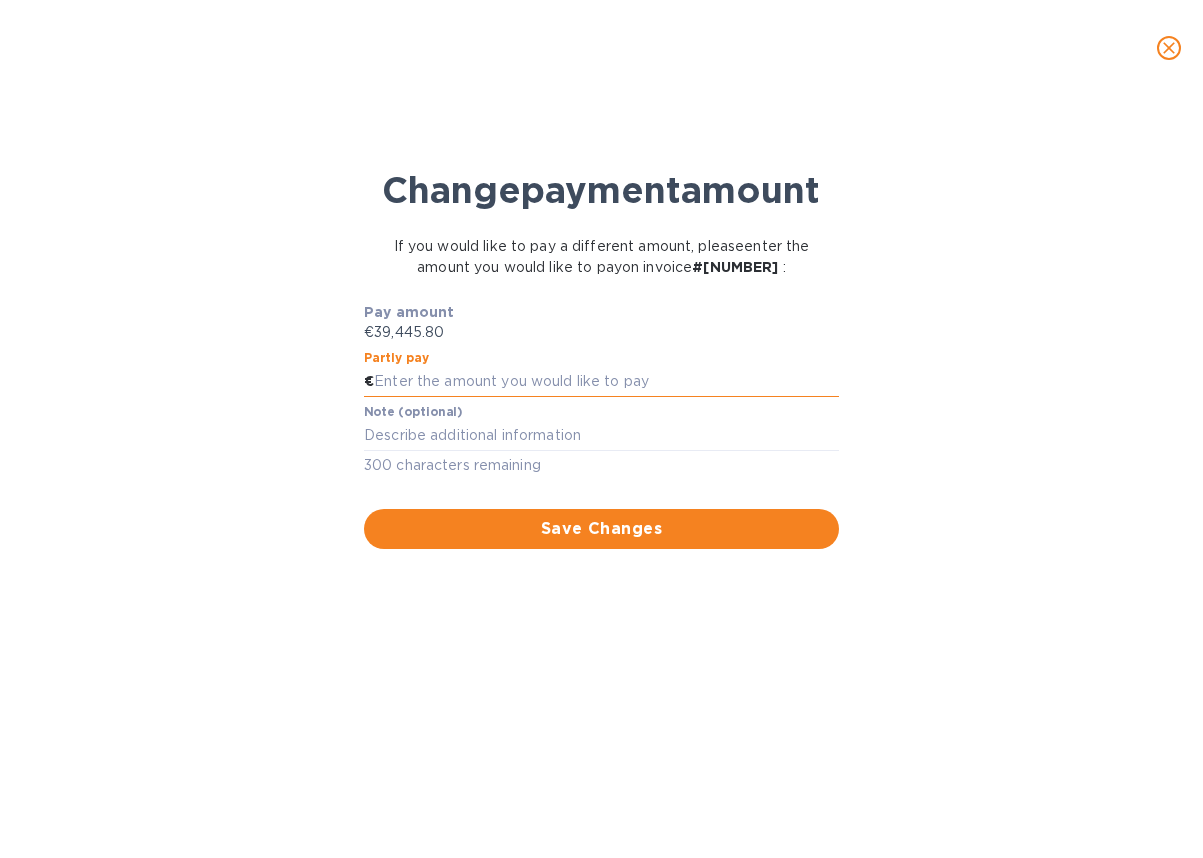 click at bounding box center (606, 382) 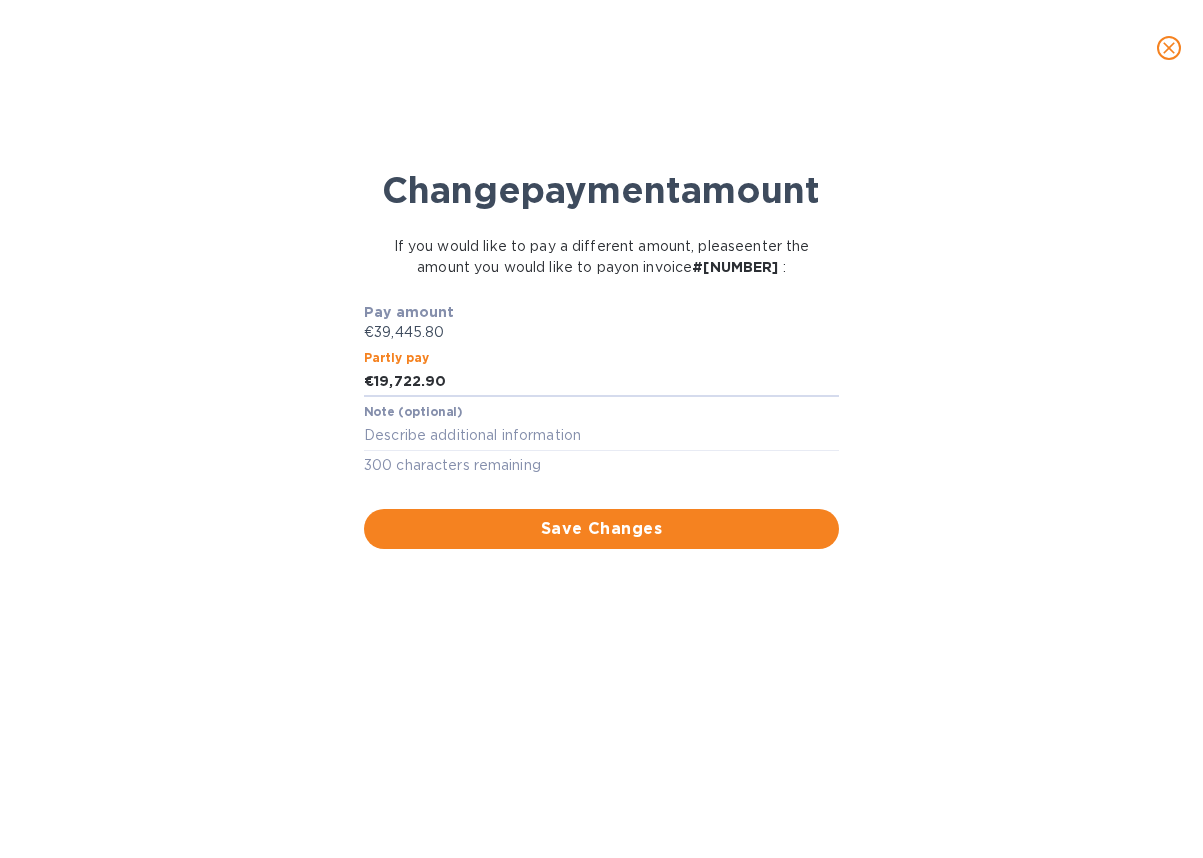 type on "19,722.90" 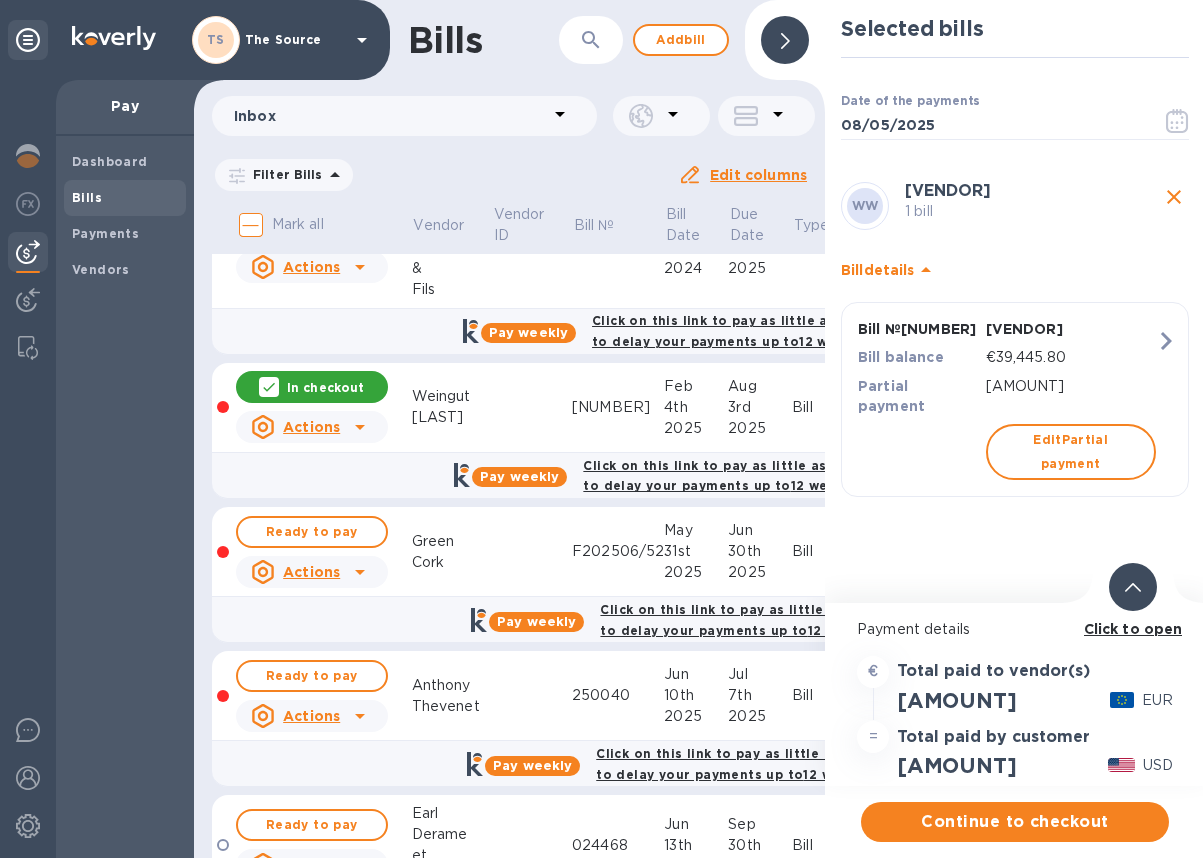 click at bounding box center (1133, 586) 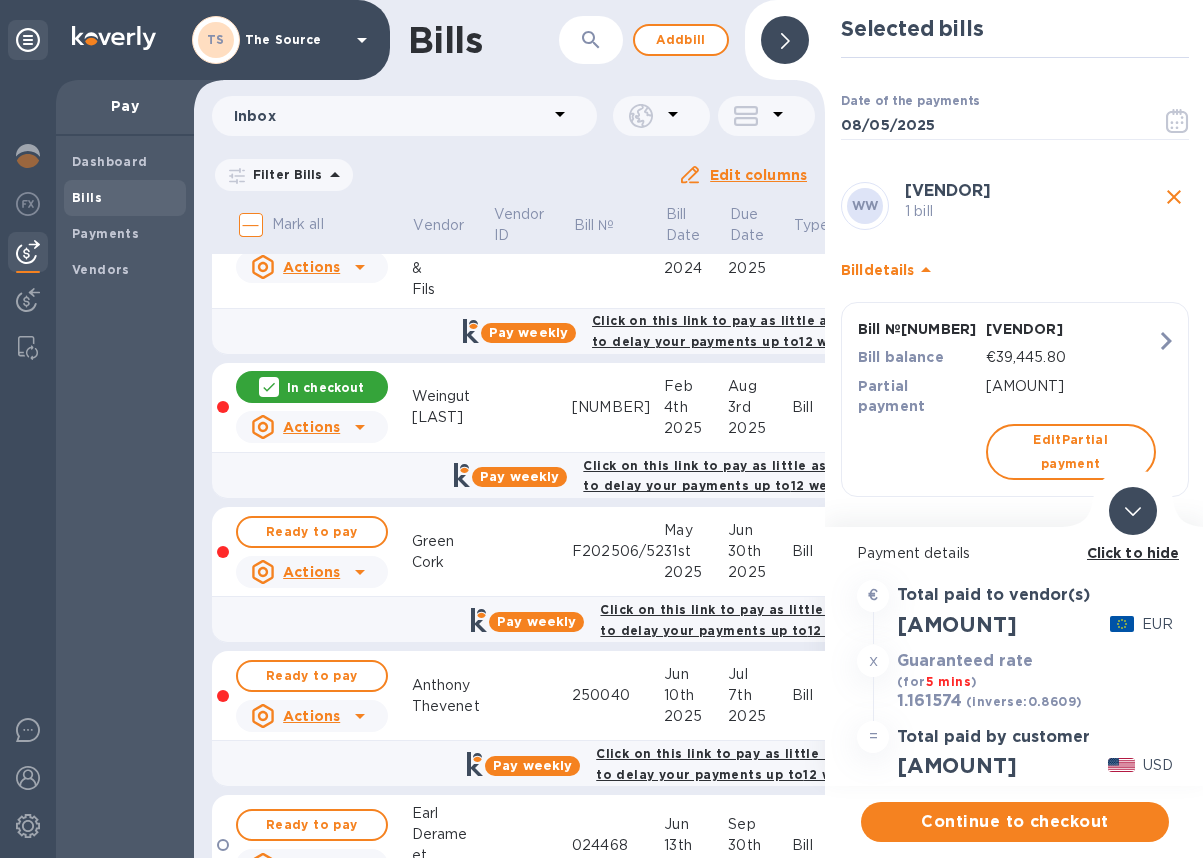 click at bounding box center [1133, 511] 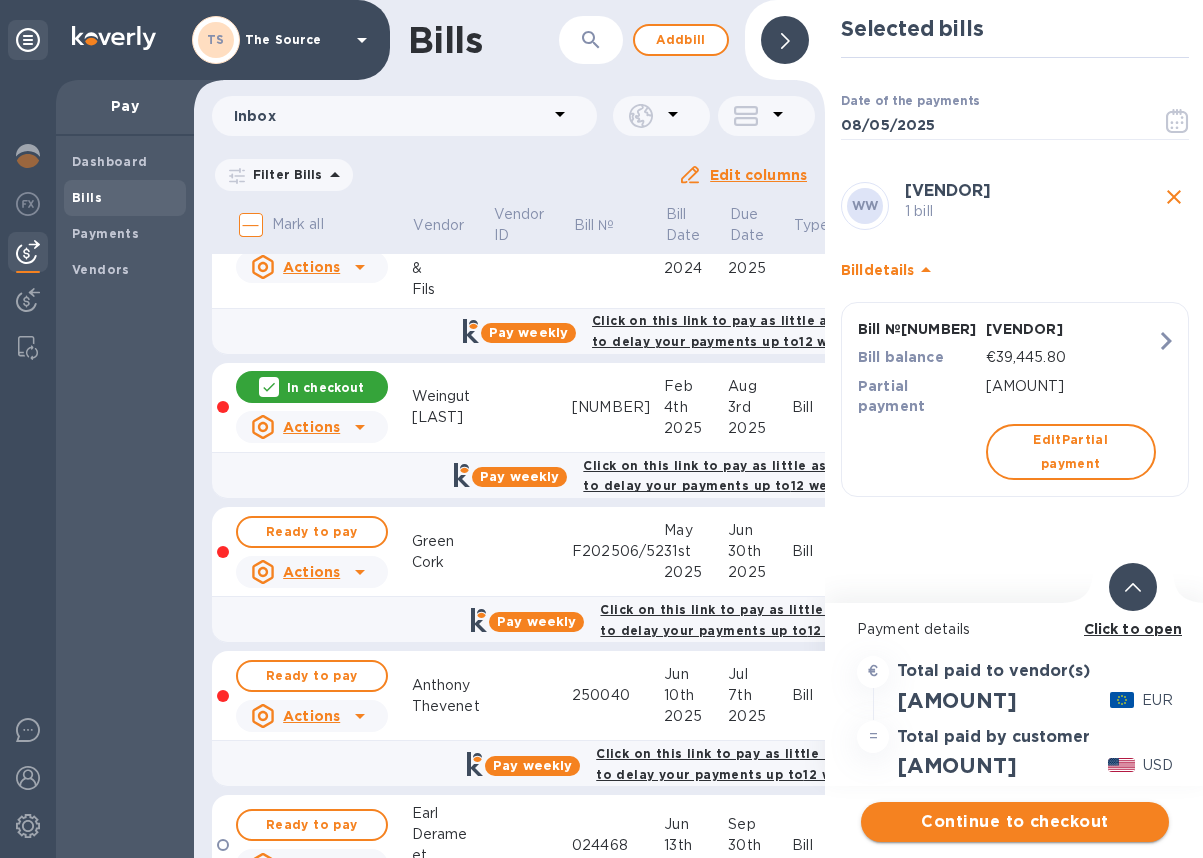 click on "Continue to checkout" at bounding box center [1015, 822] 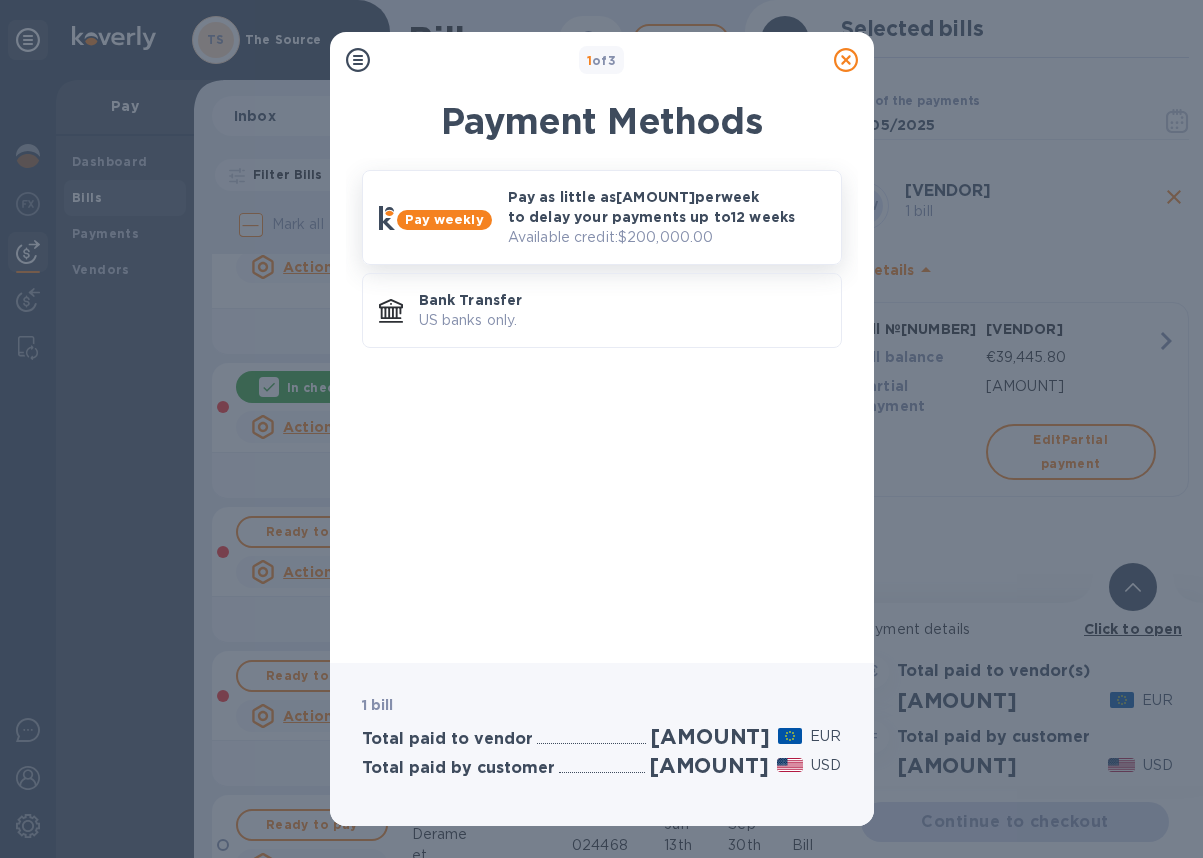 click on "Available credit:  $[AMOUNT]" at bounding box center [666, 237] 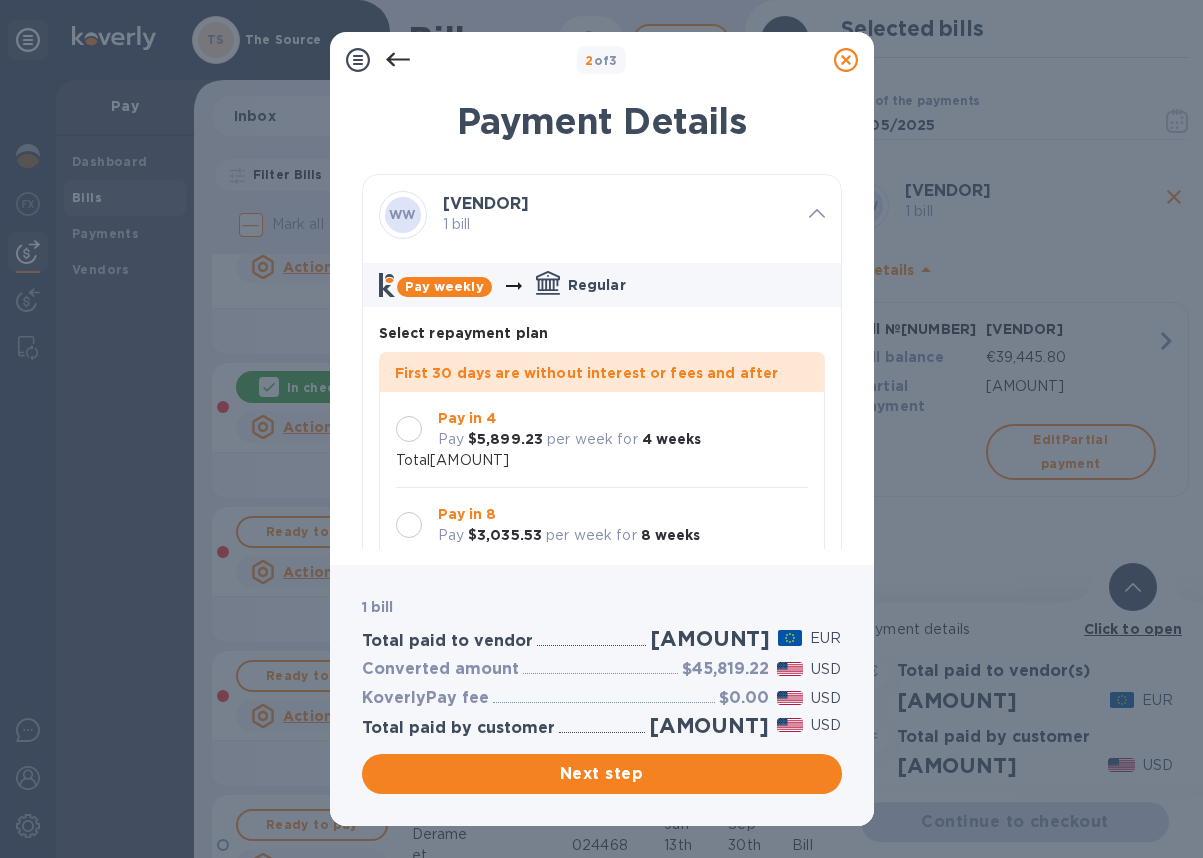 scroll, scrollTop: 58, scrollLeft: 0, axis: vertical 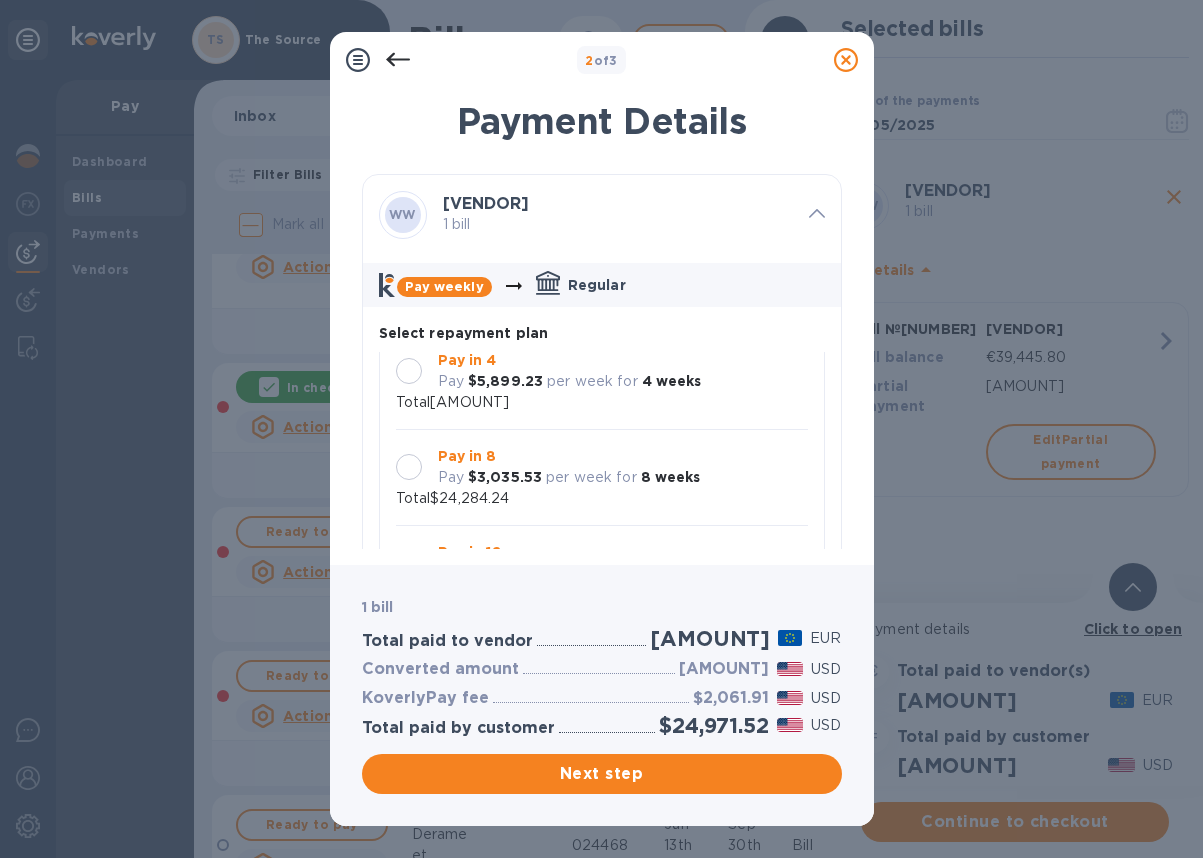 click at bounding box center [409, 371] 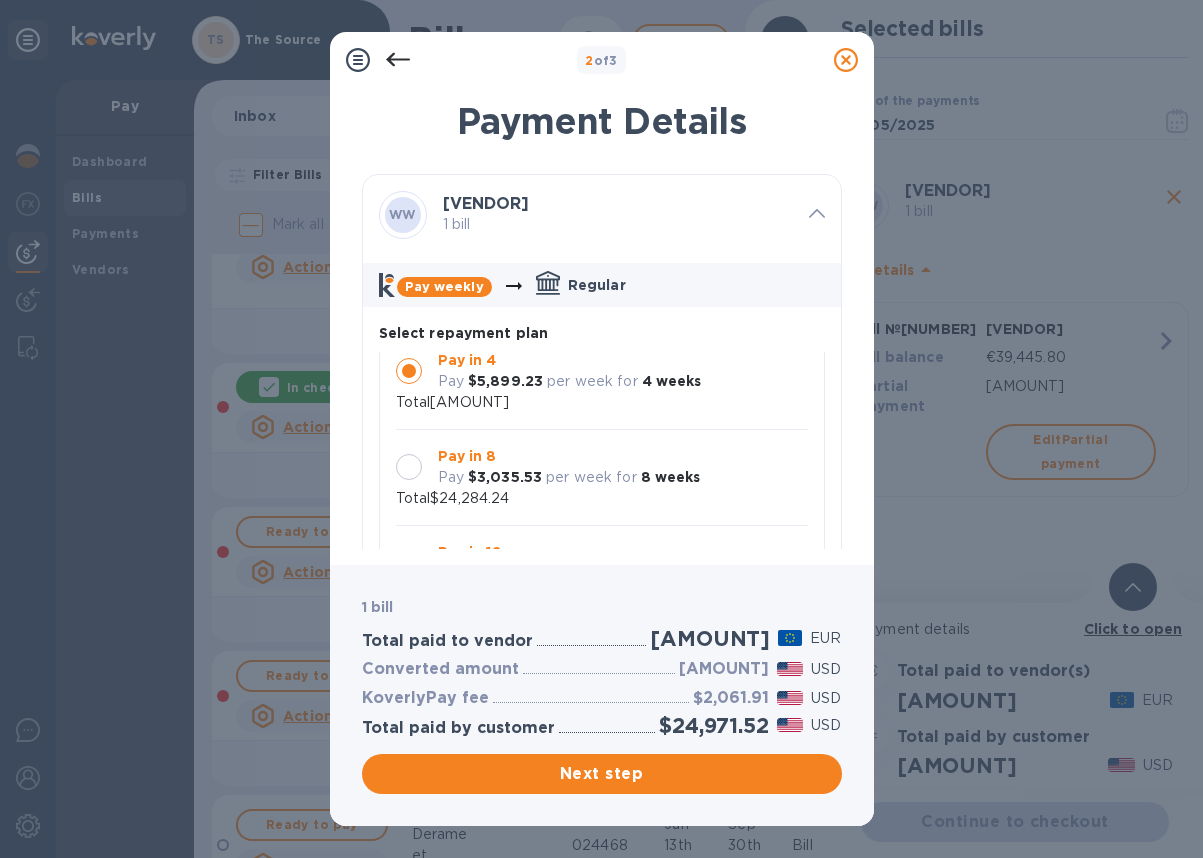 scroll, scrollTop: 0, scrollLeft: 0, axis: both 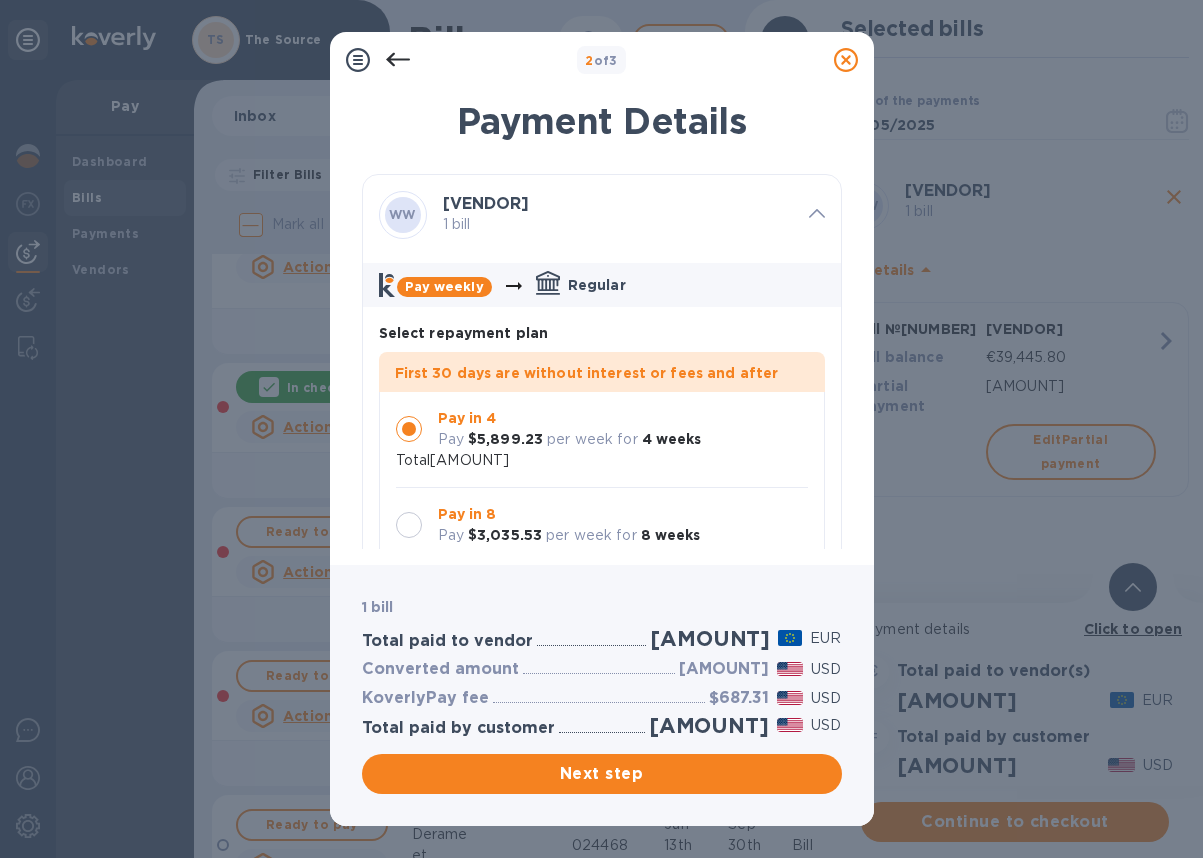 click at bounding box center [409, 525] 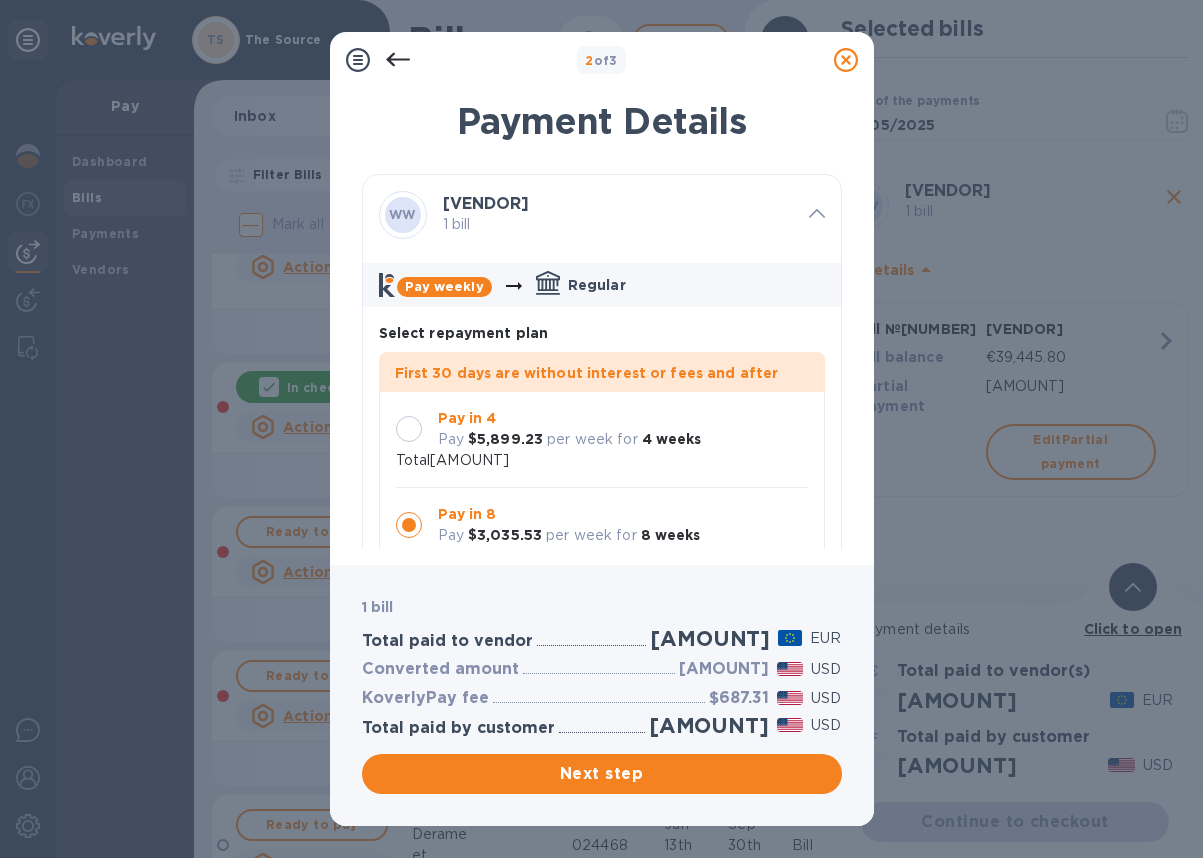 scroll, scrollTop: 25, scrollLeft: 0, axis: vertical 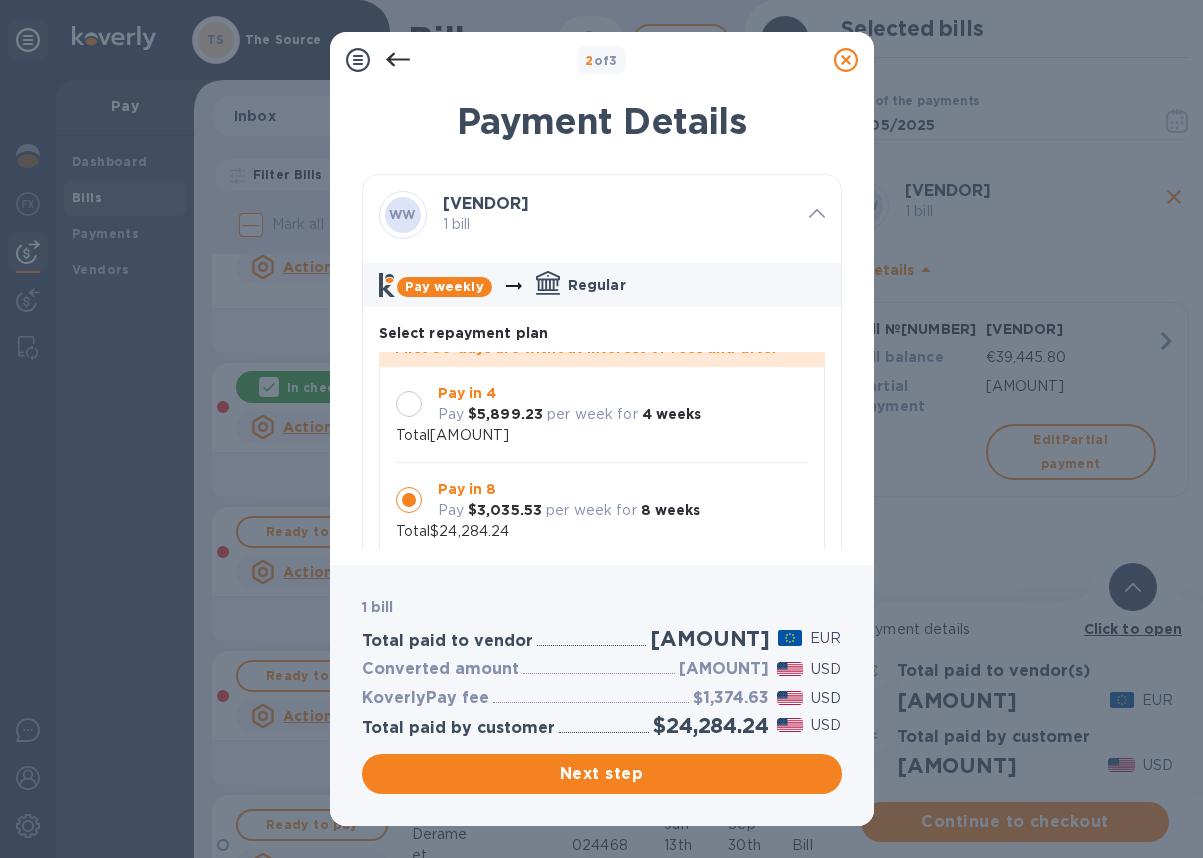 click at bounding box center (409, 404) 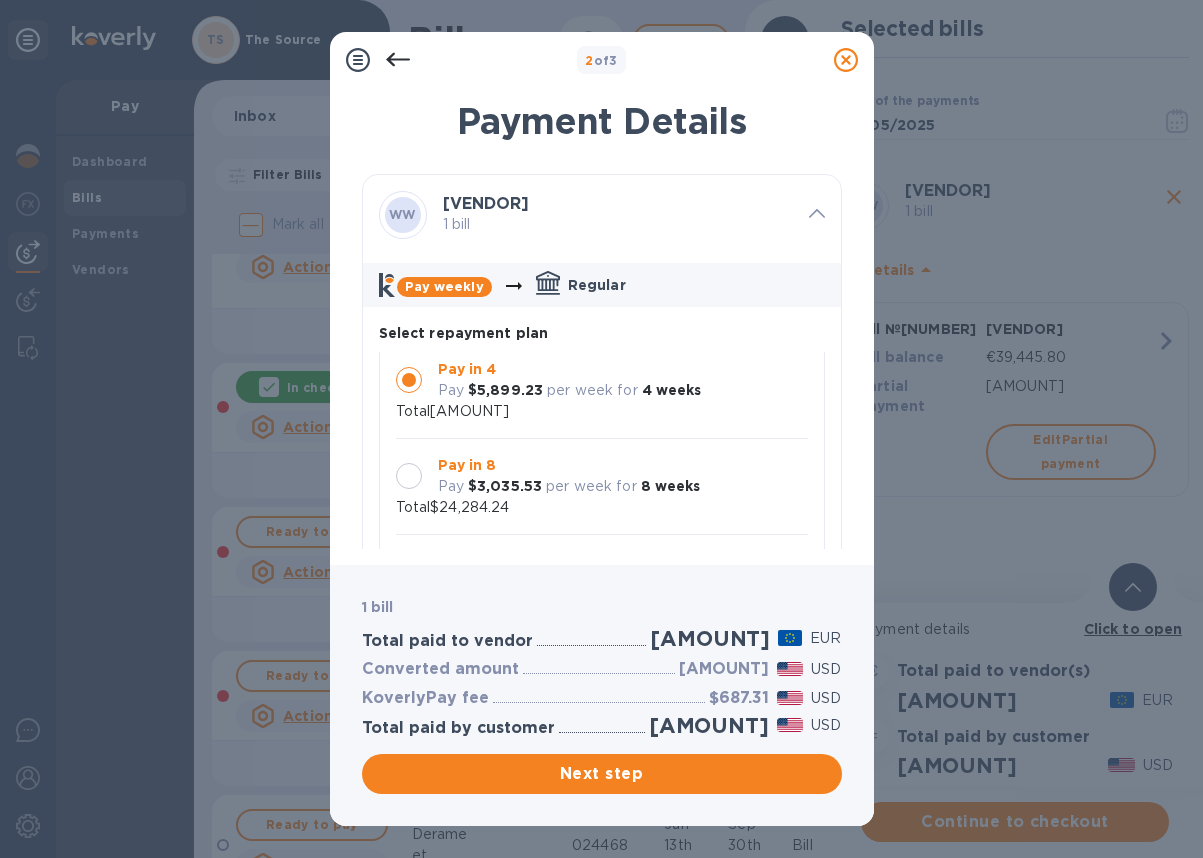 scroll, scrollTop: 58, scrollLeft: 0, axis: vertical 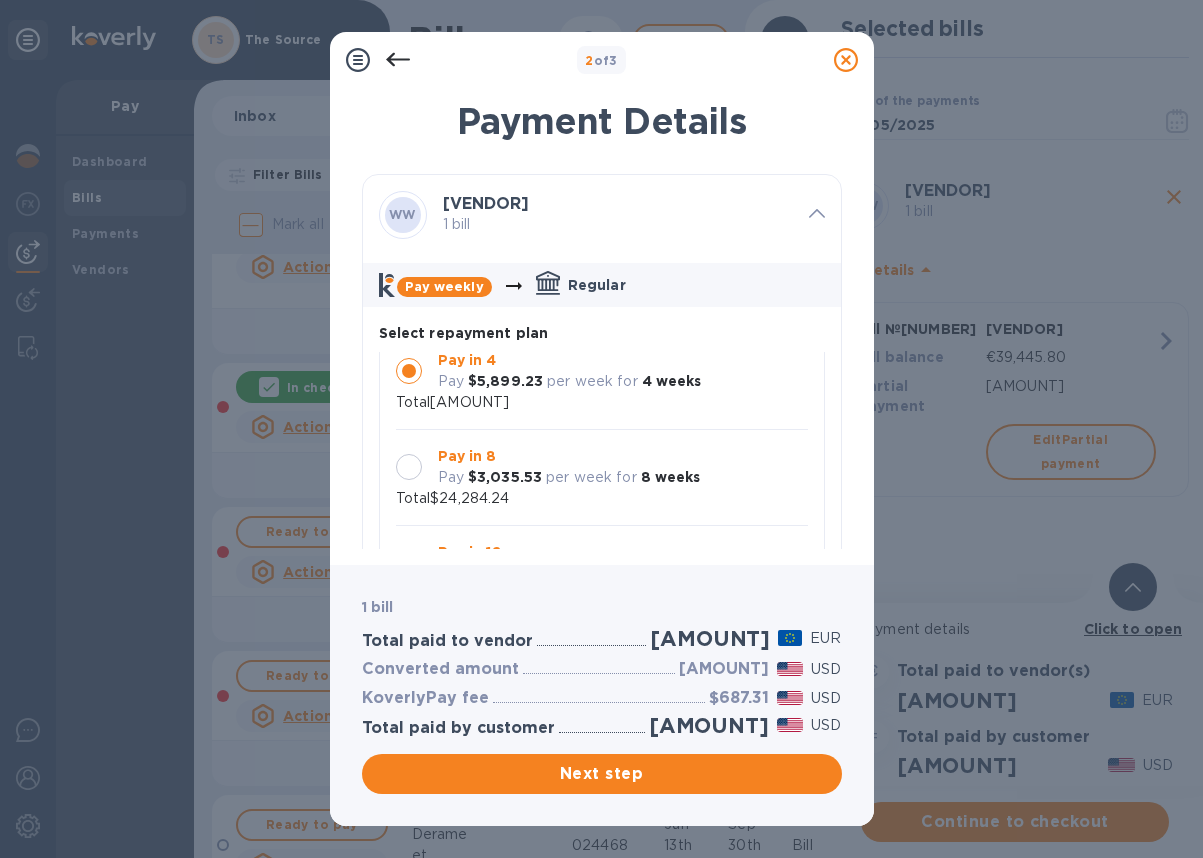drag, startPoint x: 767, startPoint y: 637, endPoint x: 673, endPoint y: 636, distance: 94.00532 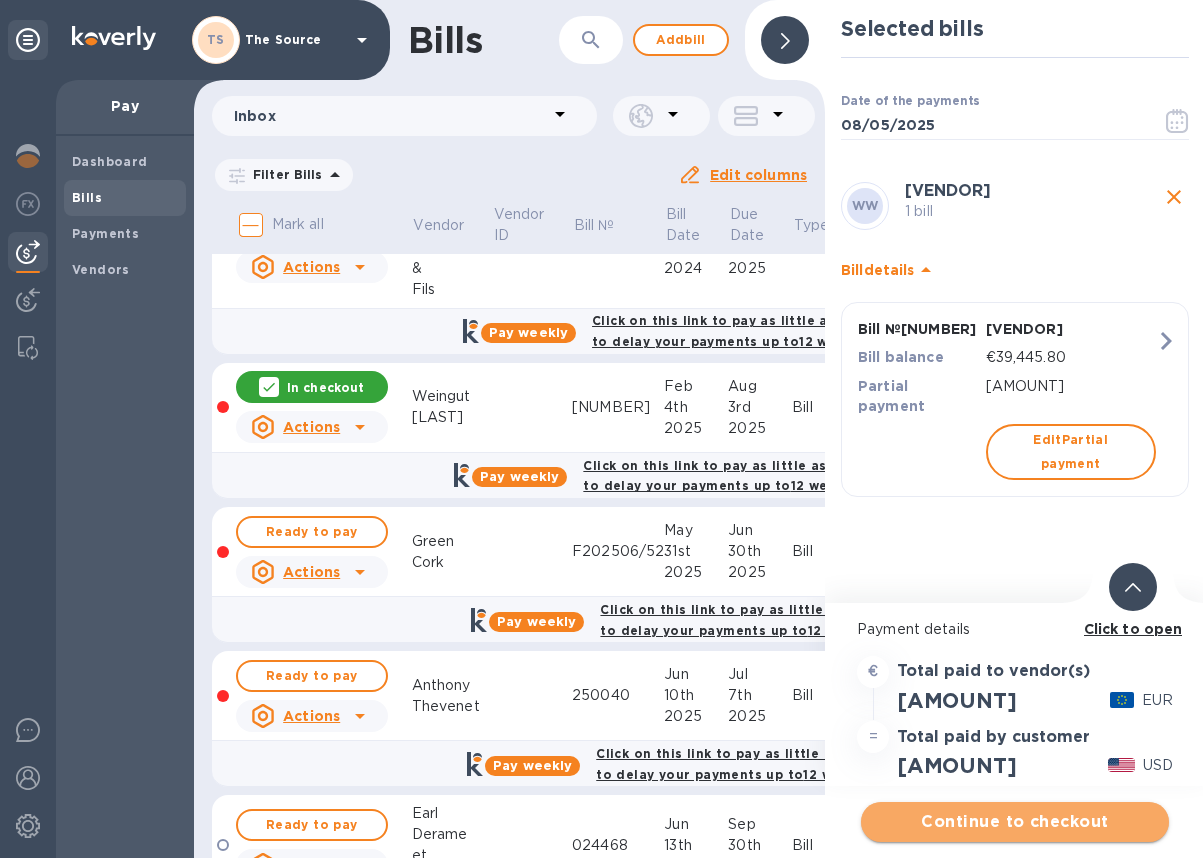click on "Continue to checkout" at bounding box center [1015, 822] 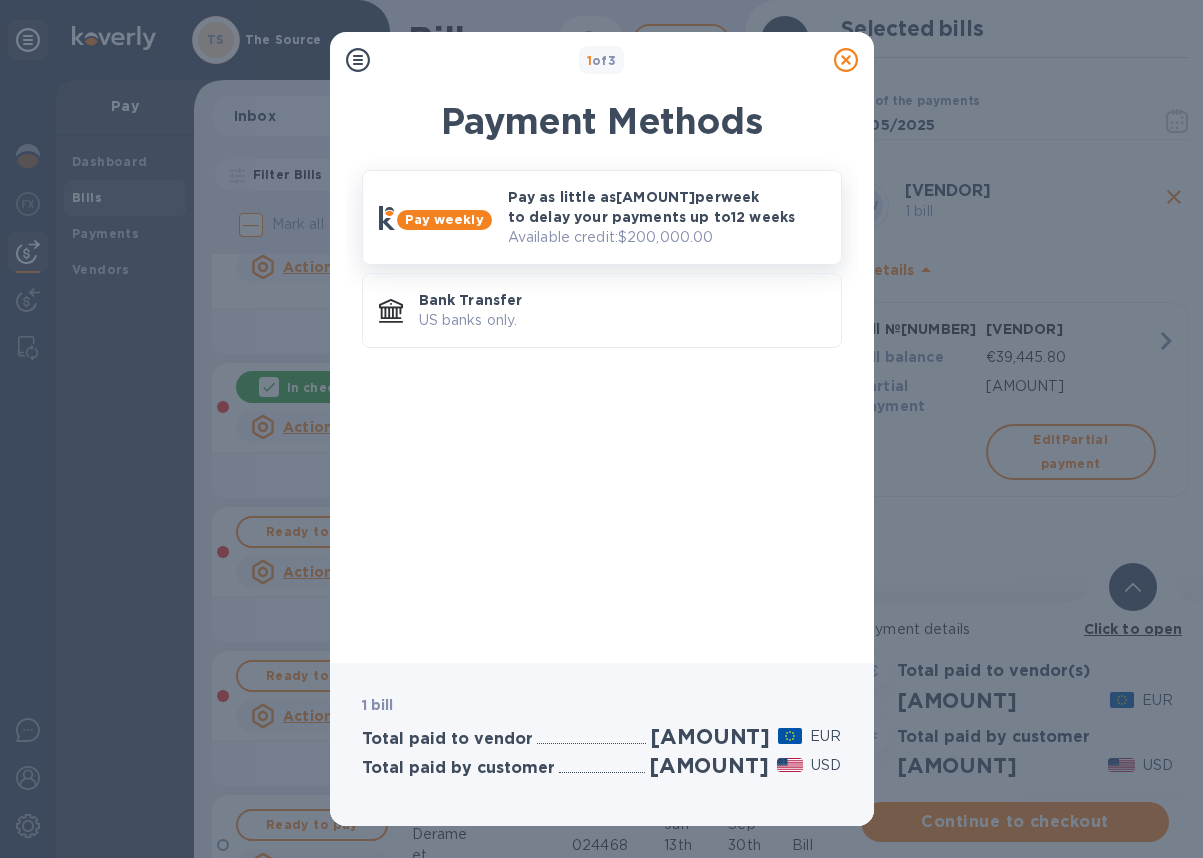click on "Pay as little as  $[AMOUNT]  per  week    to delay your payments up to  12 weeks" at bounding box center (666, 207) 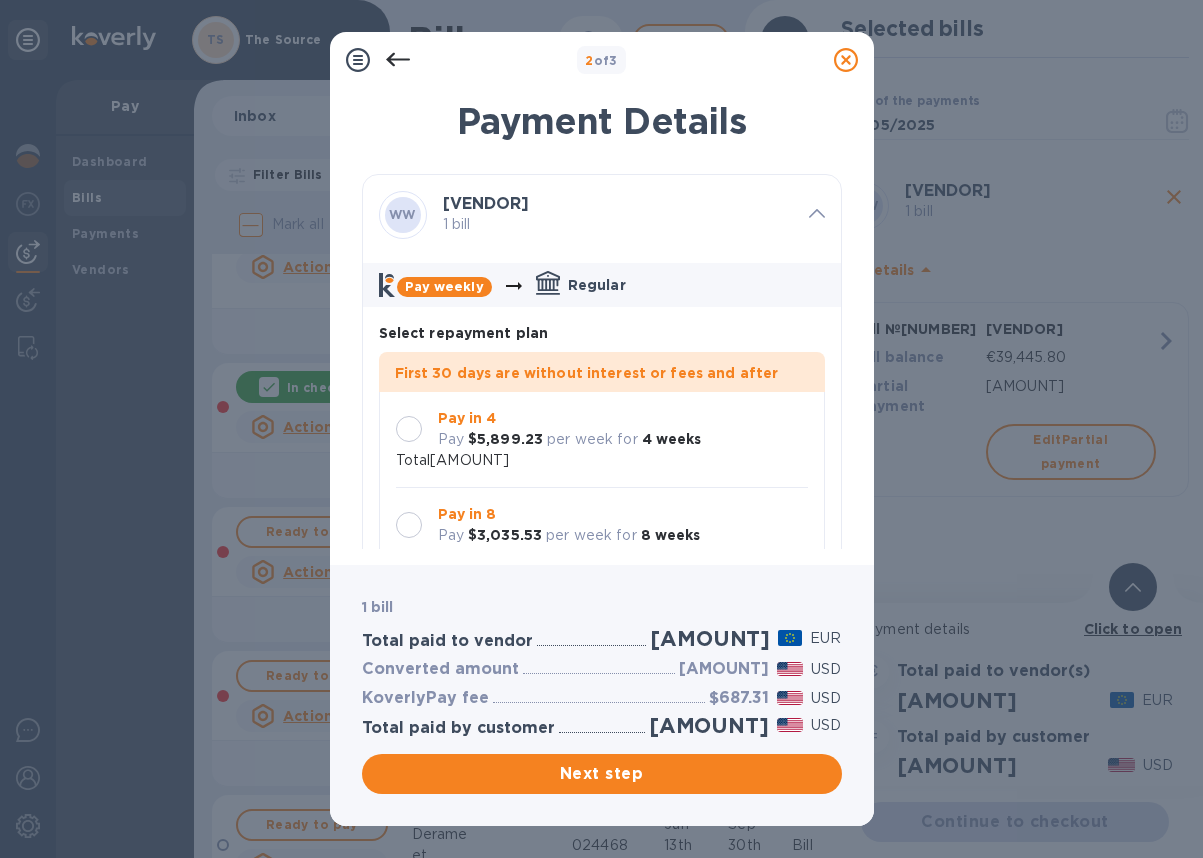 scroll, scrollTop: 58, scrollLeft: 0, axis: vertical 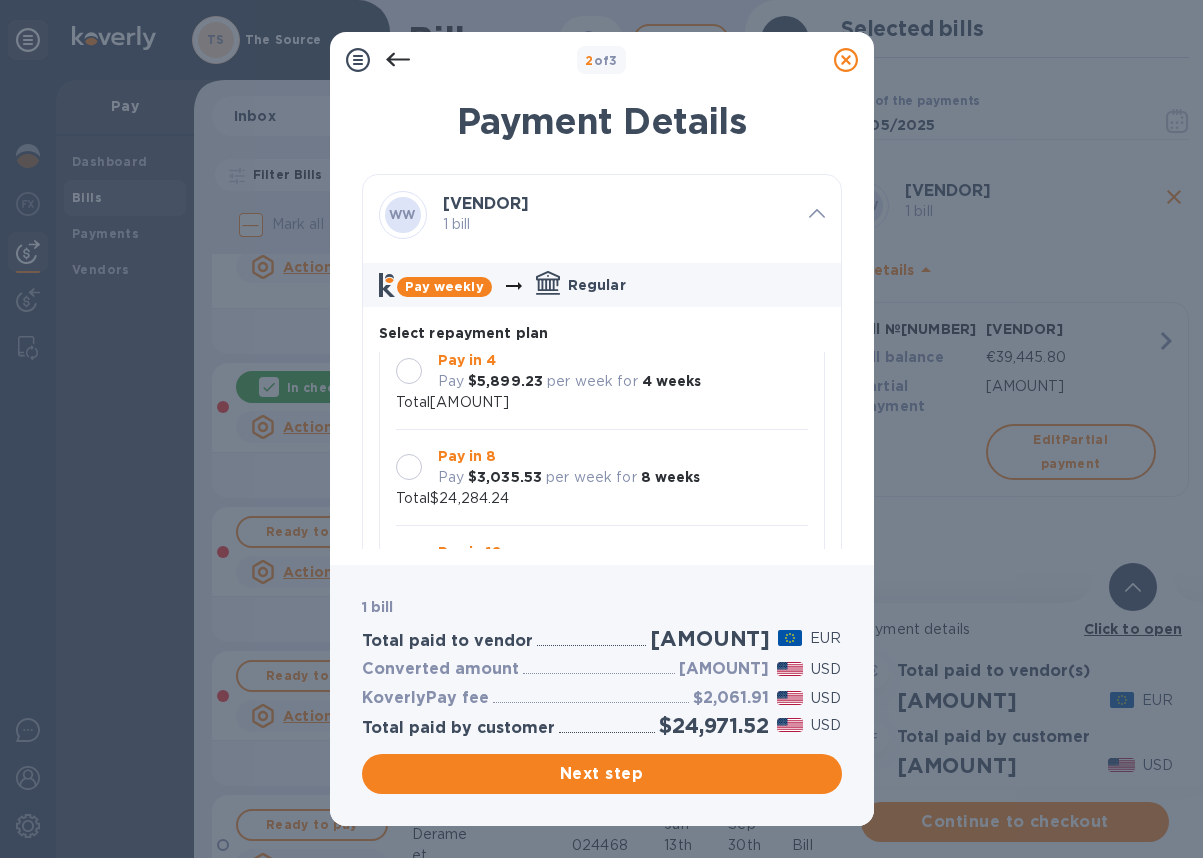 click 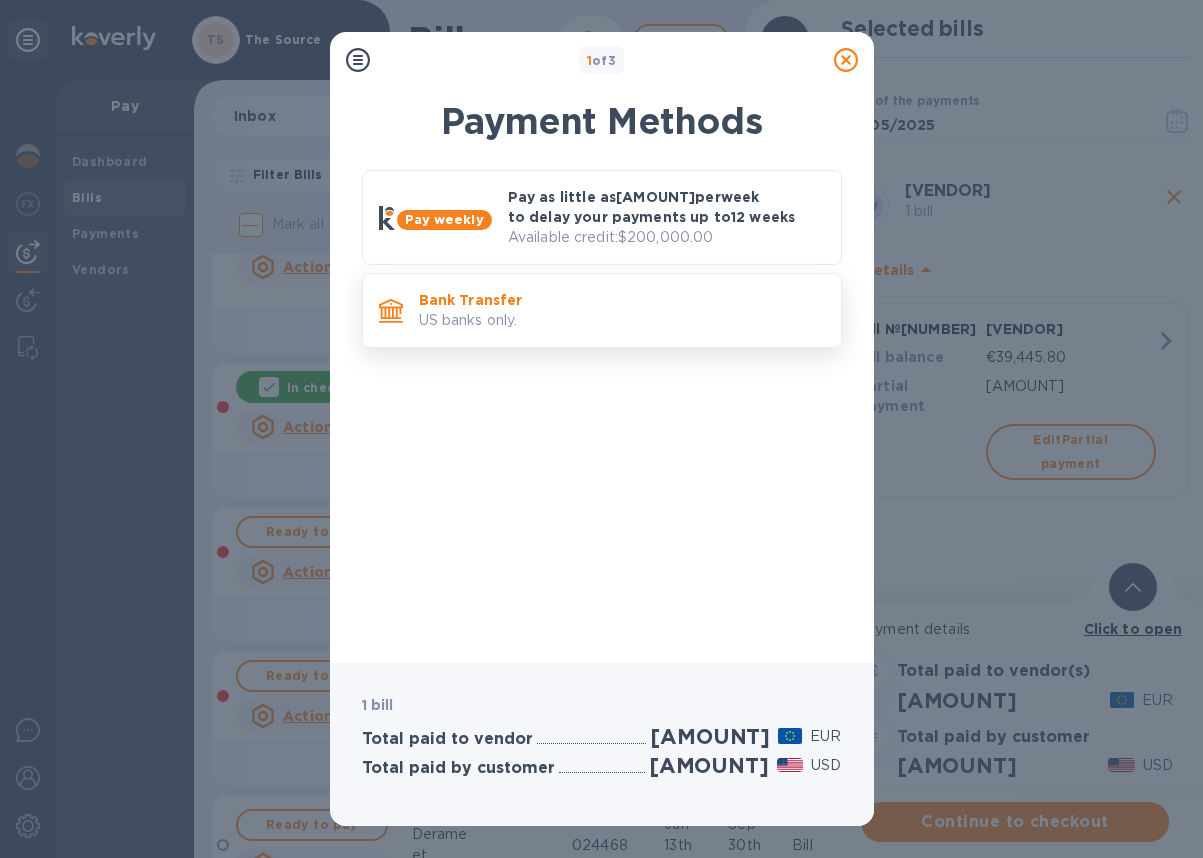 click on "Bank Transfer US banks only." at bounding box center (622, 310) 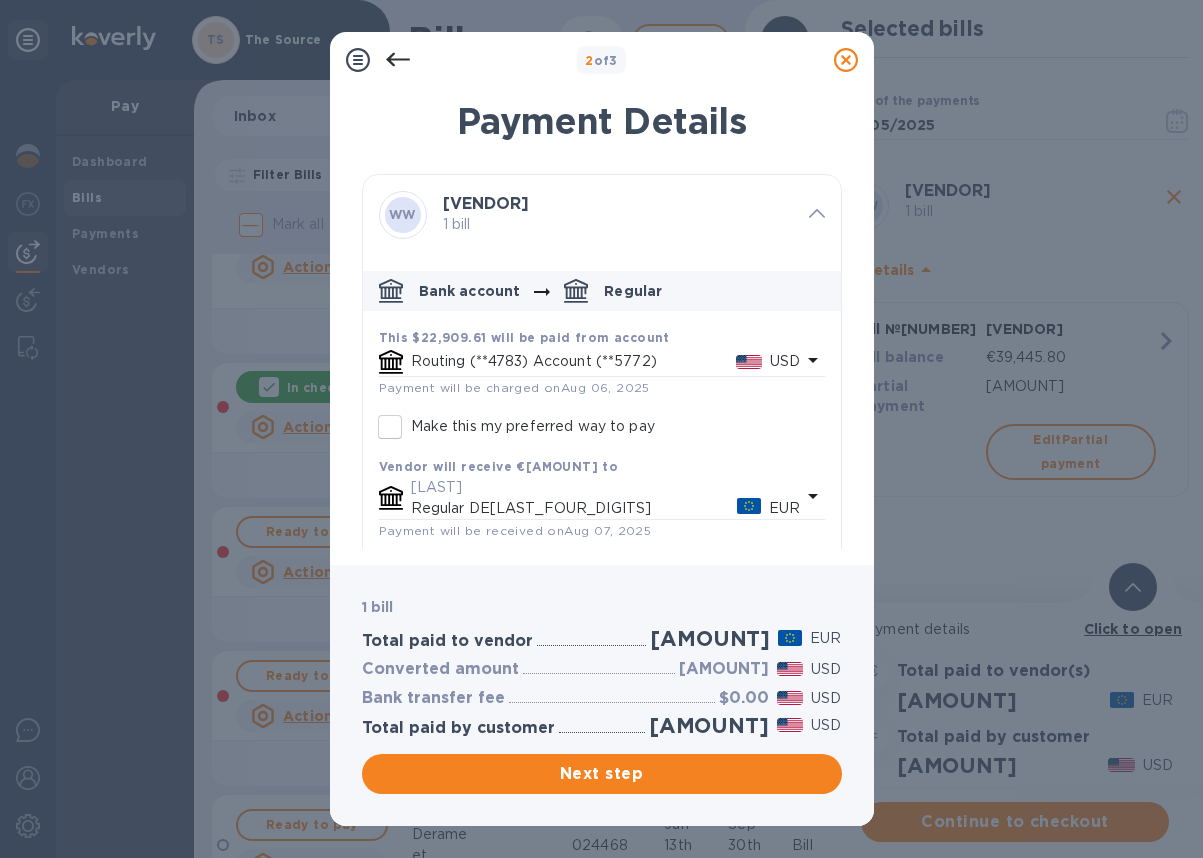 click 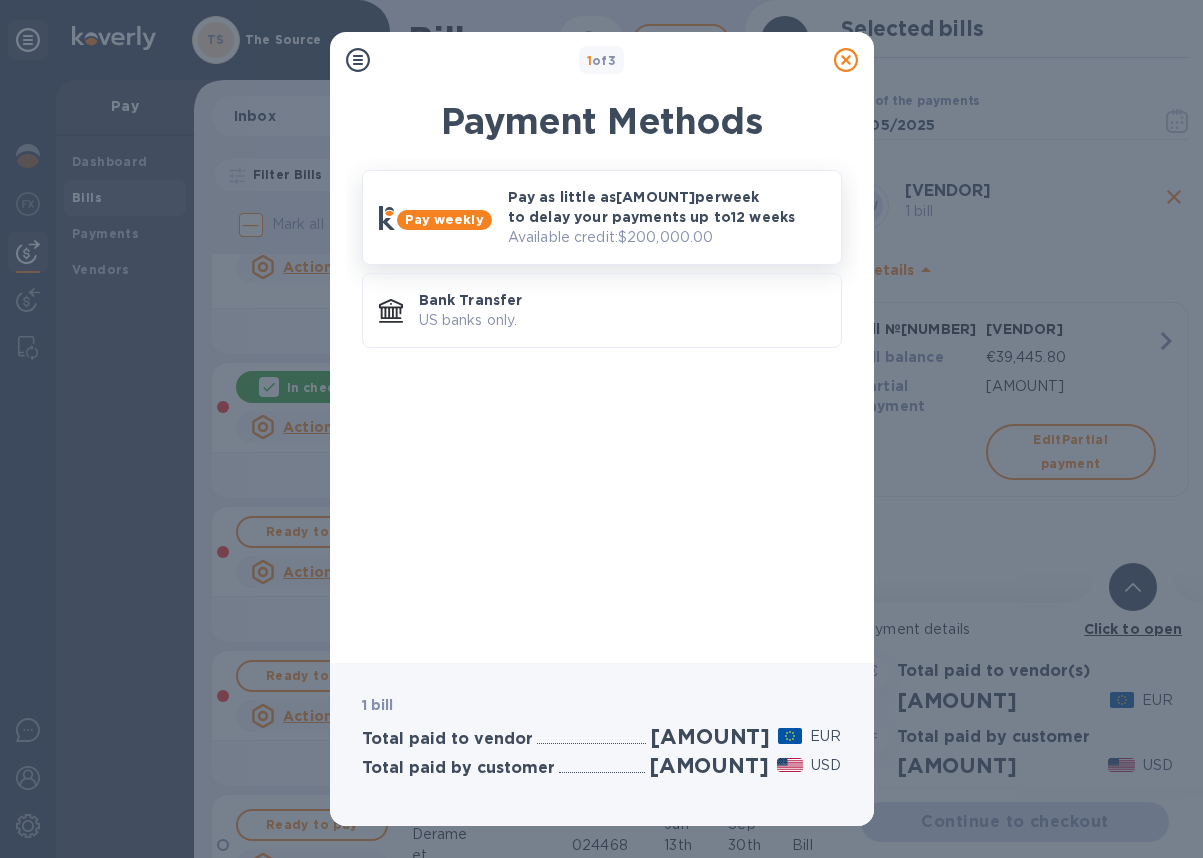 click on "Pay as little as  $[AMOUNT]  per  week    to delay your payments up to  12 weeks" at bounding box center (666, 207) 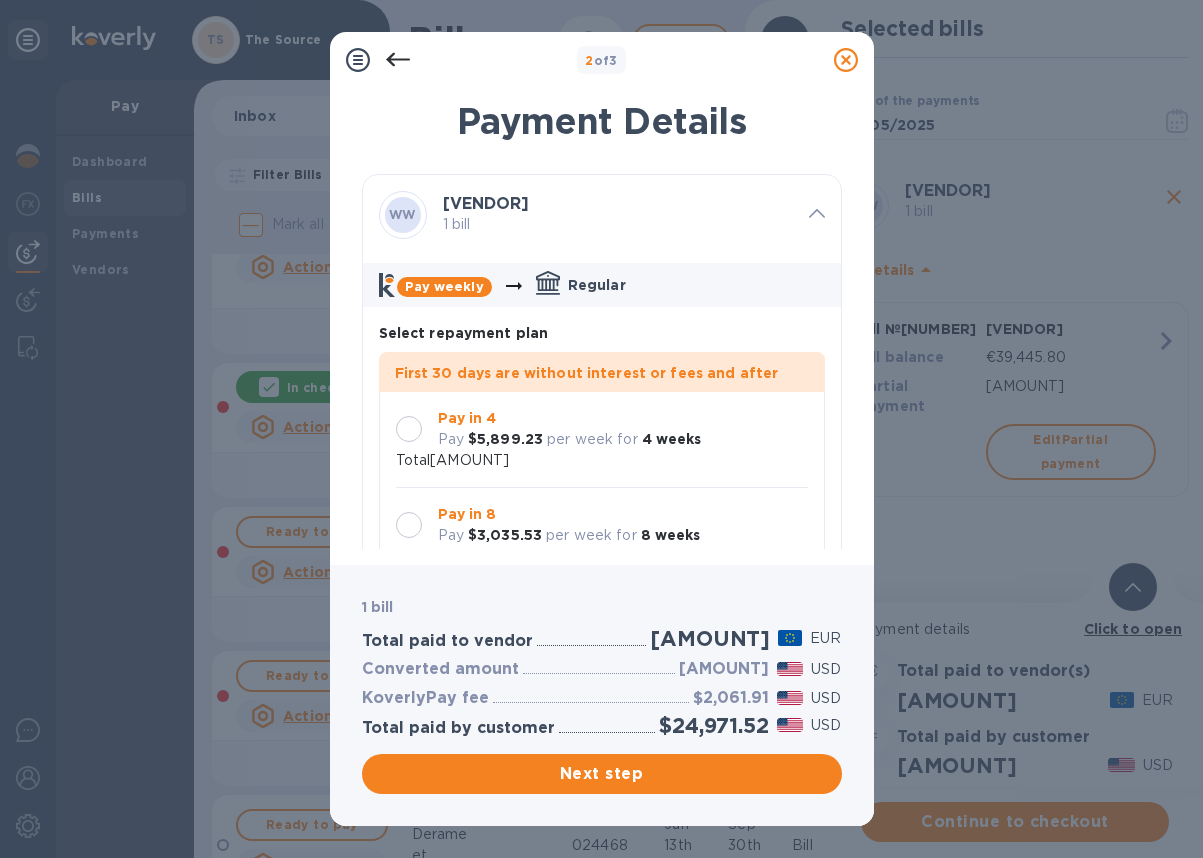 scroll, scrollTop: 58, scrollLeft: 0, axis: vertical 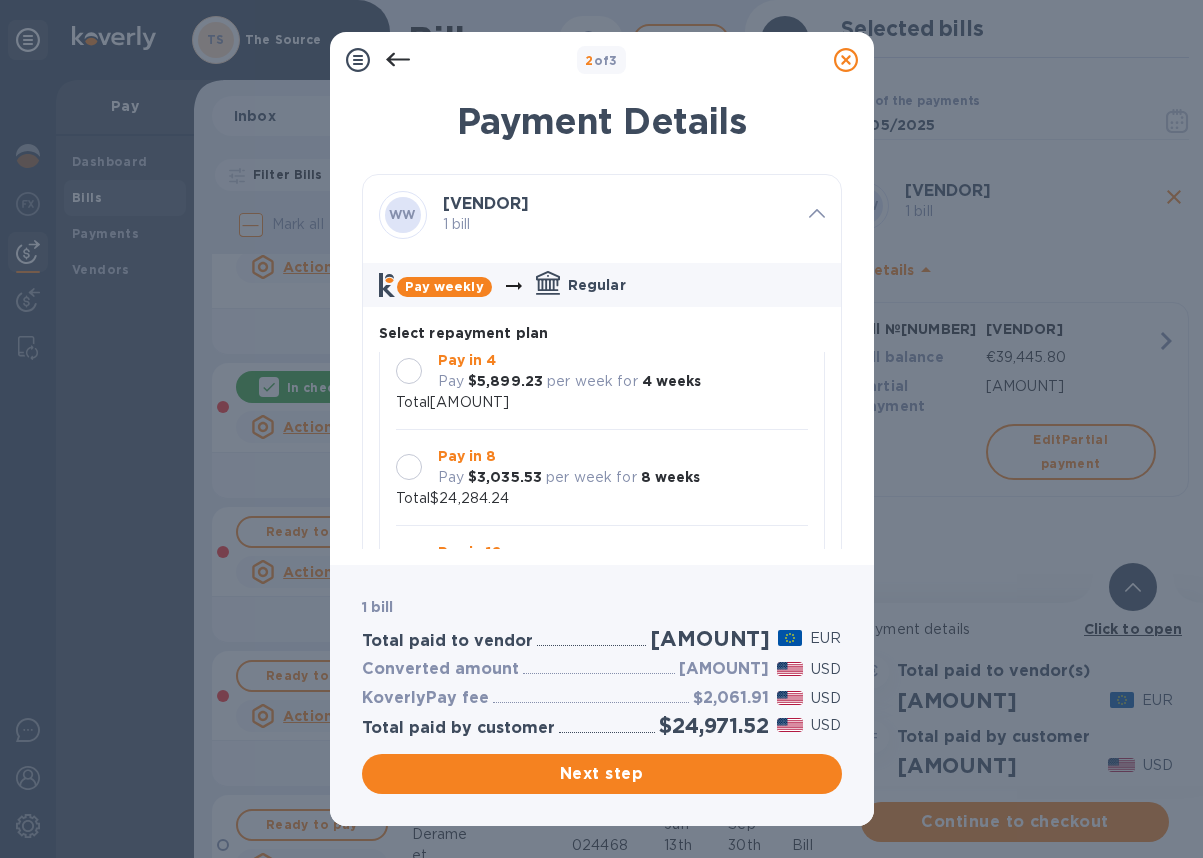click at bounding box center [409, 371] 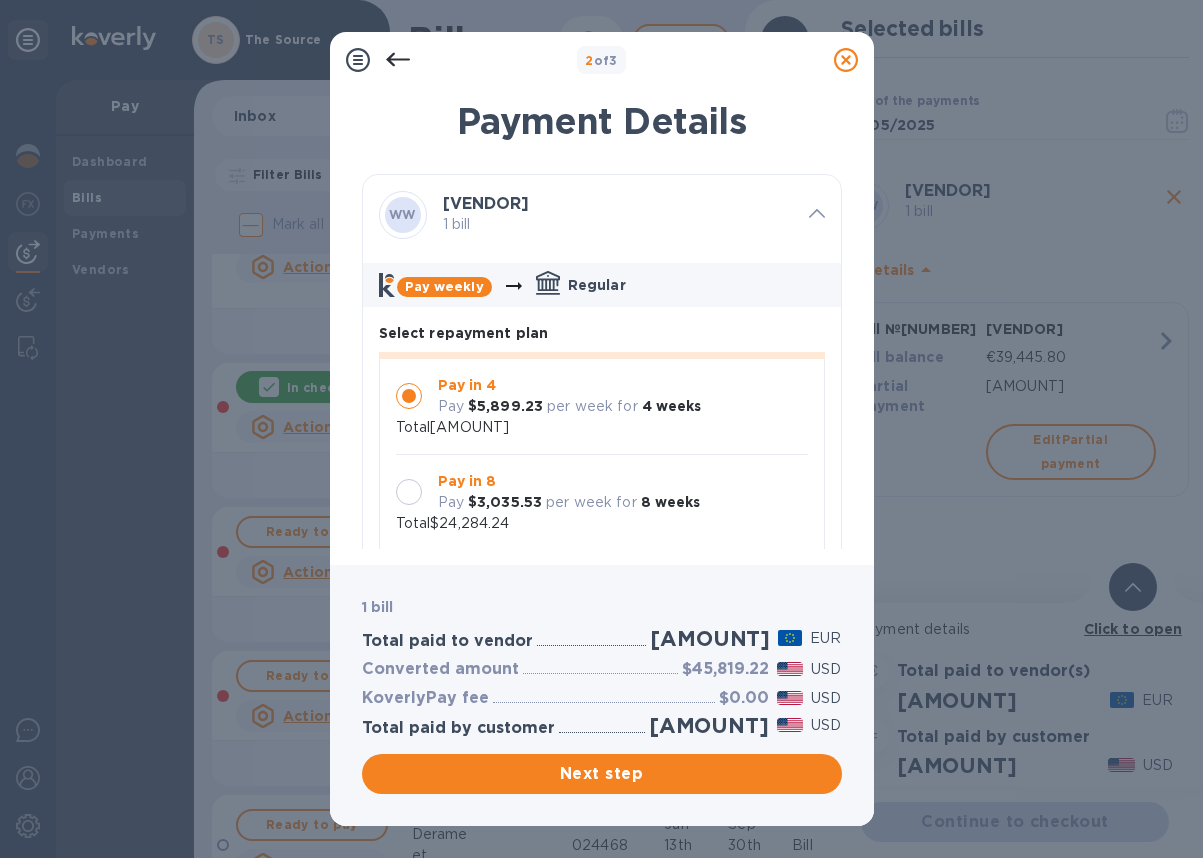 scroll, scrollTop: 58, scrollLeft: 0, axis: vertical 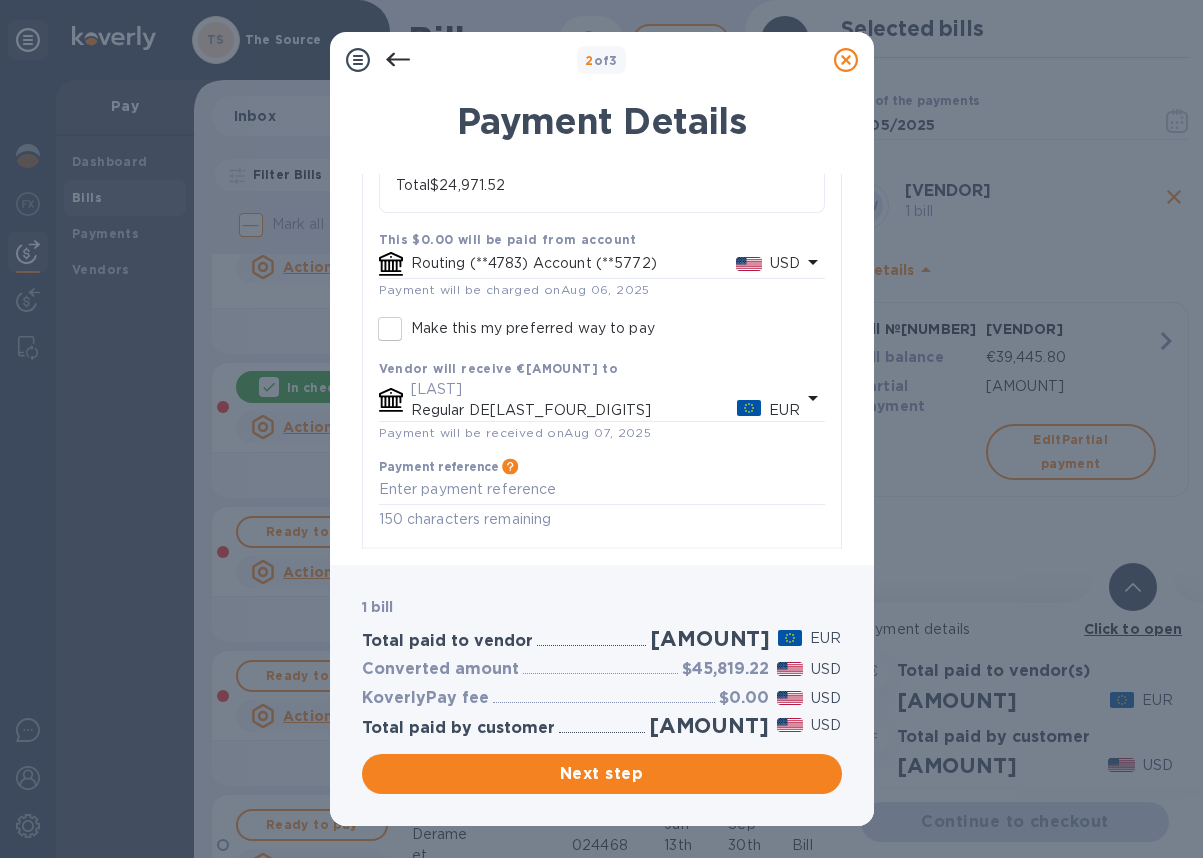 click on "USD" at bounding box center [785, 263] 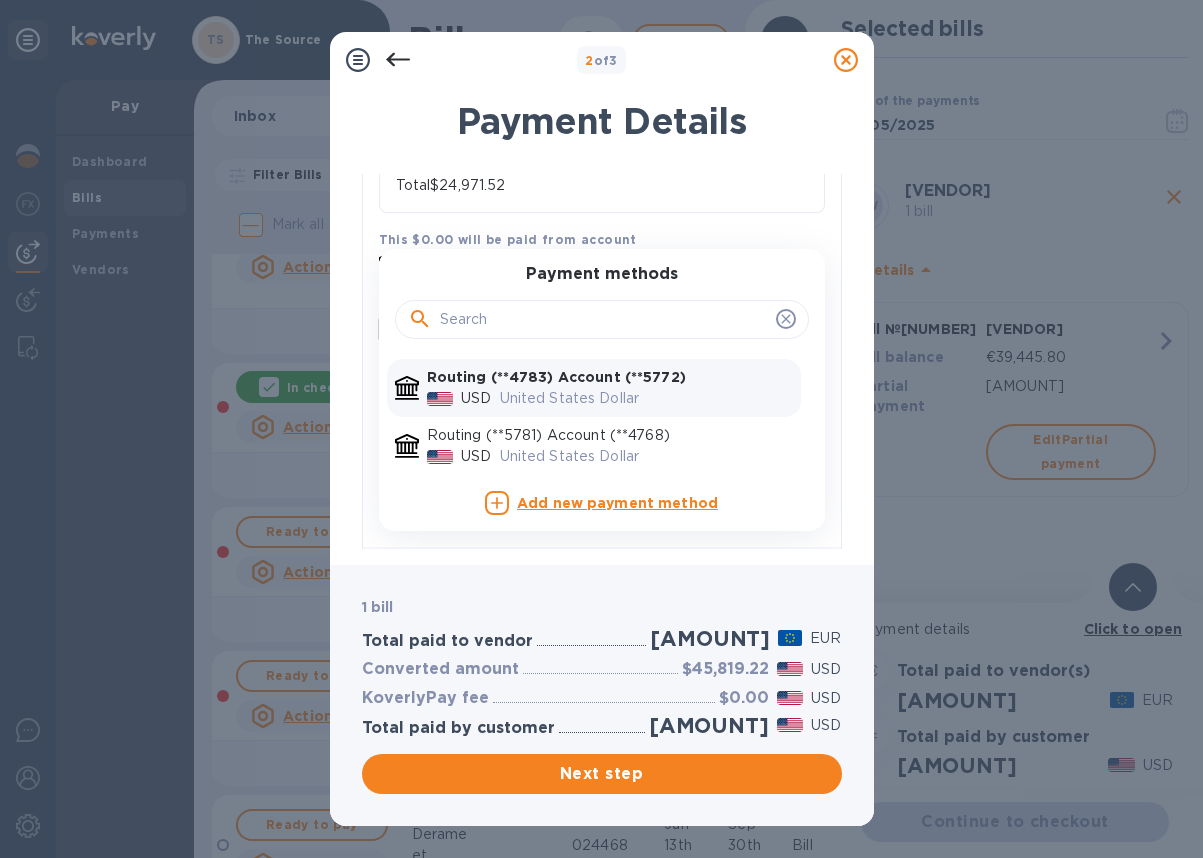 click on "Routing  (**5781) Account  (**4768)" at bounding box center [610, 435] 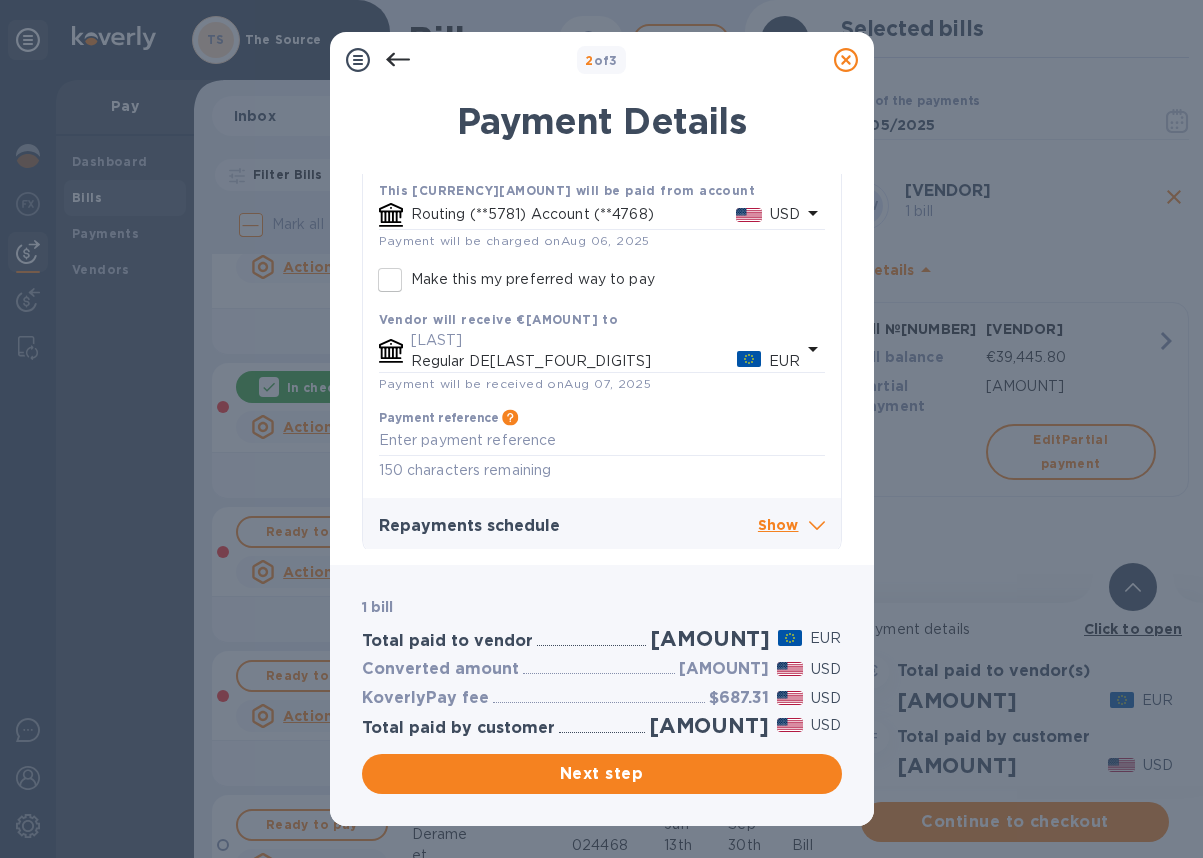 scroll, scrollTop: 465, scrollLeft: 0, axis: vertical 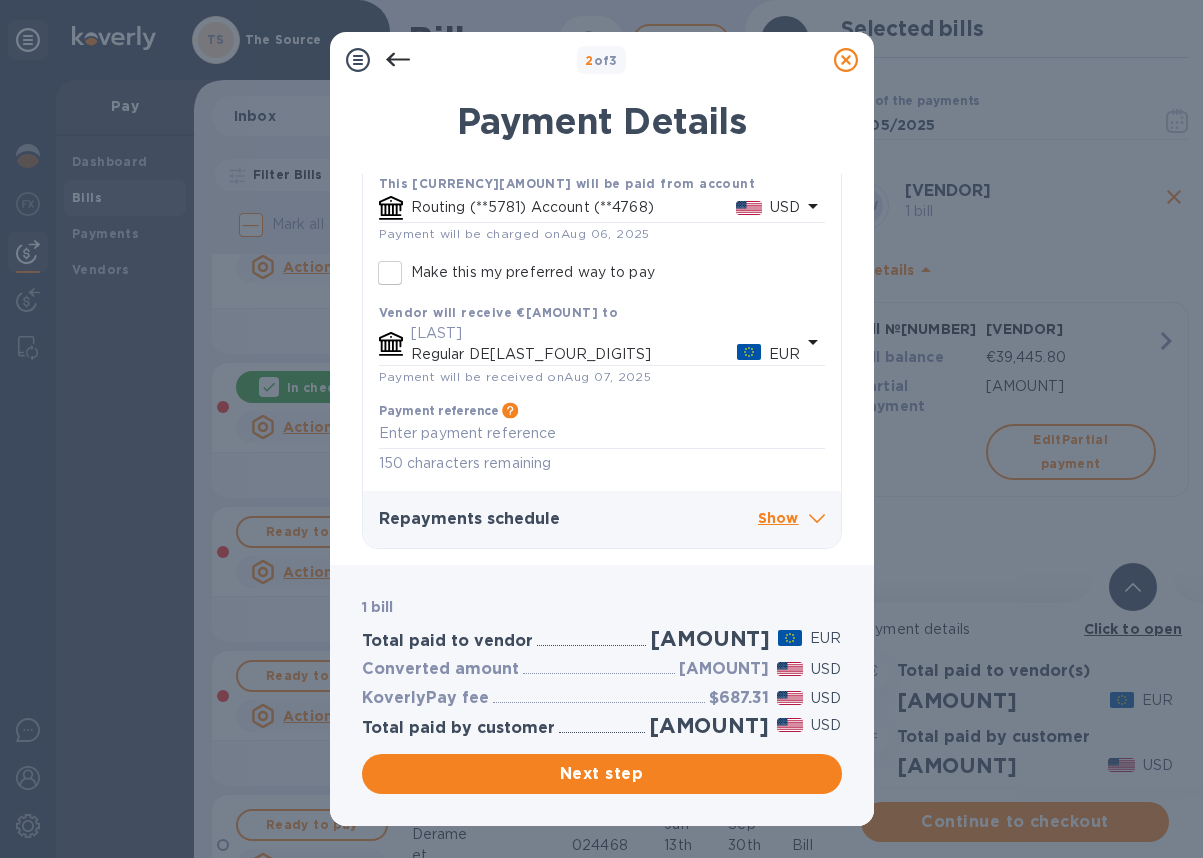 click on "Show" at bounding box center [791, 519] 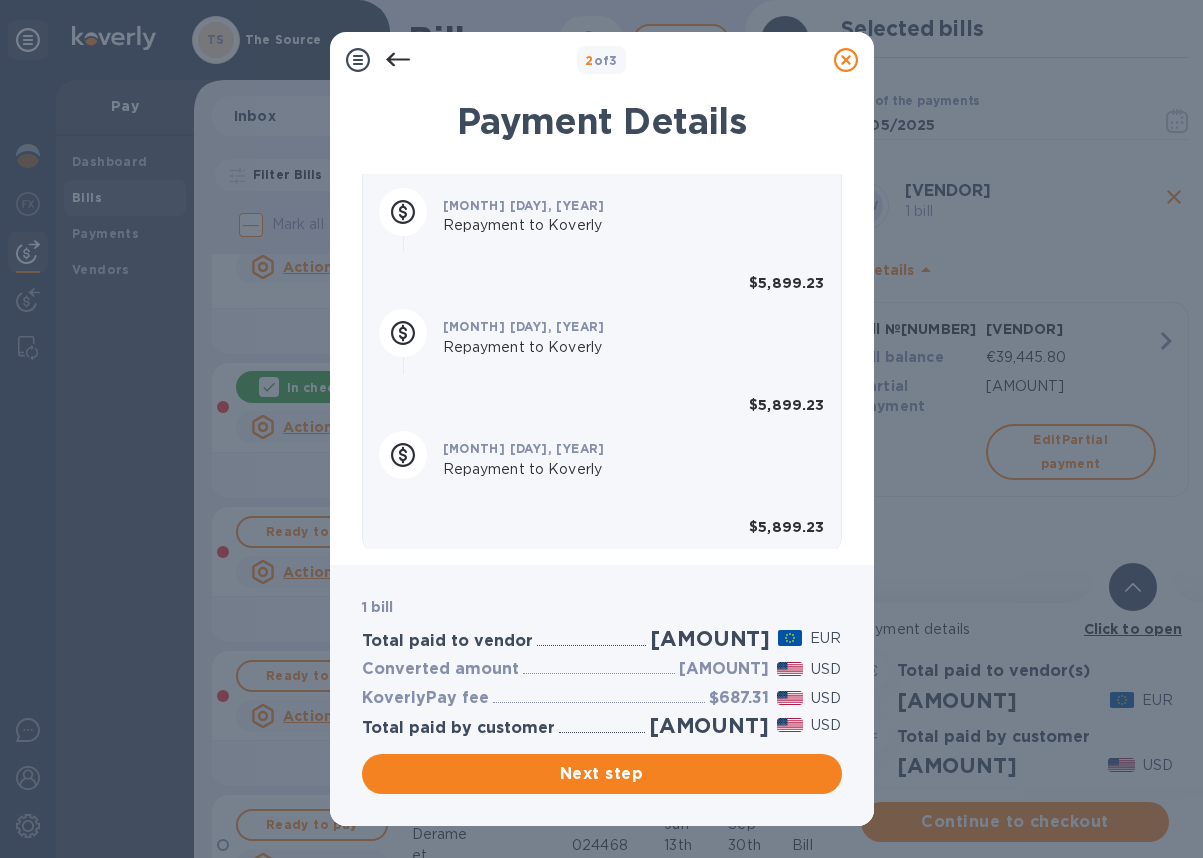 scroll, scrollTop: 1139, scrollLeft: 0, axis: vertical 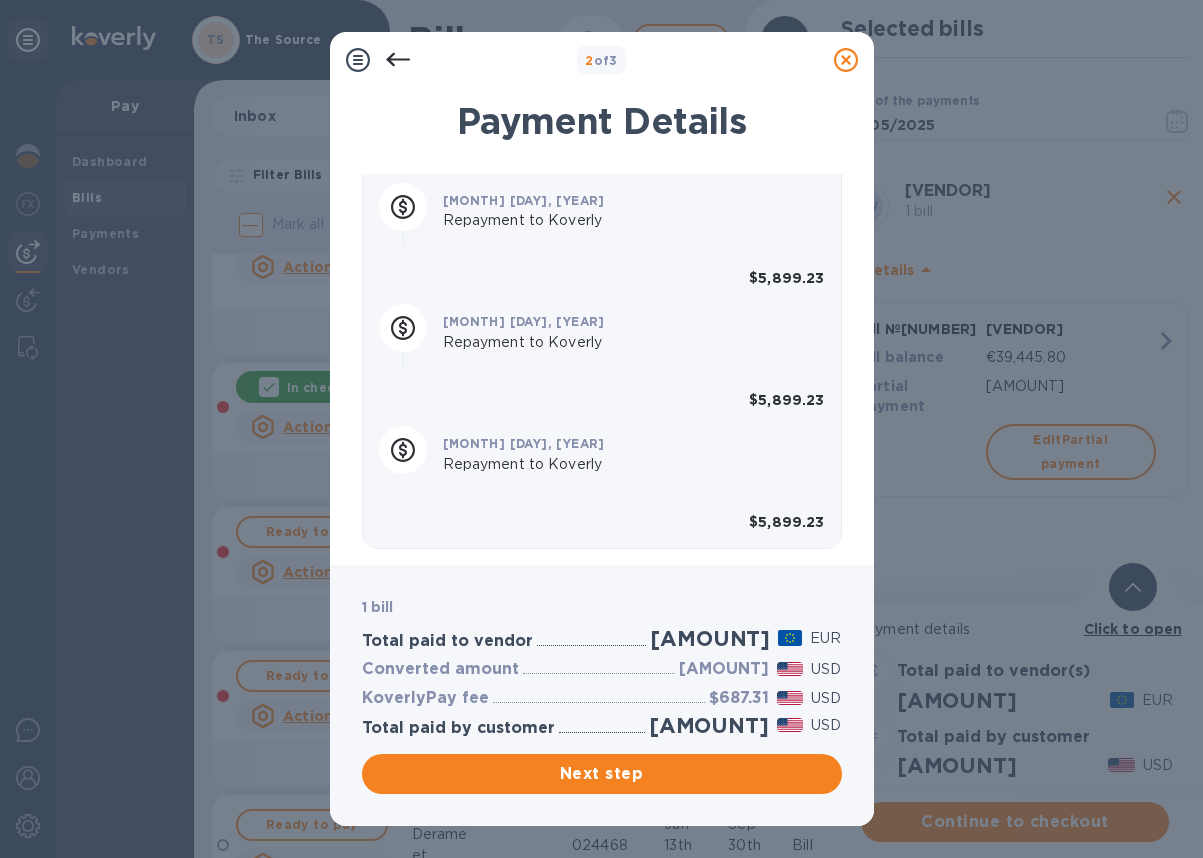 click on "Next step" at bounding box center [602, 774] 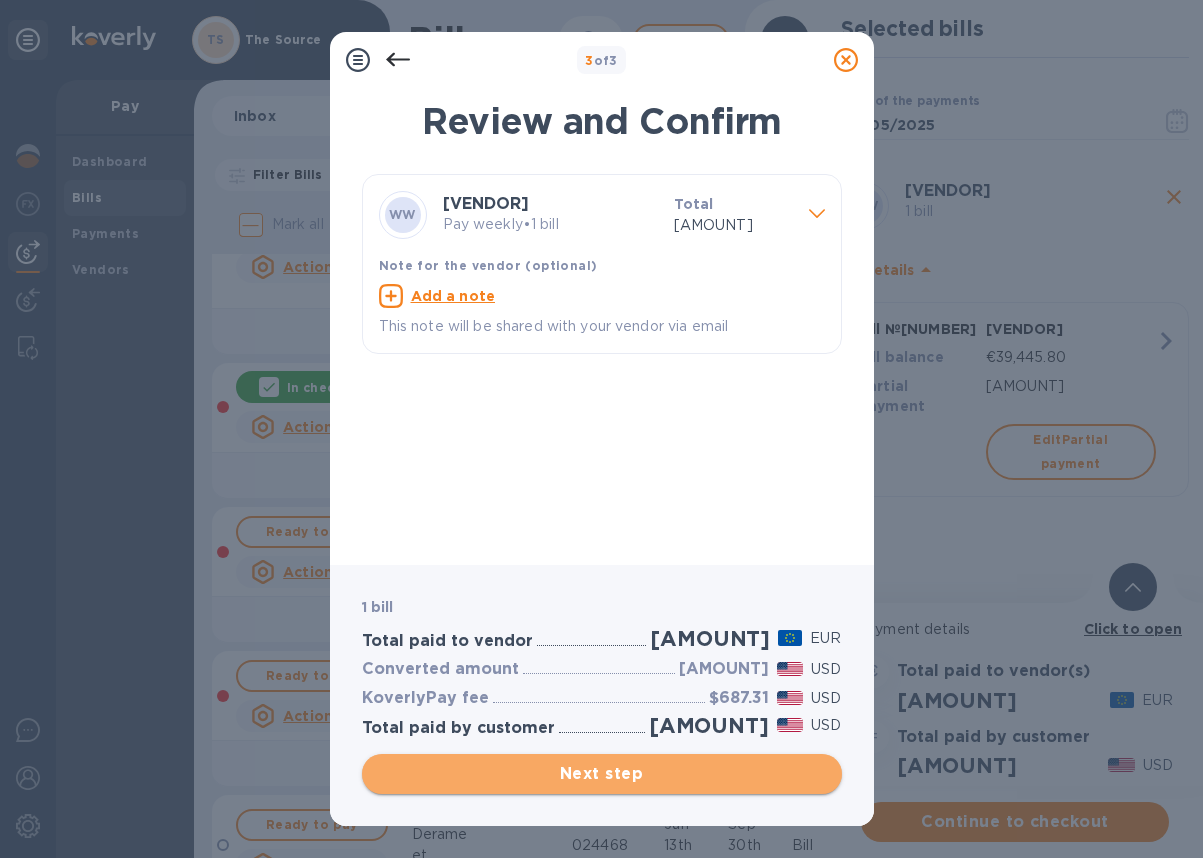 click on "Next step" at bounding box center (602, 774) 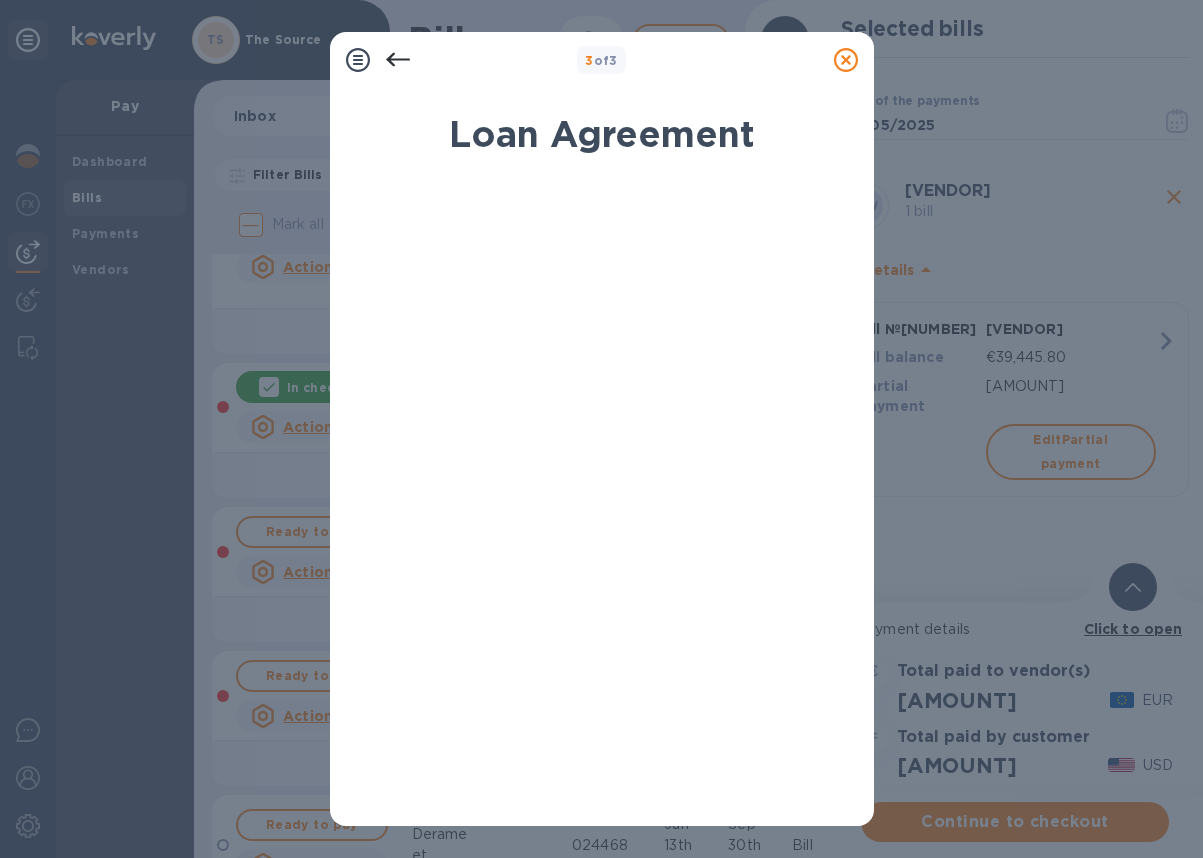 drag, startPoint x: 844, startPoint y: 62, endPoint x: 835, endPoint y: 109, distance: 47.853943 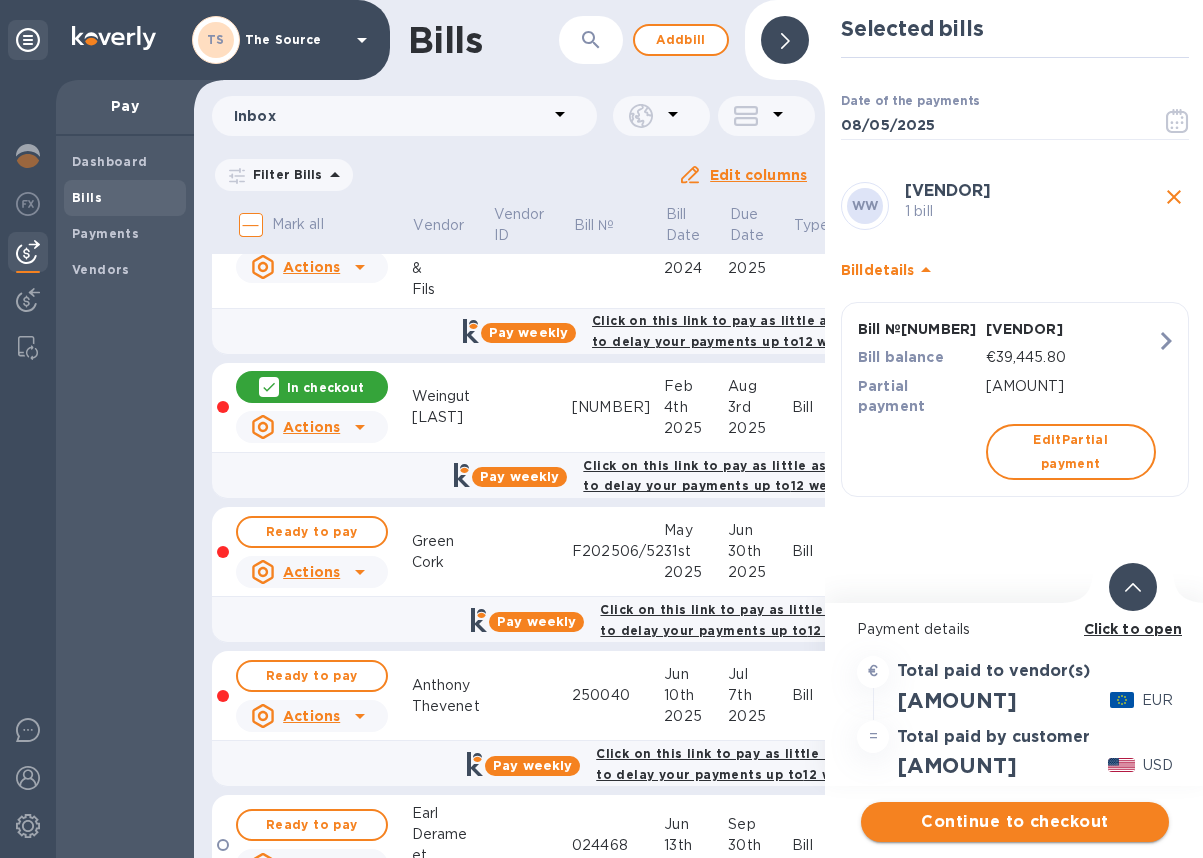click on "Continue to checkout" at bounding box center [1015, 822] 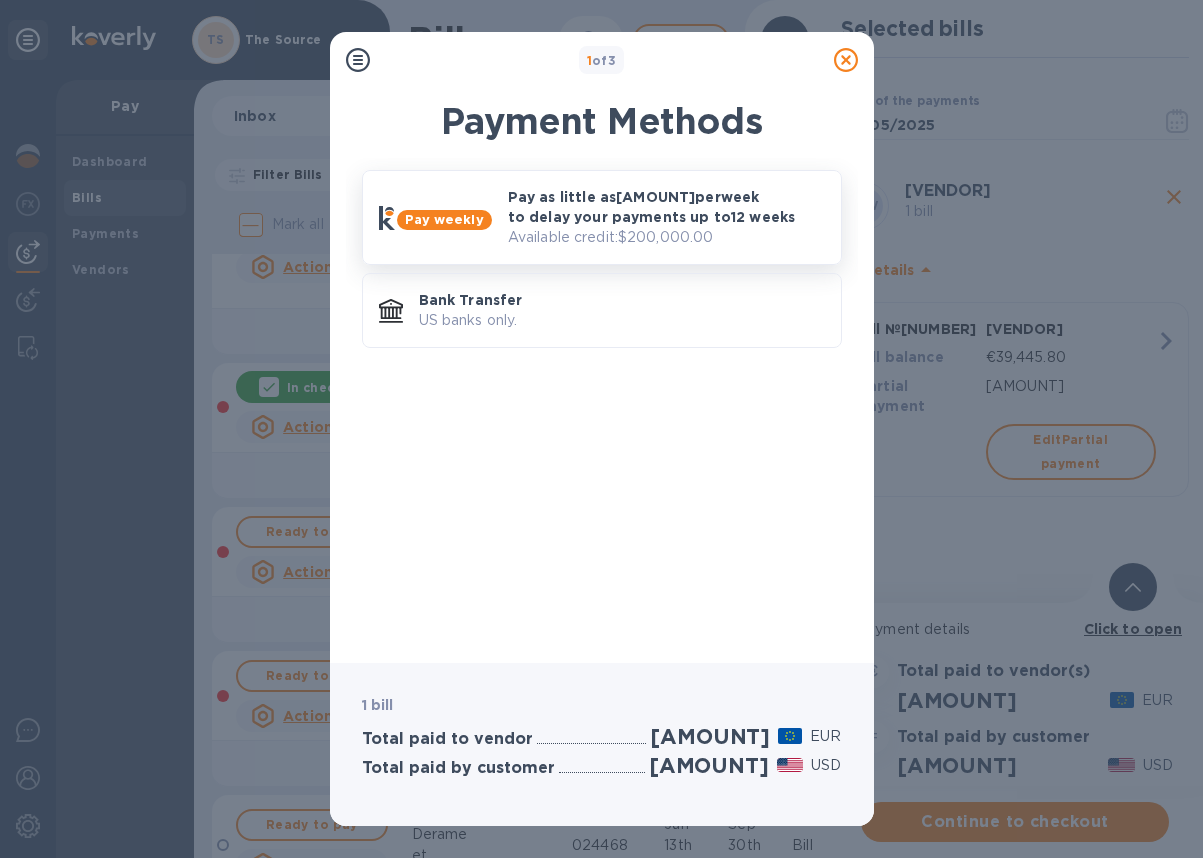 click on "Pay as little as  $[AMOUNT]  per  week    to delay your payments up to  12 weeks" at bounding box center [666, 207] 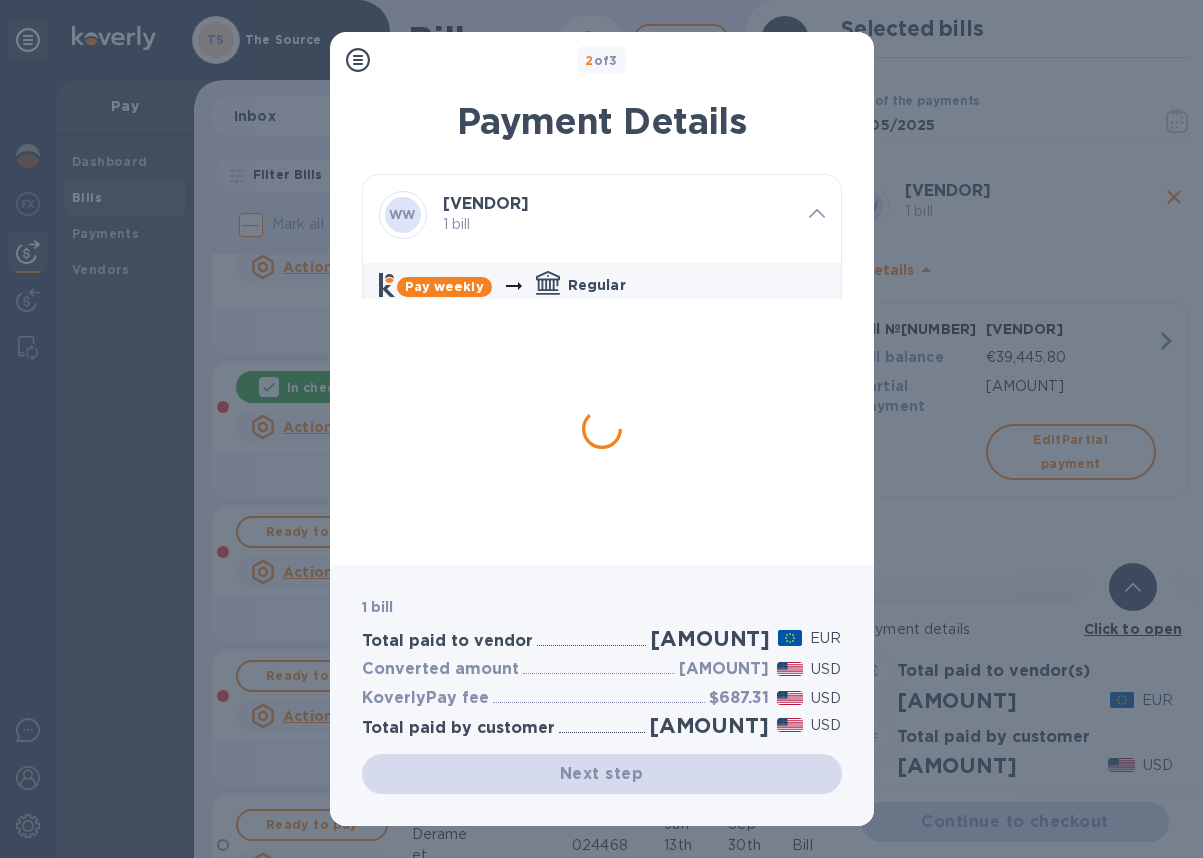 scroll, scrollTop: 58, scrollLeft: 0, axis: vertical 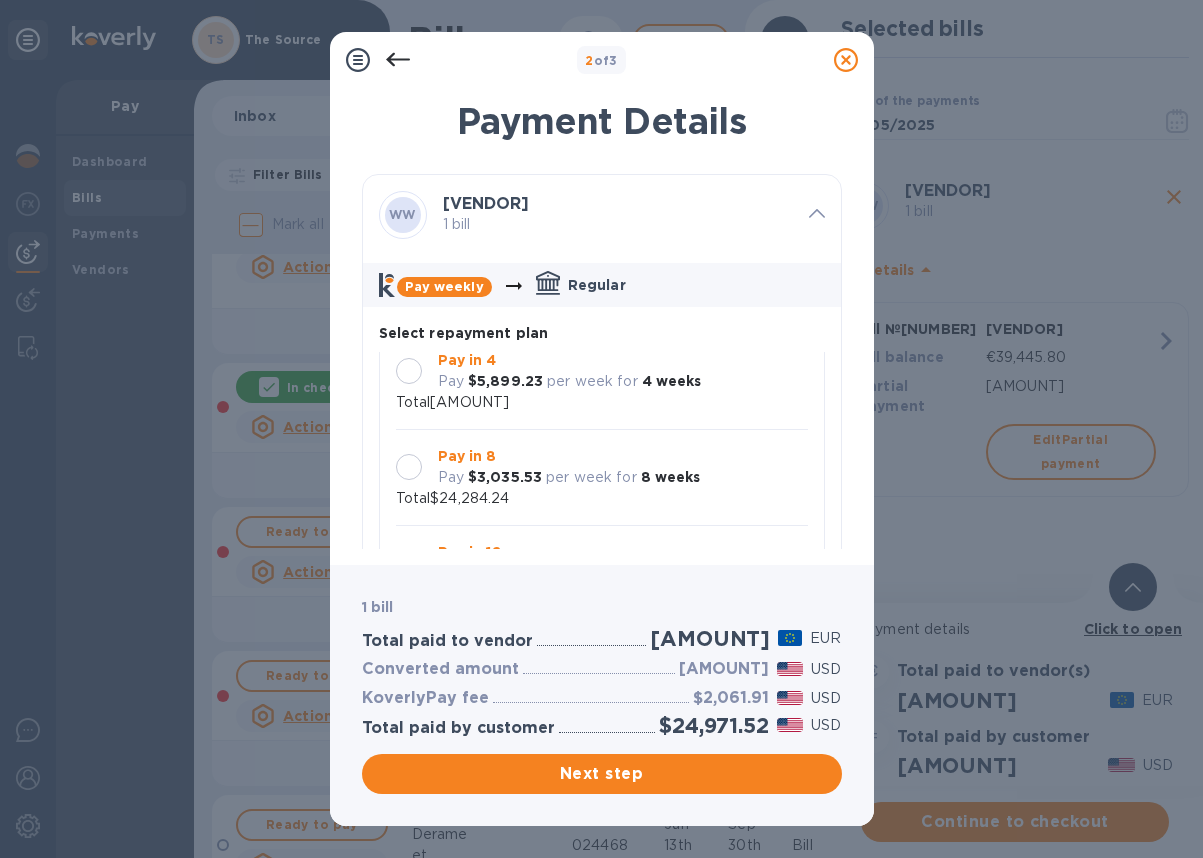 drag, startPoint x: 416, startPoint y: 369, endPoint x: 431, endPoint y: 397, distance: 31.764761 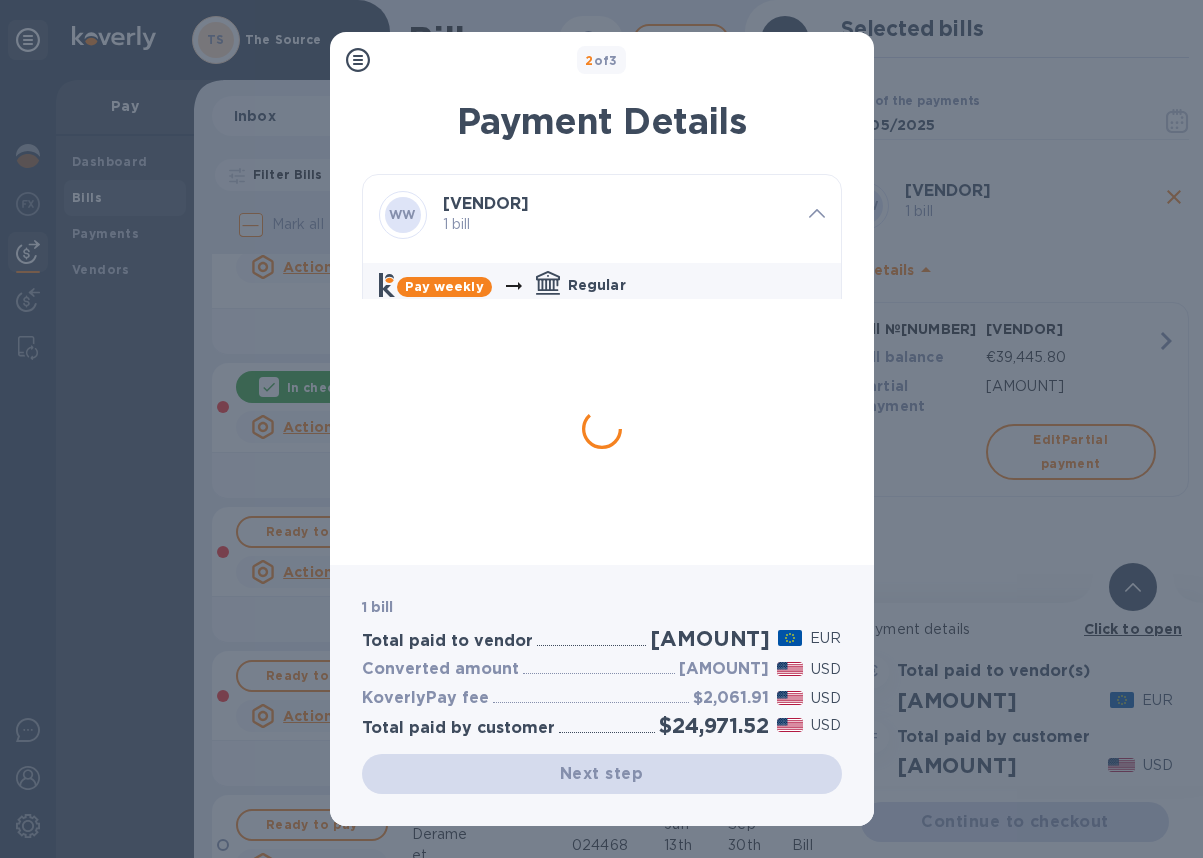 scroll, scrollTop: 0, scrollLeft: 0, axis: both 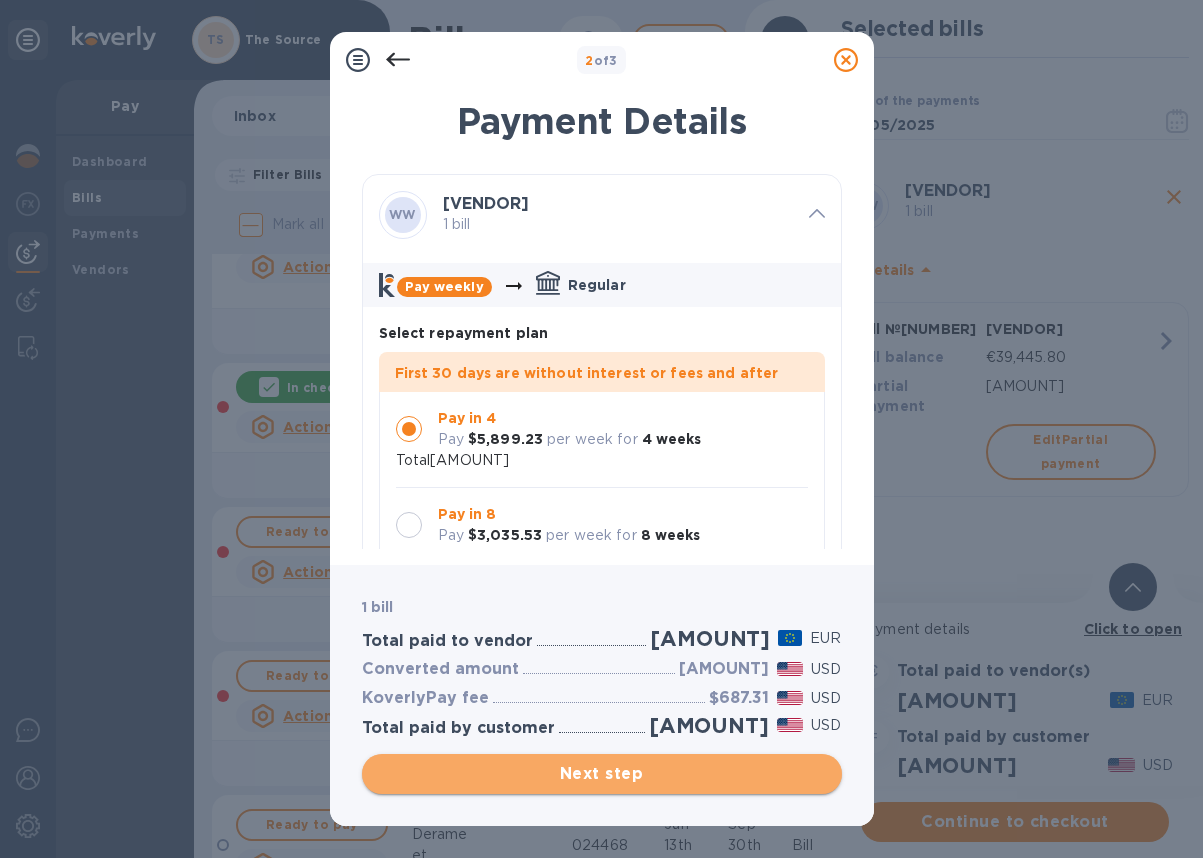 click on "Next step" at bounding box center [602, 774] 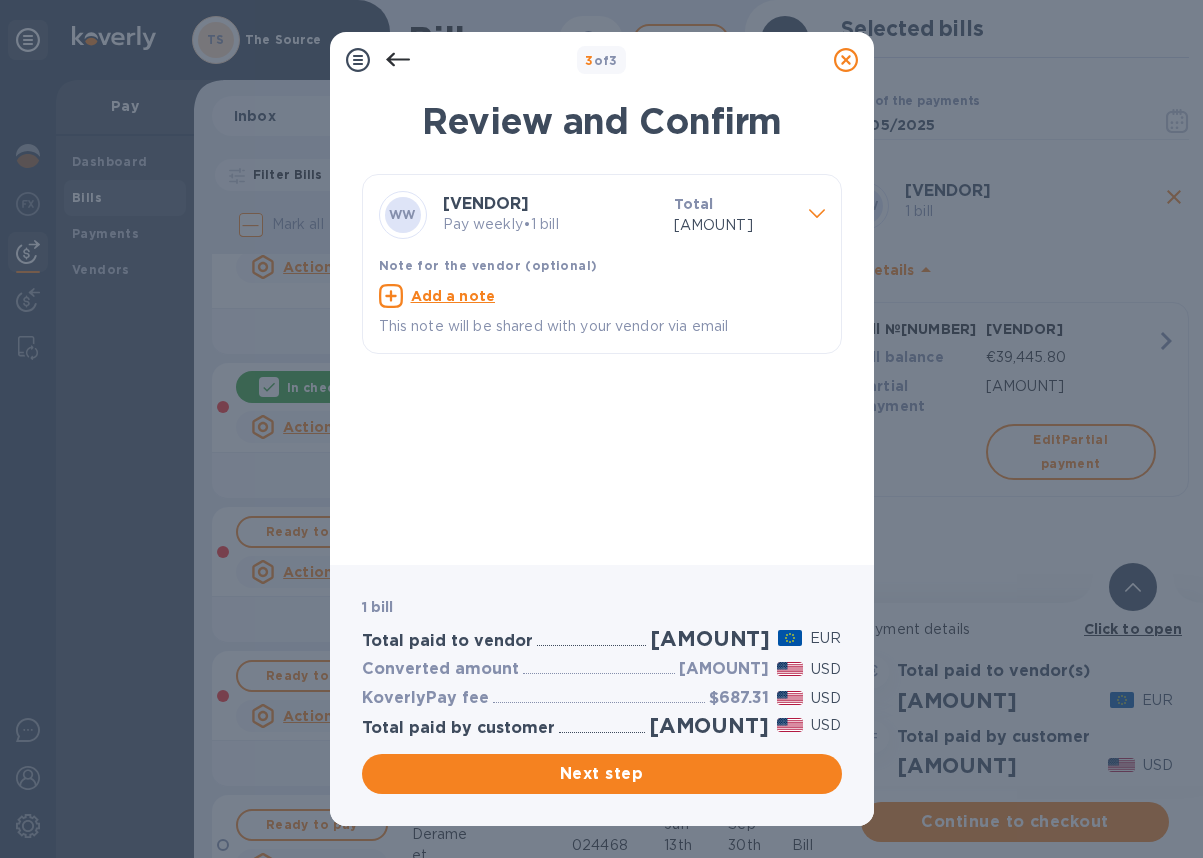click on "Next step" at bounding box center [602, 774] 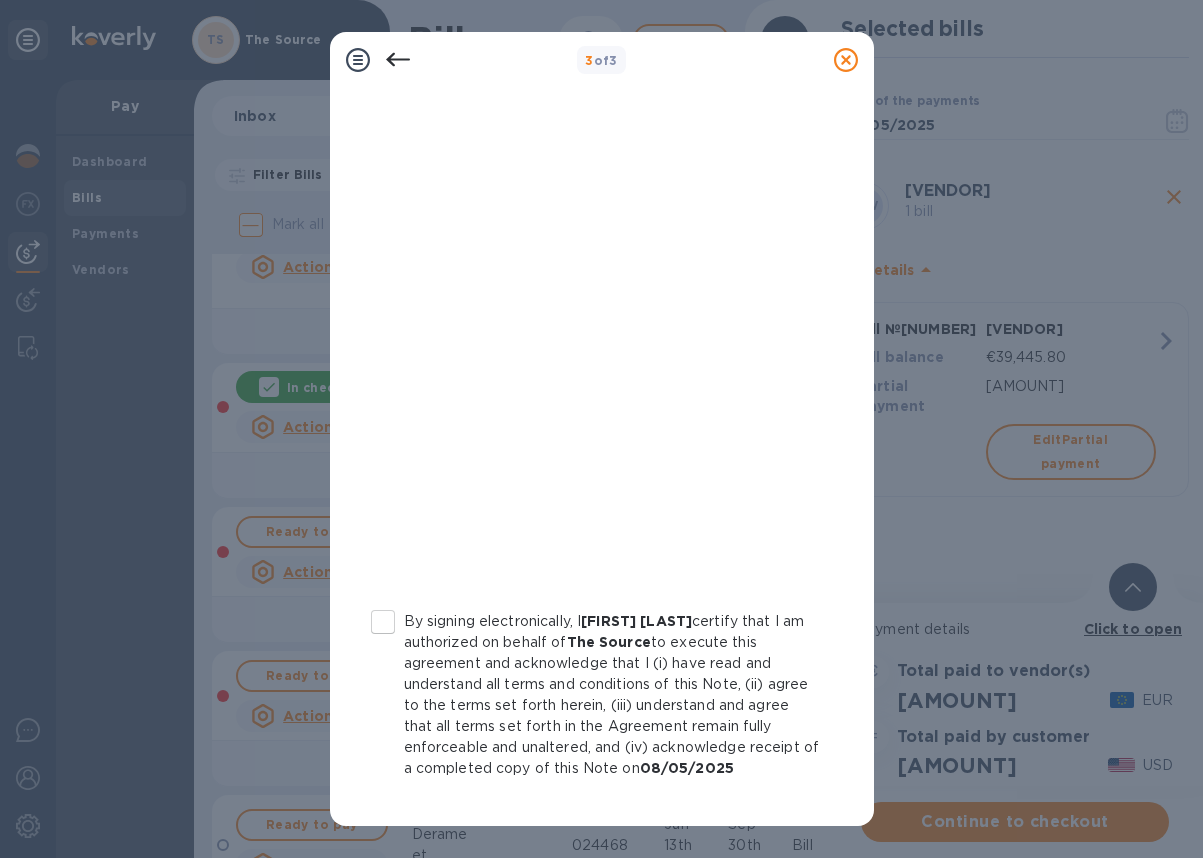 scroll, scrollTop: 260, scrollLeft: 0, axis: vertical 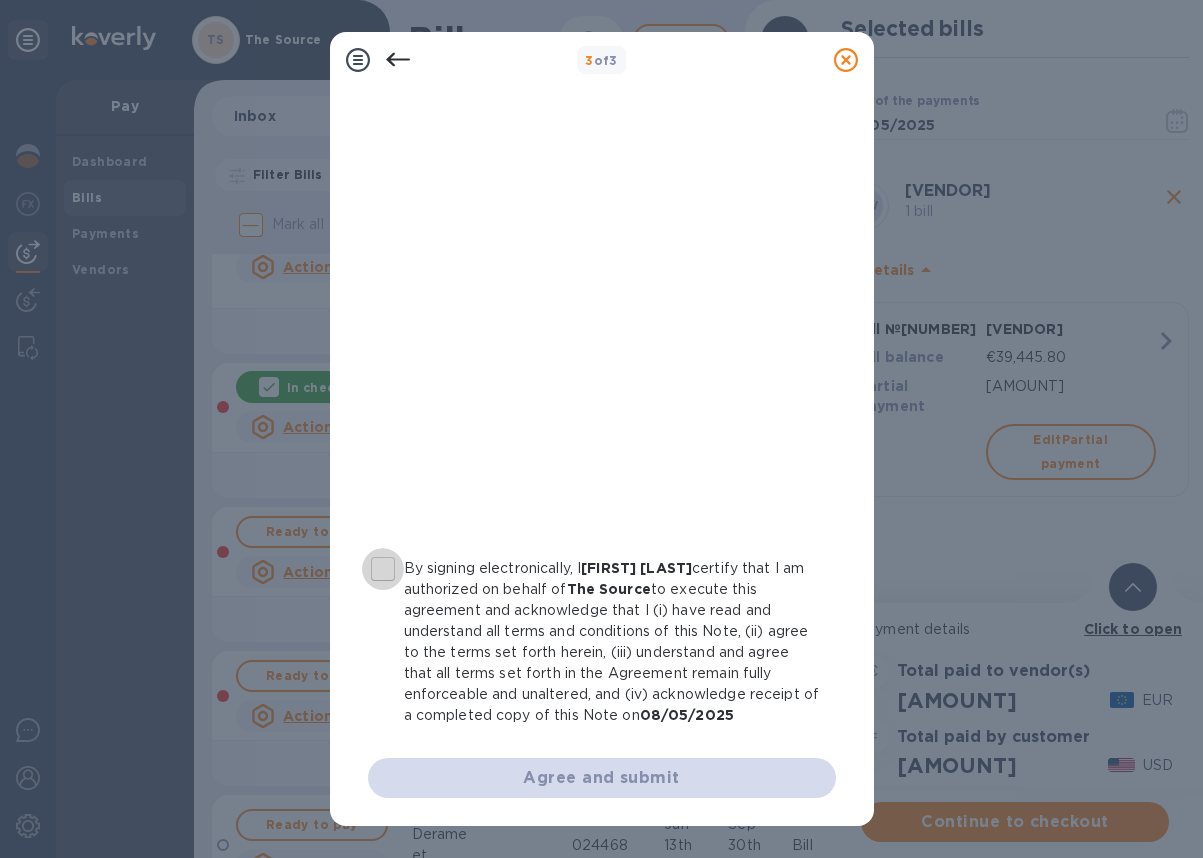 click on "By signing electronically, I  [FIRST] [LAST]  certify that I am authorized on behalf of  [COMPANY_NAME]  to execute this agreement and acknowledge that I (i) have read and understand all terms and conditions of this Note, (ii) agree to the terms set forth herein, (iii) understand and agree that all terms set forth in the Agreement remain fully enforceable and unaltered, and (iv) acknowledge receipt of a completed copy of this Note on  [DATE]" at bounding box center (383, 569) 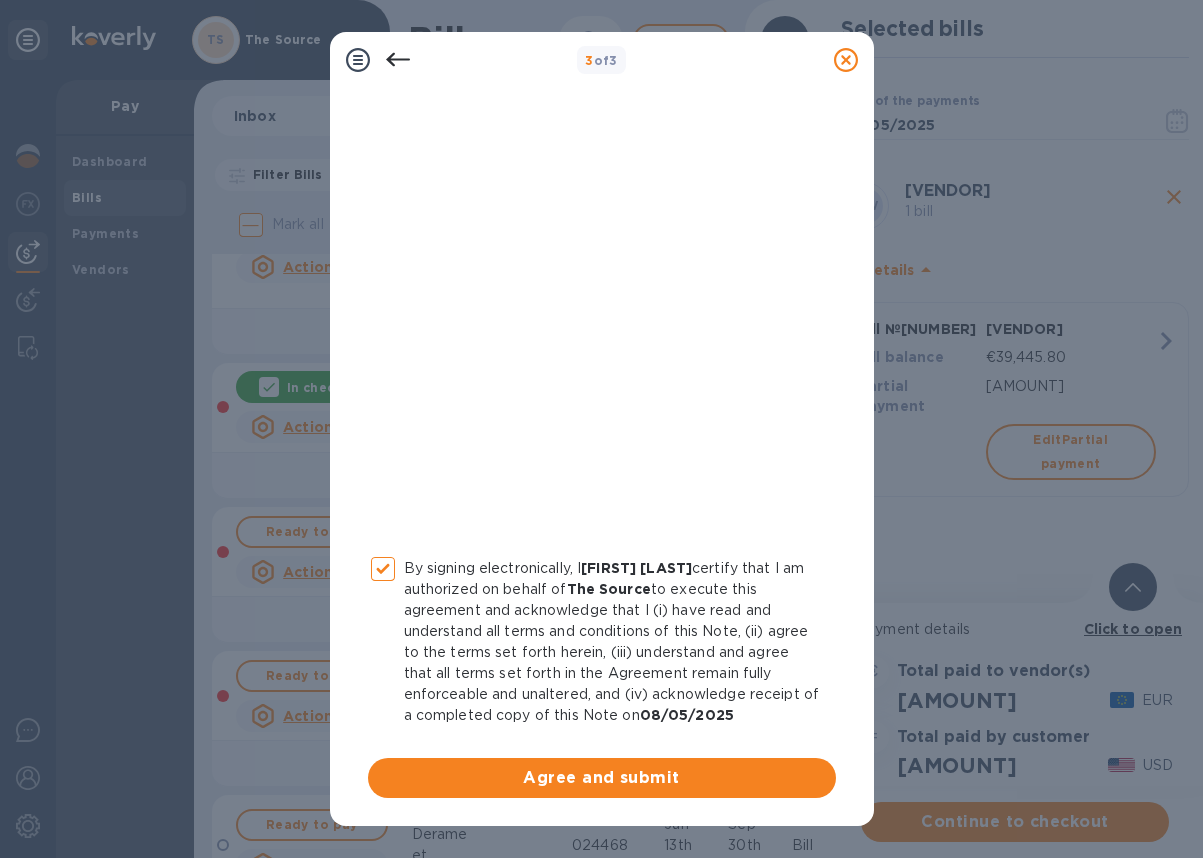click on "Agree and submit" at bounding box center (602, 778) 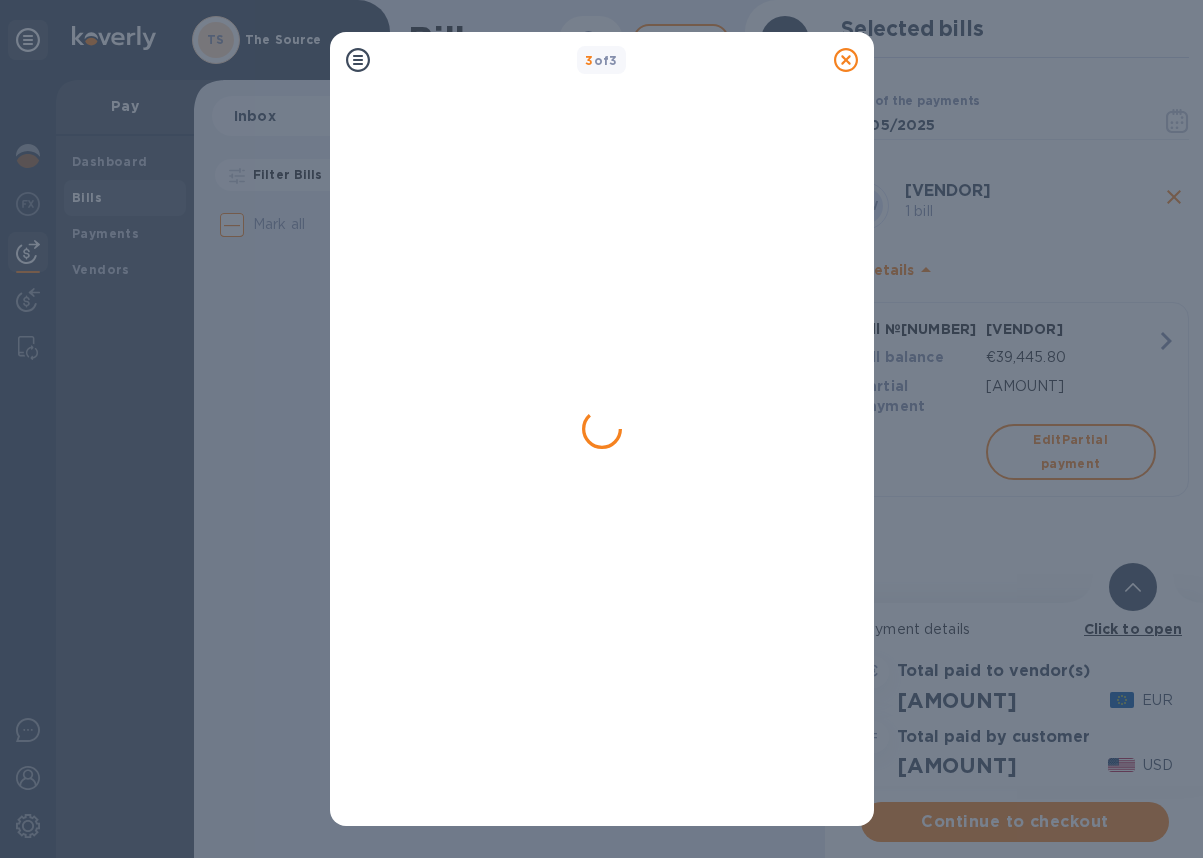 scroll, scrollTop: 0, scrollLeft: 0, axis: both 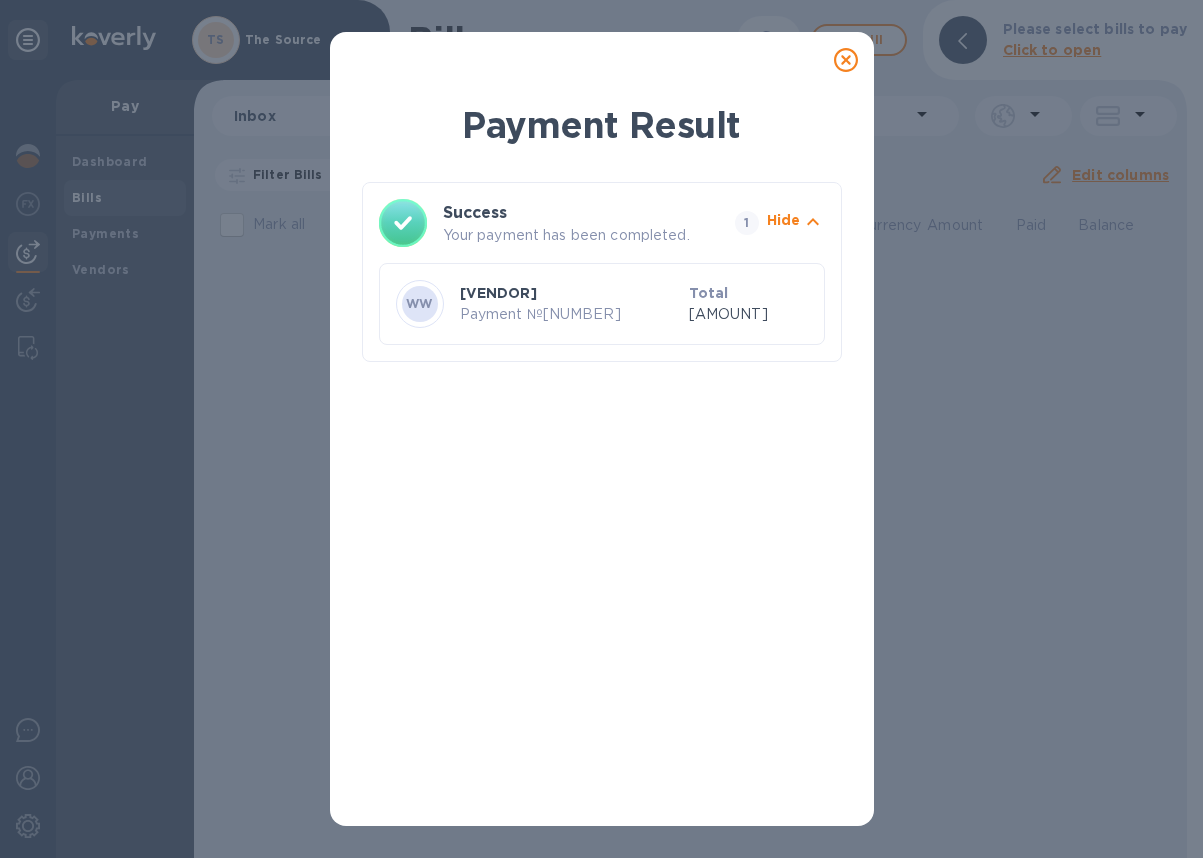 click 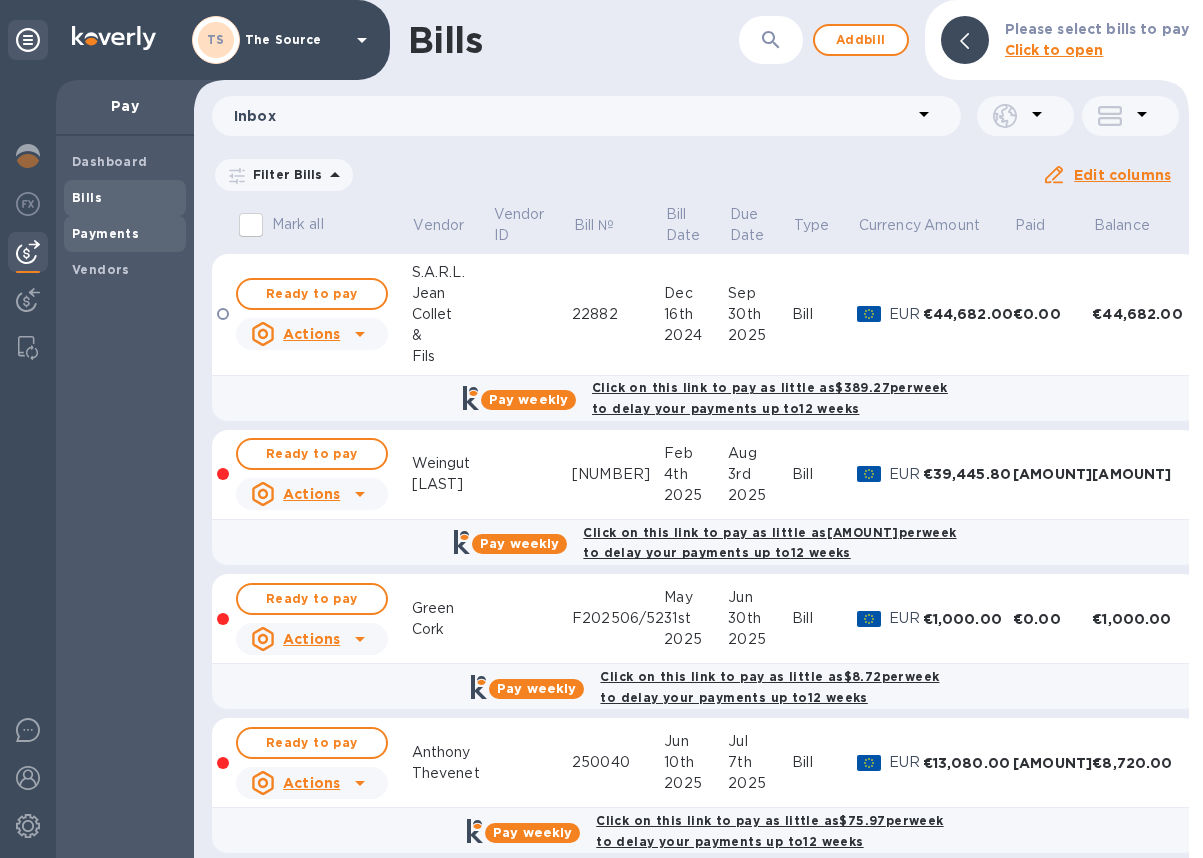 click on "Payments" at bounding box center (105, 233) 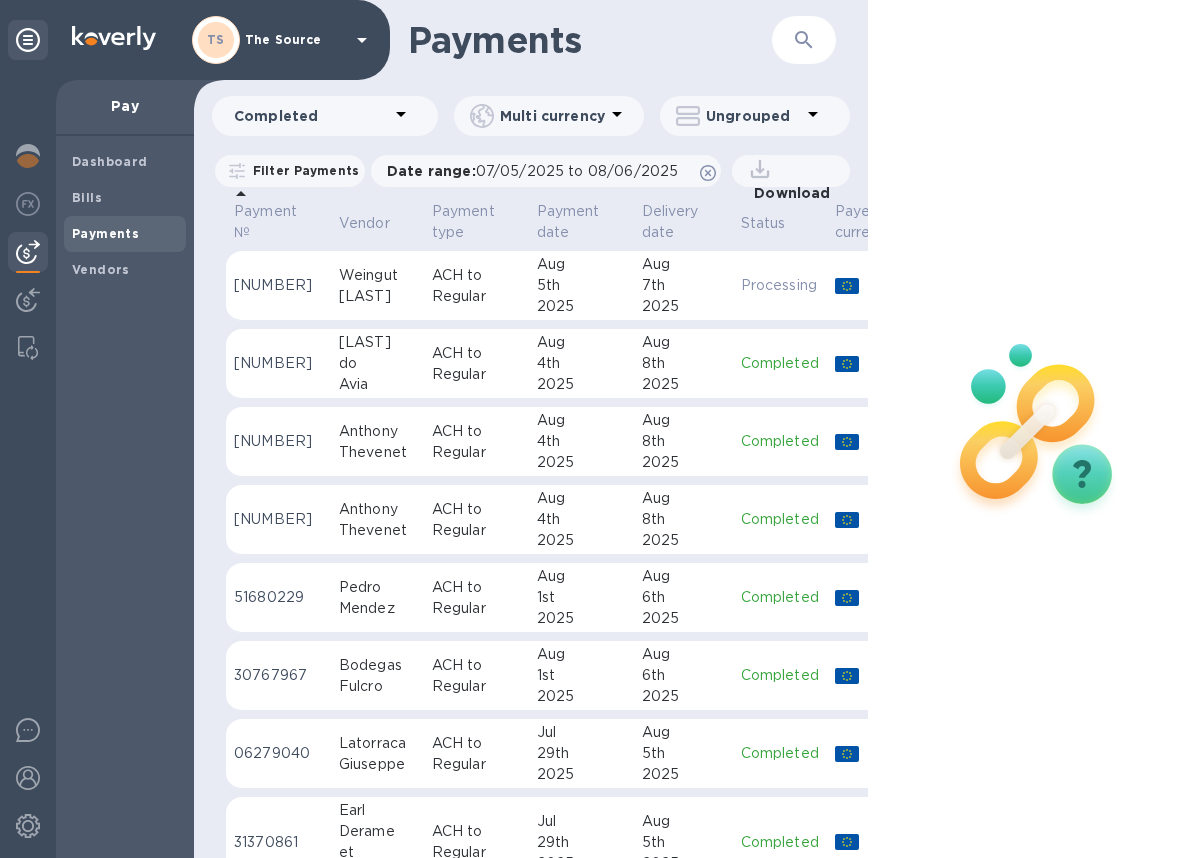 click on "[VENDOR]" at bounding box center [377, 286] 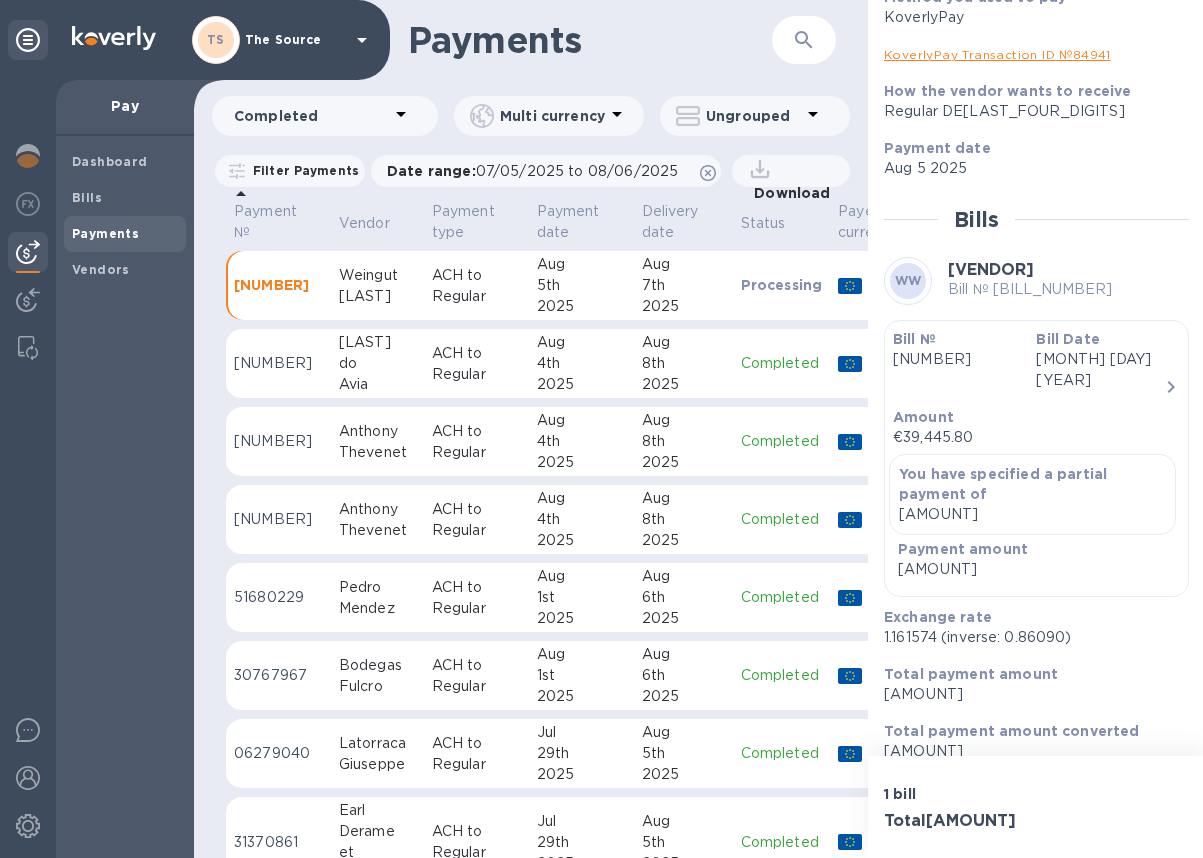 scroll, scrollTop: 275, scrollLeft: 0, axis: vertical 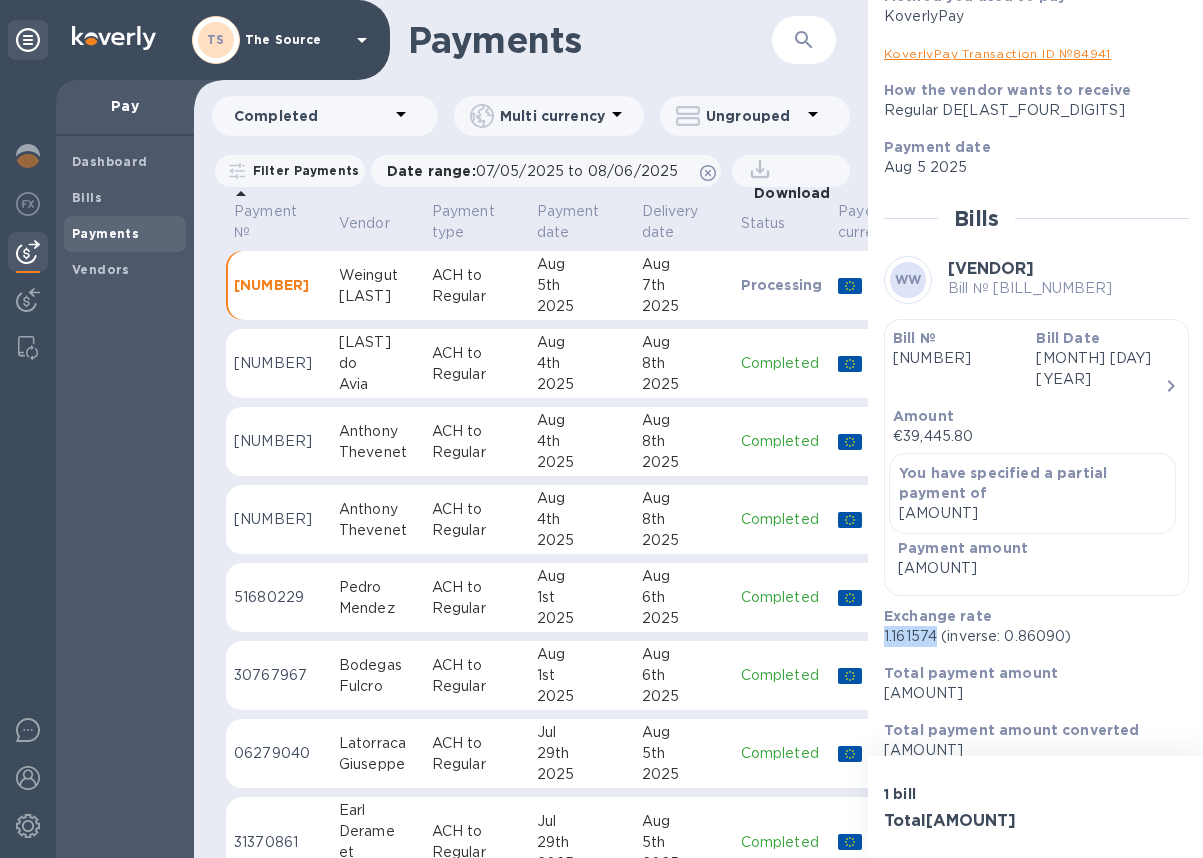 drag, startPoint x: 937, startPoint y: 617, endPoint x: 882, endPoint y: 616, distance: 55.00909 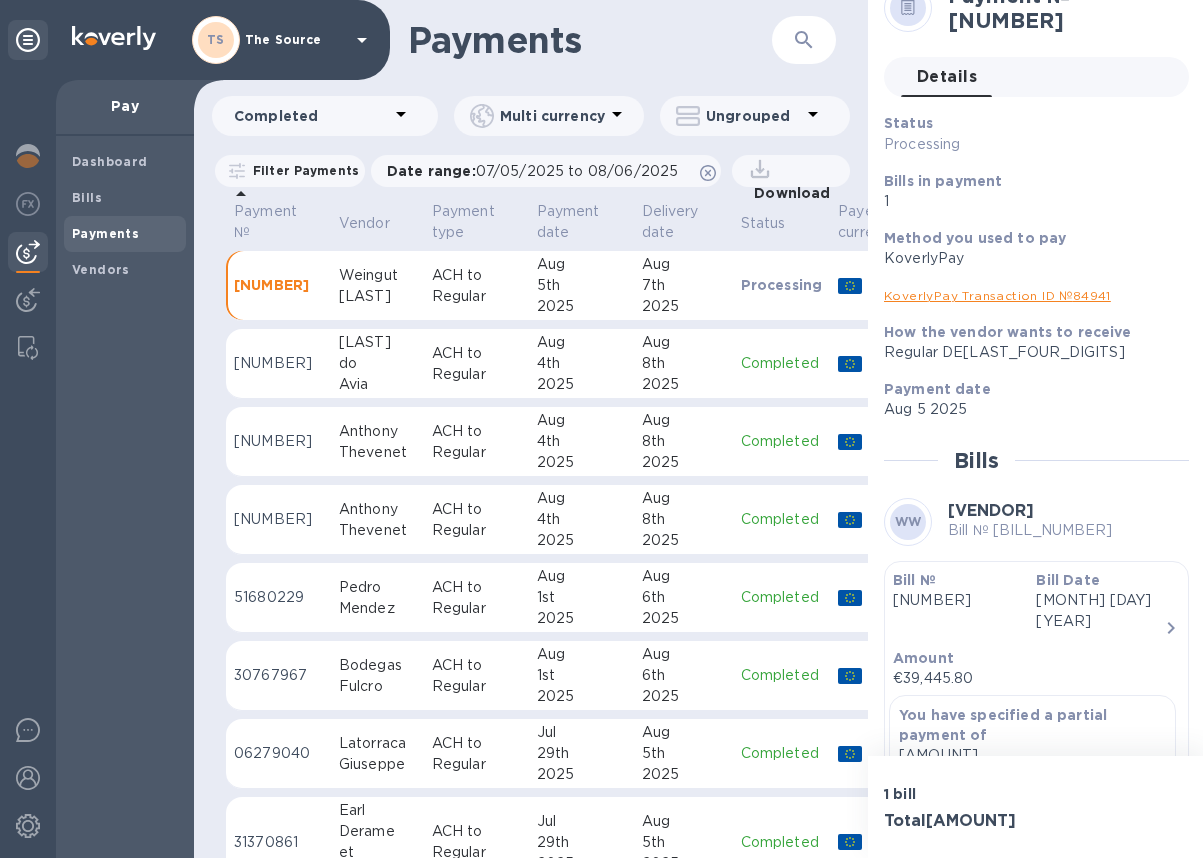 scroll, scrollTop: 0, scrollLeft: 0, axis: both 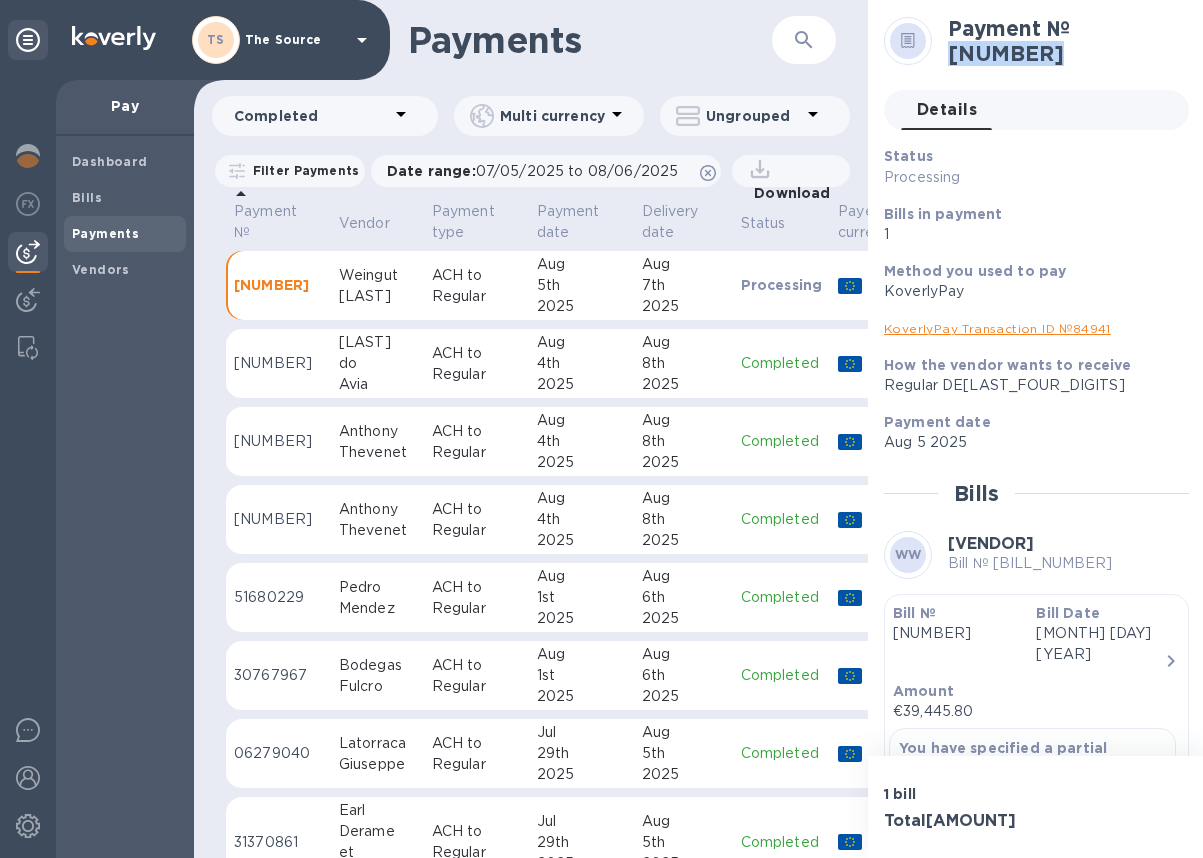 drag, startPoint x: 1053, startPoint y: 53, endPoint x: 965, endPoint y: 67, distance: 89.106674 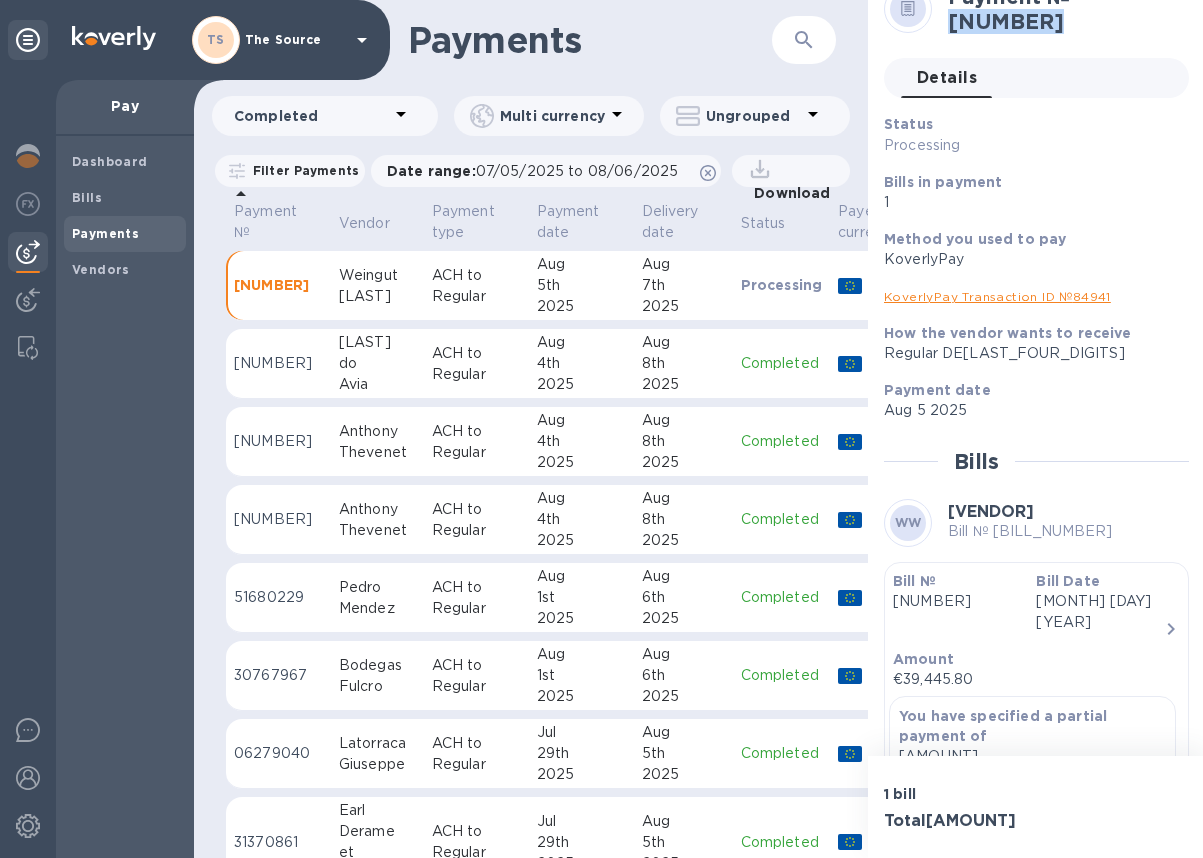 scroll, scrollTop: 0, scrollLeft: 0, axis: both 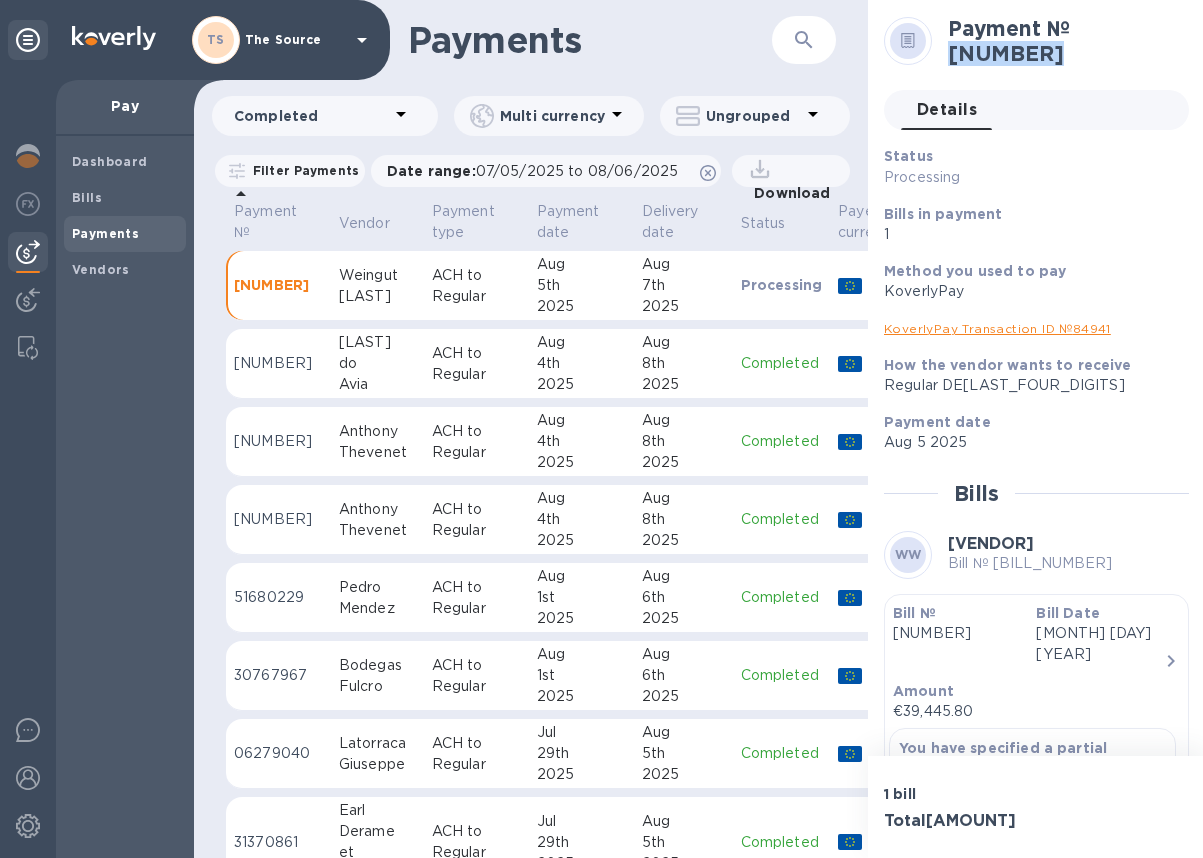 click on "Details 0" at bounding box center (947, 110) 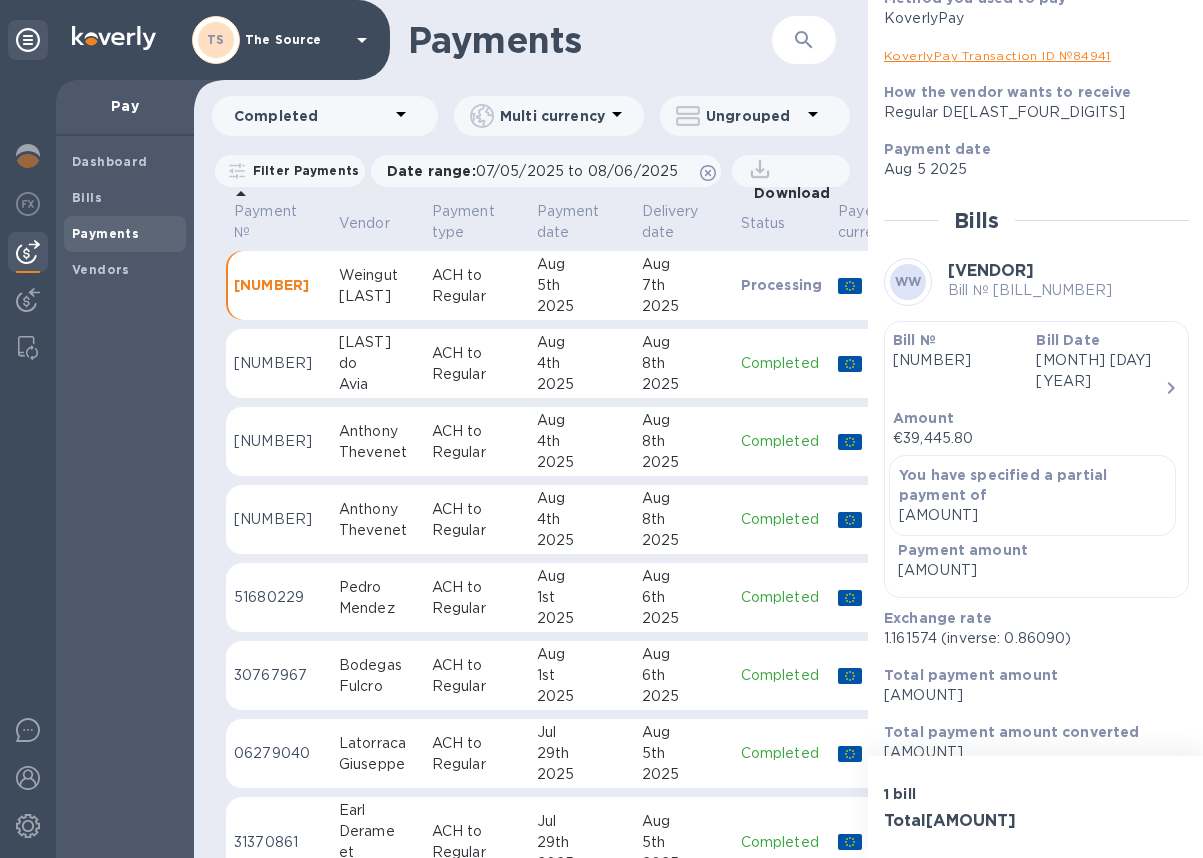 scroll, scrollTop: 275, scrollLeft: 0, axis: vertical 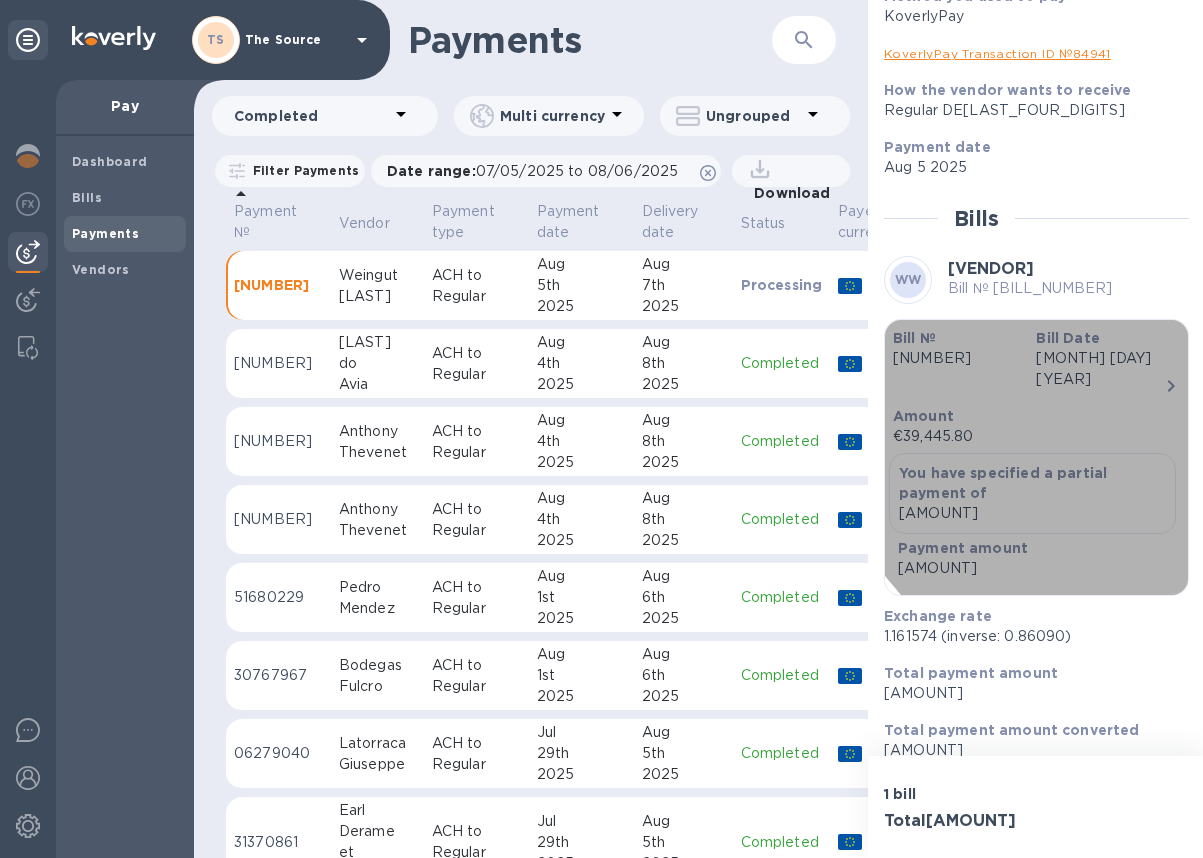 click on "Amount €[AMOUNT]" at bounding box center (1028, 426) 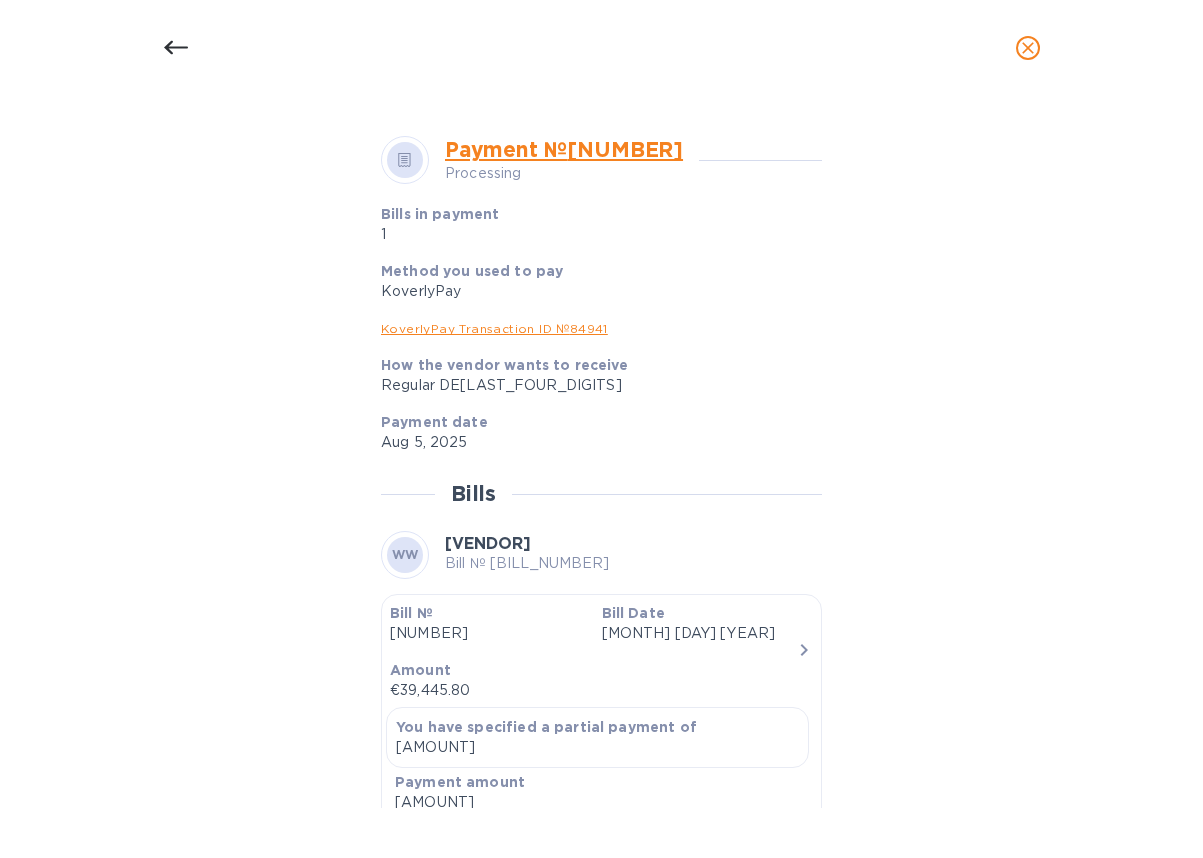 scroll, scrollTop: 682, scrollLeft: 0, axis: vertical 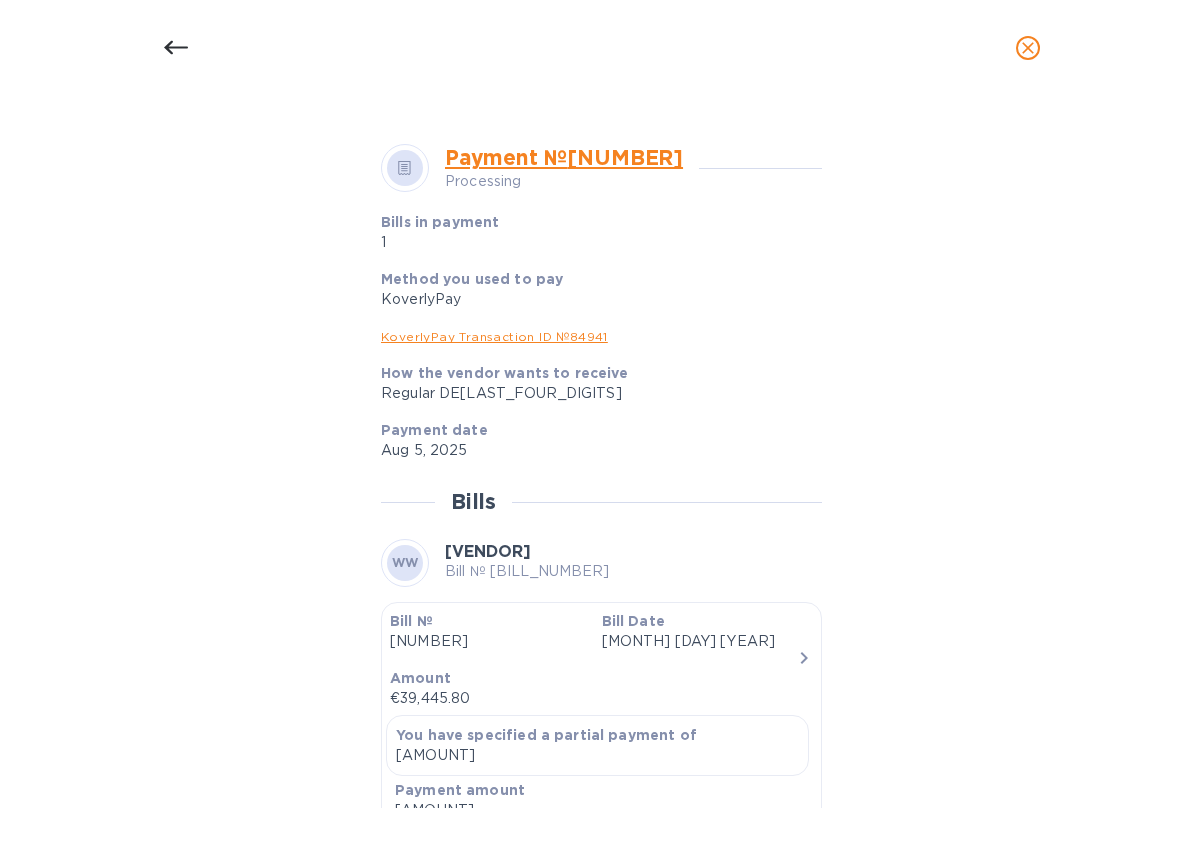 click on "KoverlyPay Transaction ID № [TRANSACTION_ID]" at bounding box center (494, 336) 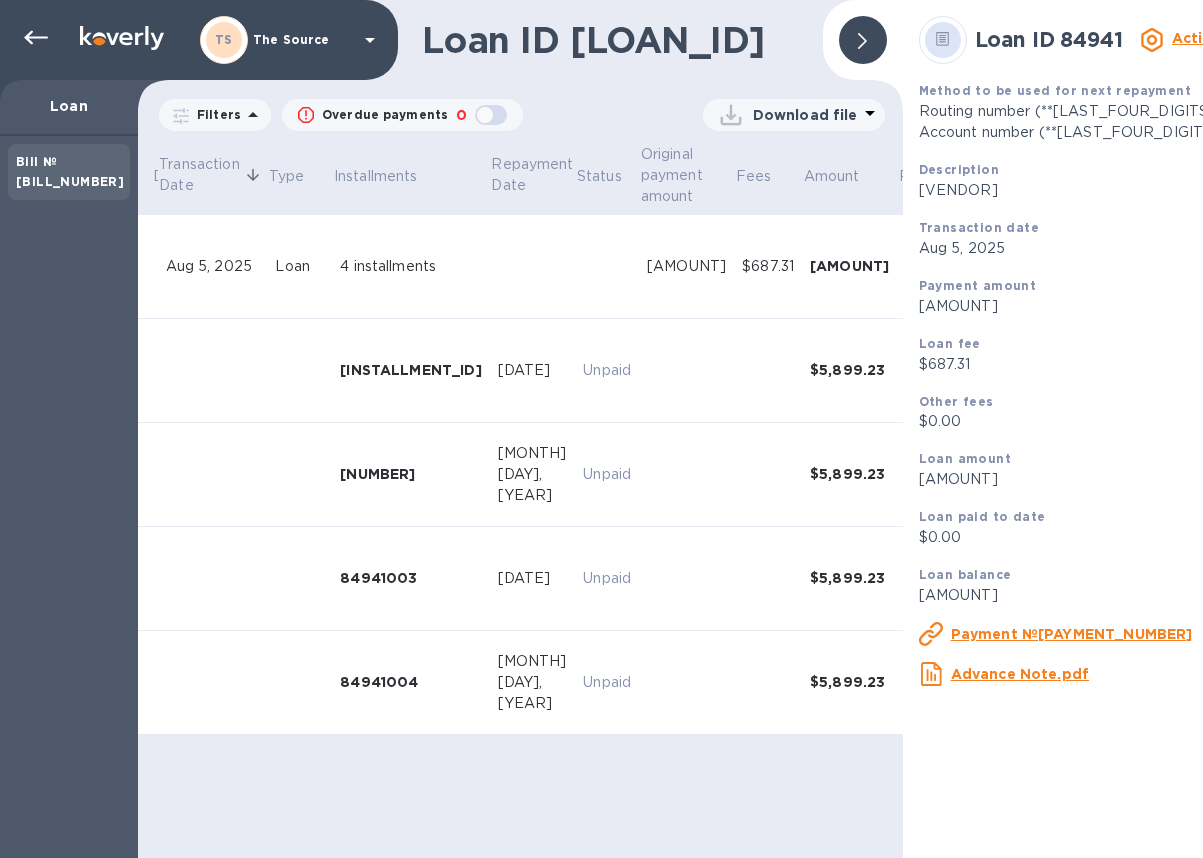 scroll, scrollTop: 0, scrollLeft: 332, axis: horizontal 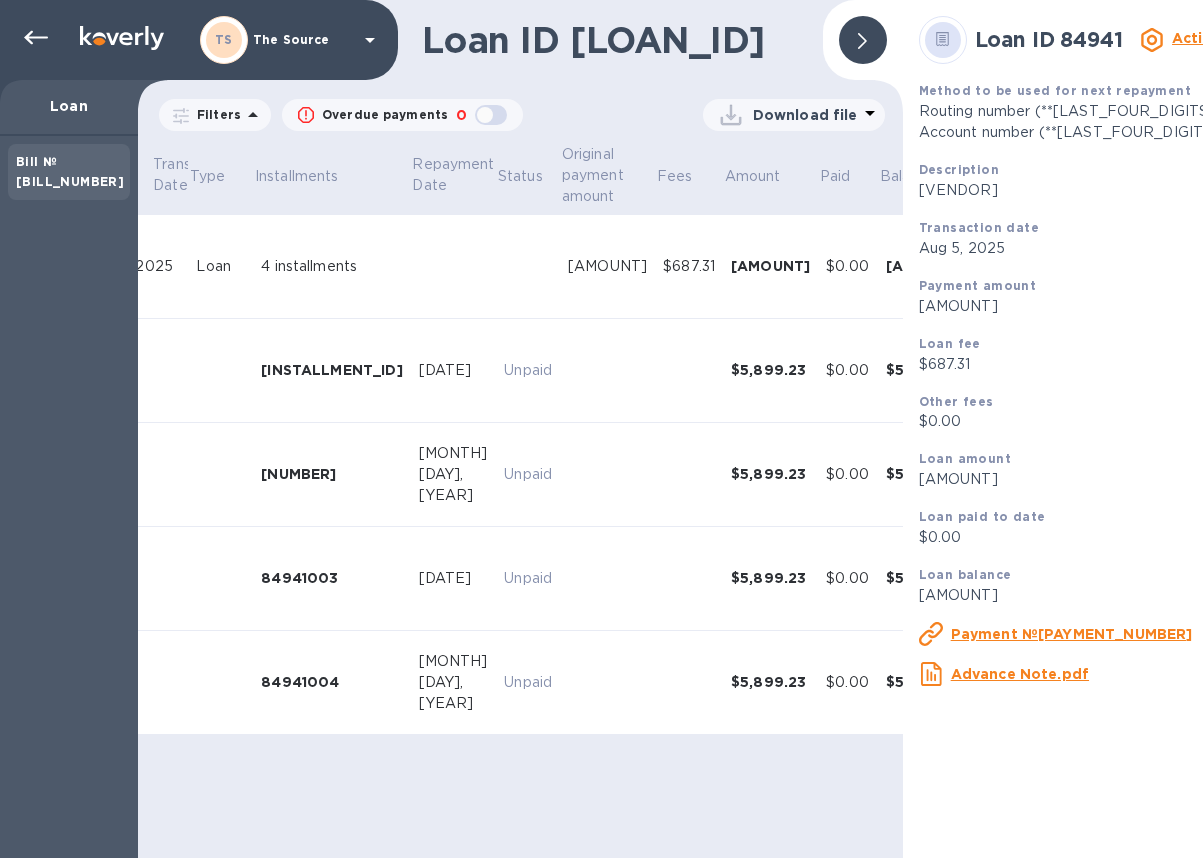 click on "Actions" at bounding box center [1200, 38] 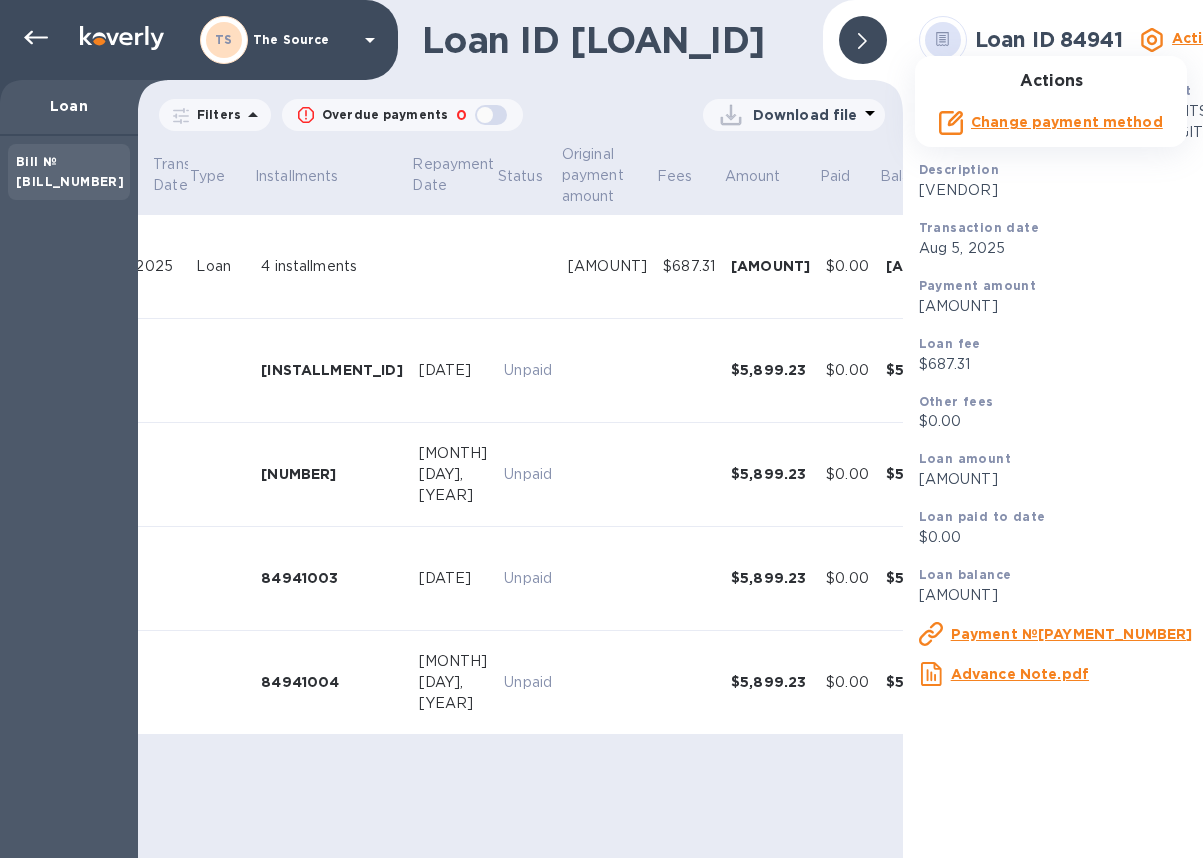 click on "Change payment method" at bounding box center [1067, 122] 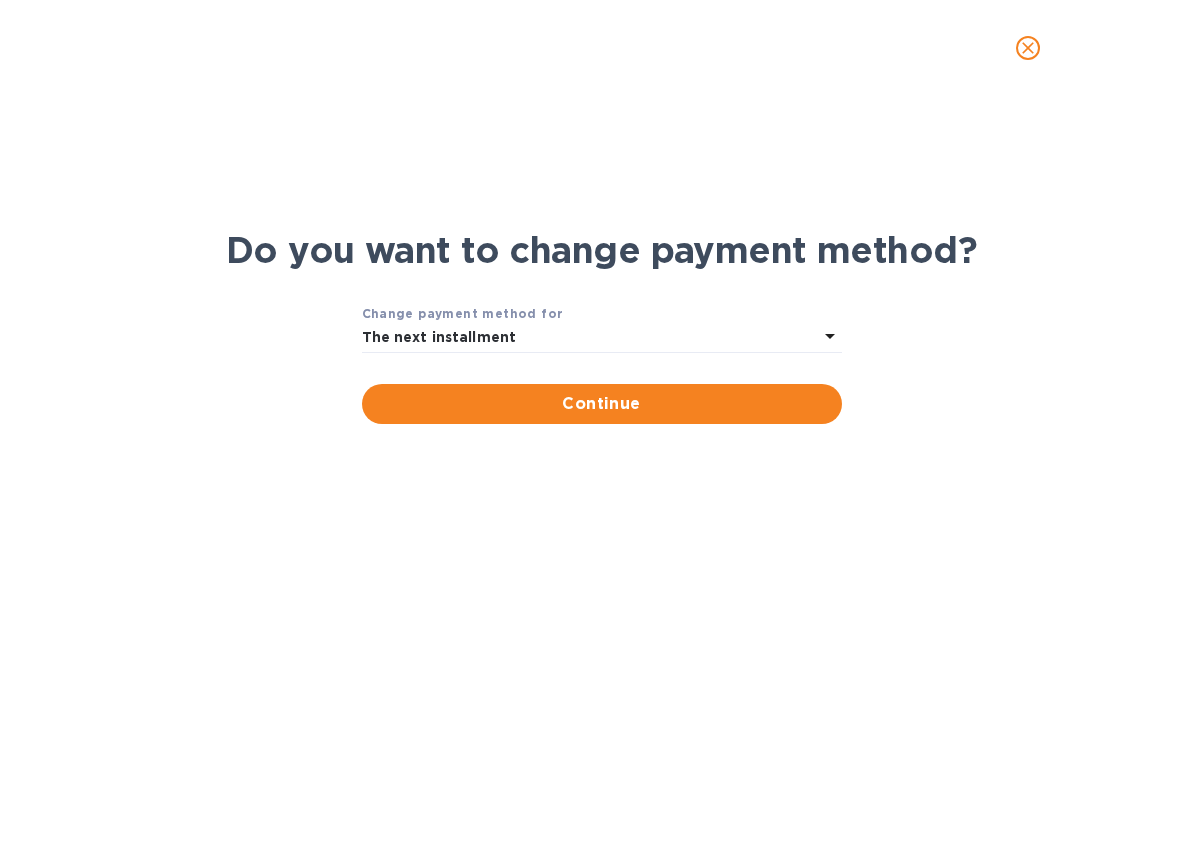 click on "The next installment" at bounding box center [590, 338] 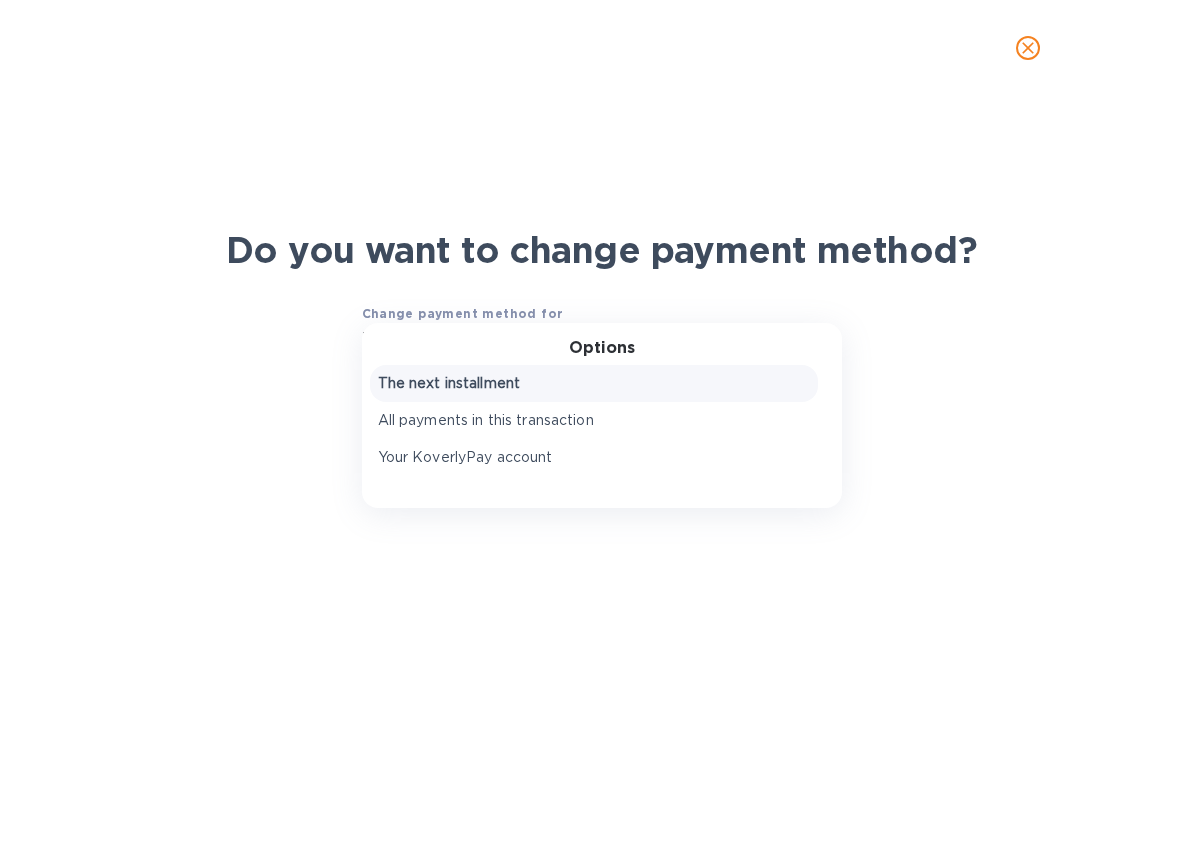 click on "All payments in this transaction" at bounding box center [594, 420] 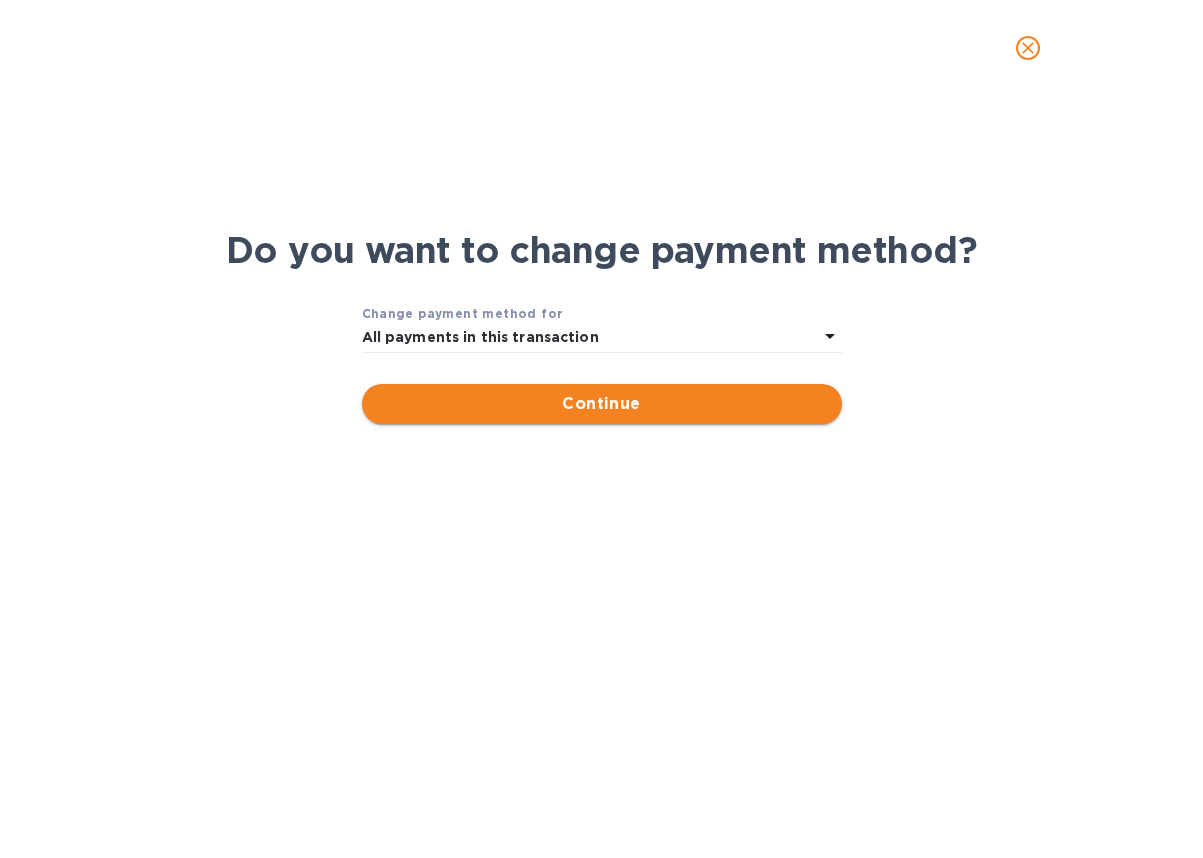 click on "Continue" at bounding box center [602, 404] 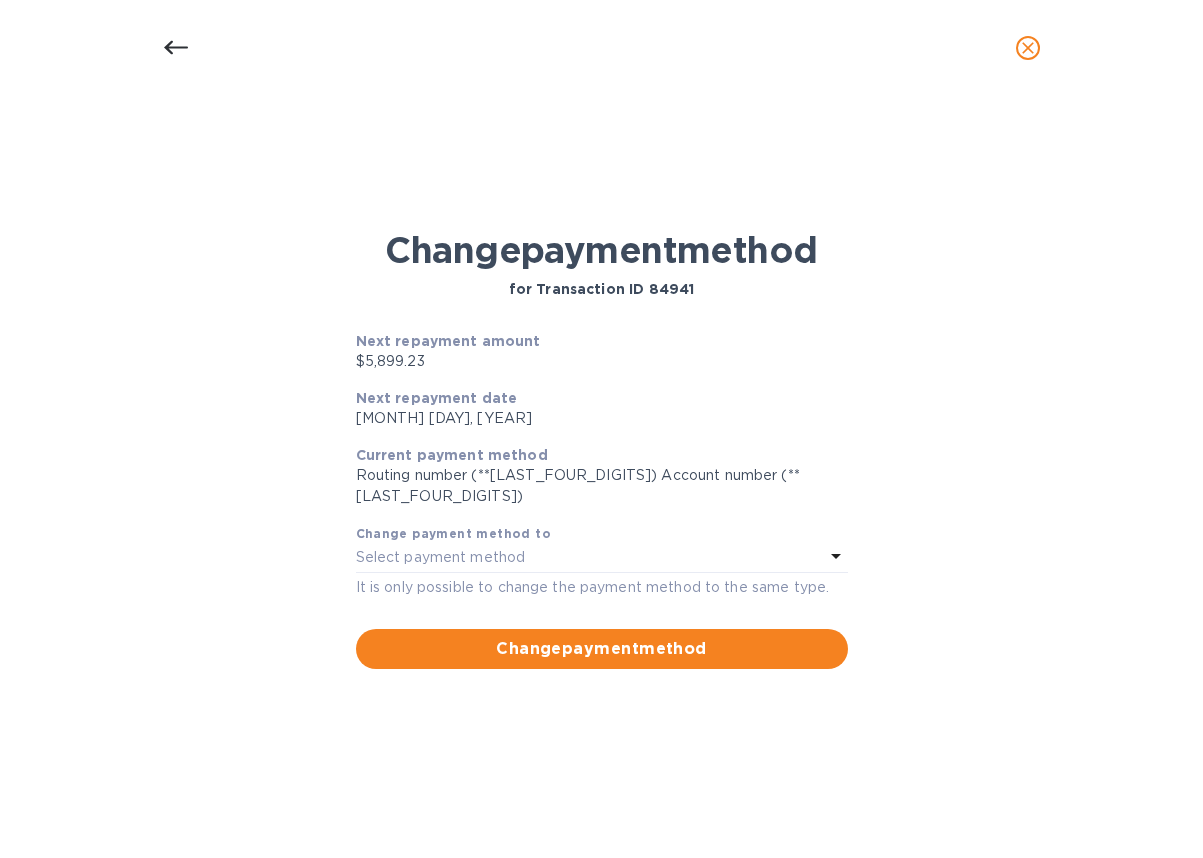 click on "Select payment method" at bounding box center [590, 558] 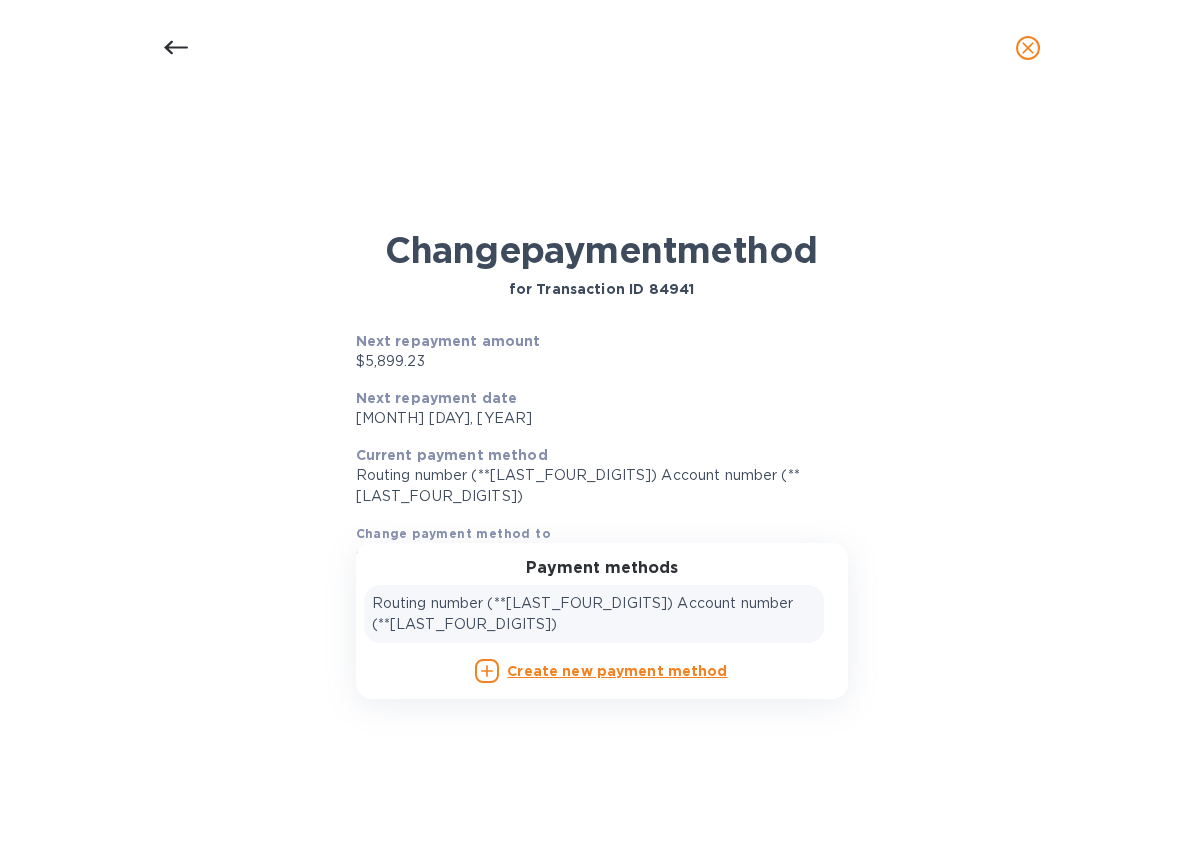 click on "Routing number (**[LAST_FOUR_DIGITS]) Account number (**[LAST_FOUR_DIGITS])" at bounding box center (594, 614) 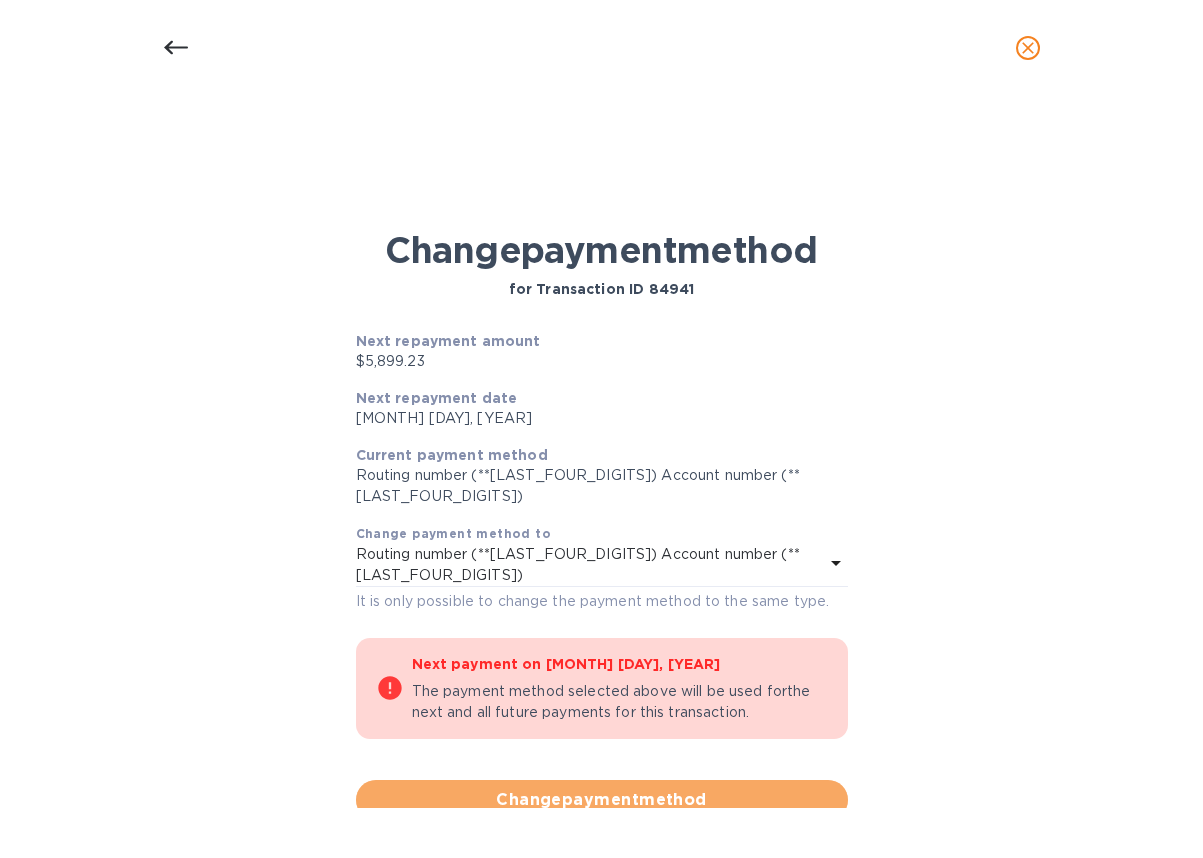 click on "Change  payment  method" at bounding box center [602, 800] 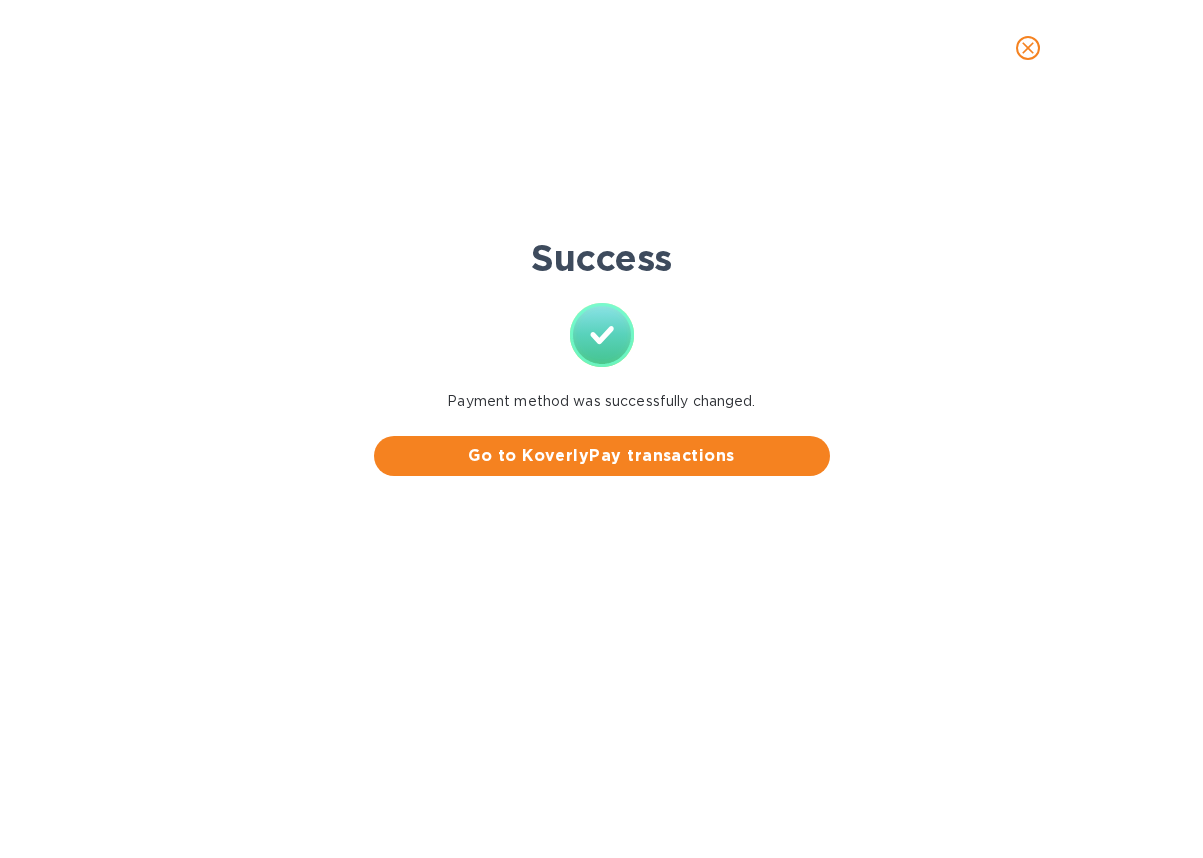 scroll, scrollTop: 0, scrollLeft: 131, axis: horizontal 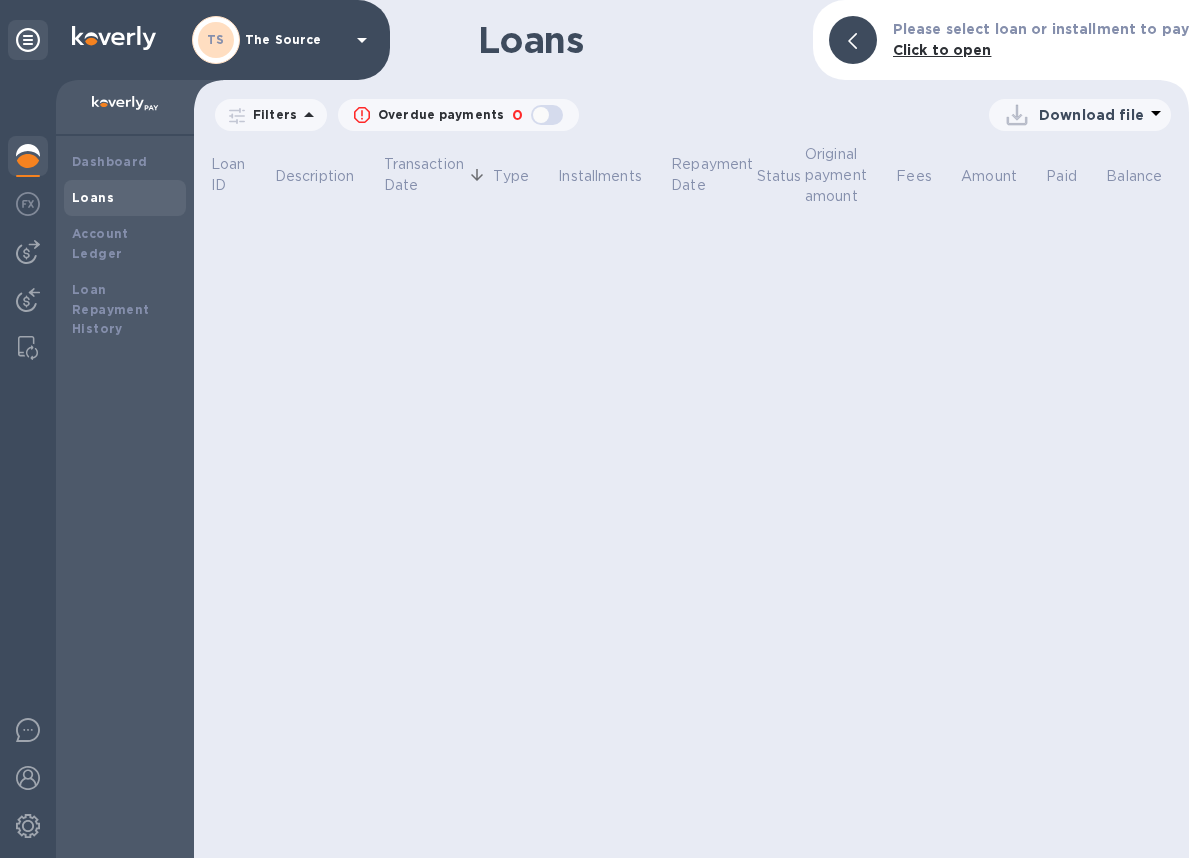 click on "Loans Please select loan or installment to pay Click to open Filters Overdue payments 0 Download file Mark all Loan ID Description Transaction Date Type Installments Repayment Date Status Original payment amount Fees Amount Paid Balance" at bounding box center (691, 429) 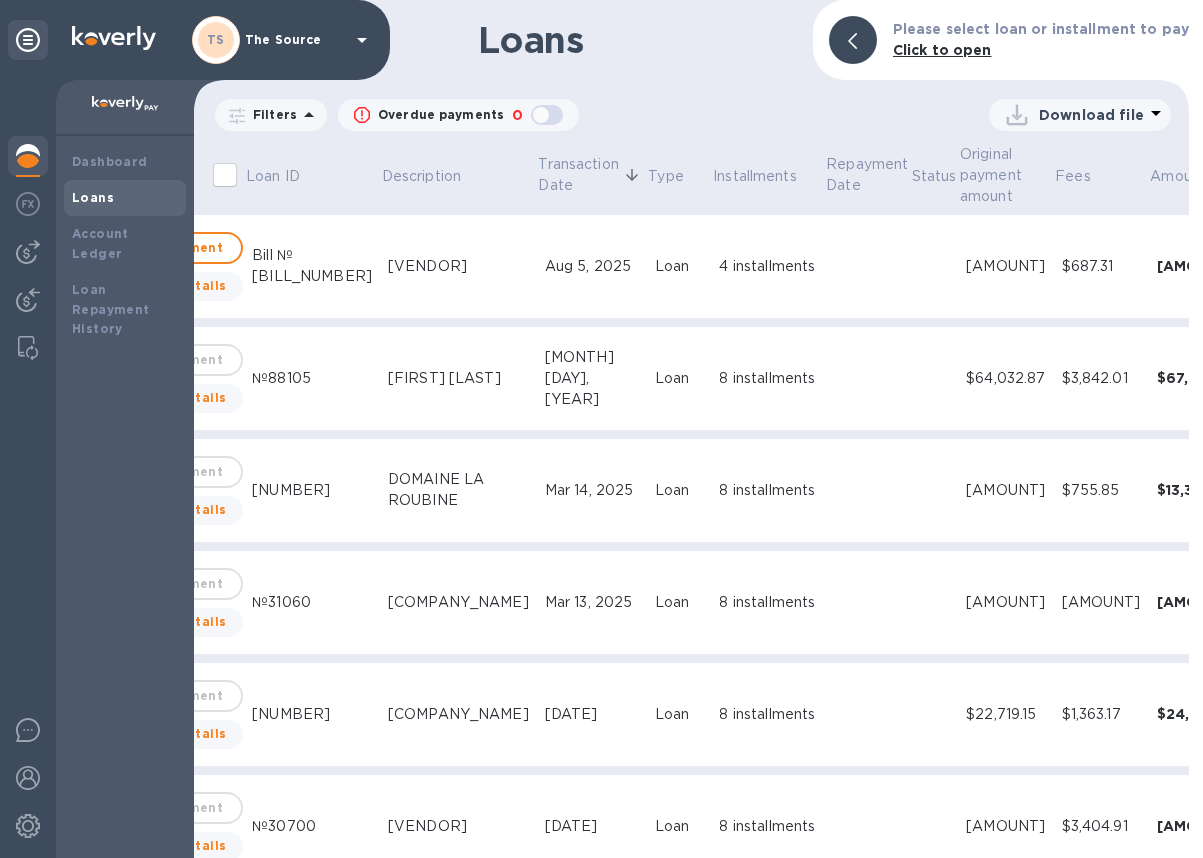 click on "4 installments" at bounding box center (767, 266) 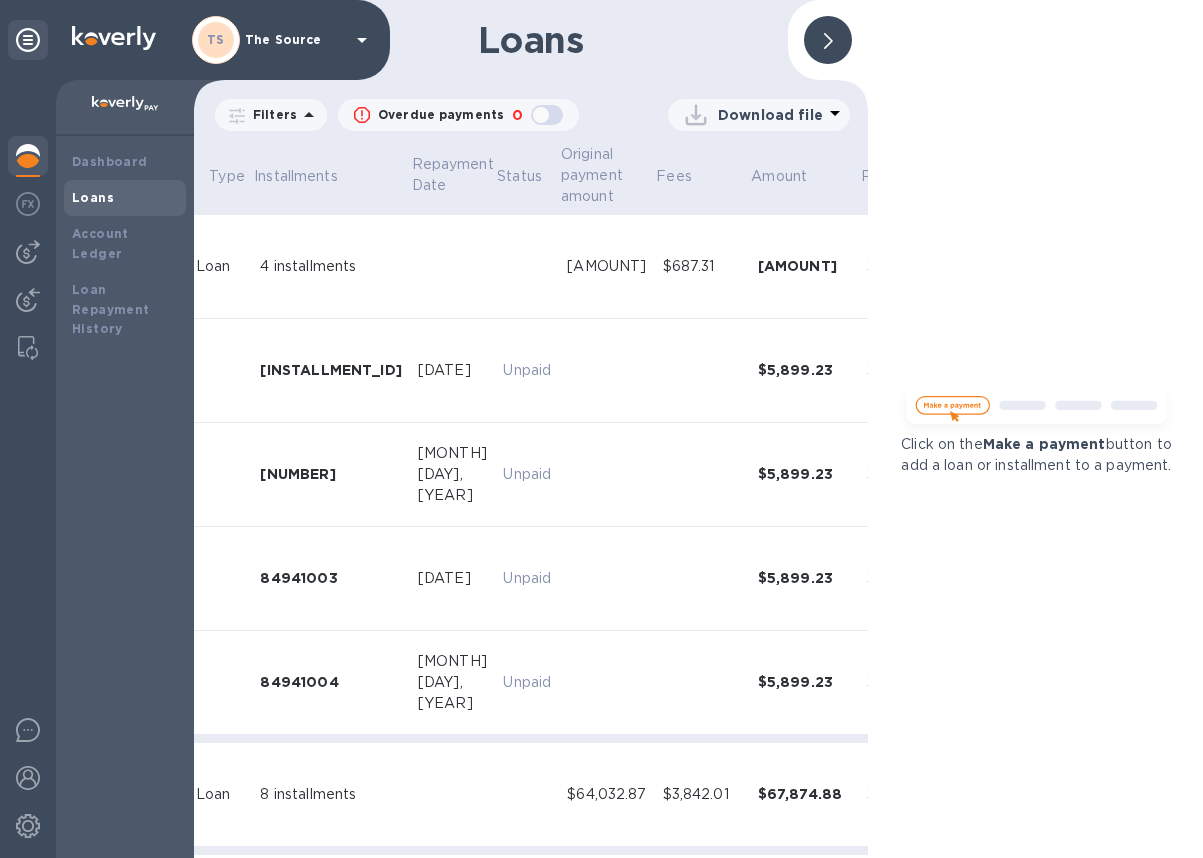 scroll, scrollTop: 0, scrollLeft: 647, axis: horizontal 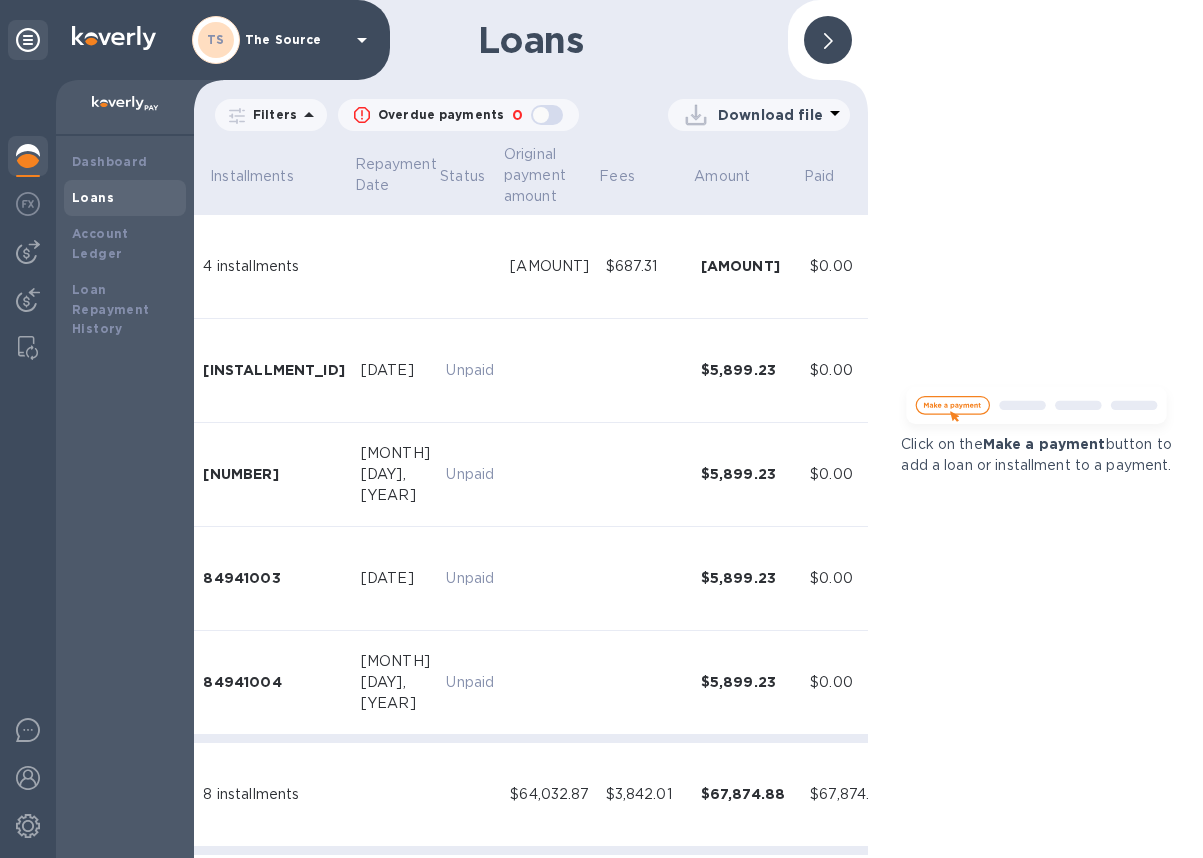click on "Click on the  Make a payment  button to add a loan or installment to a payment." at bounding box center [1036, 429] 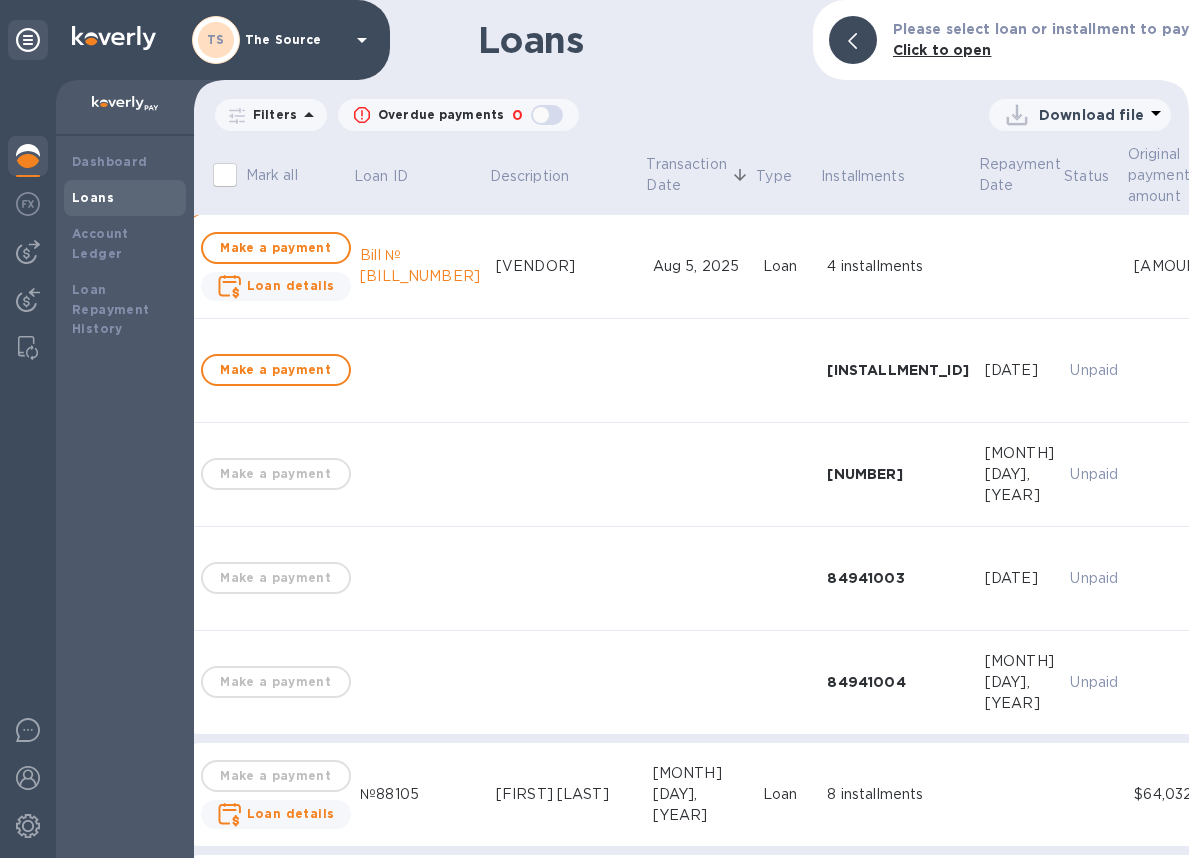 scroll, scrollTop: 0, scrollLeft: 0, axis: both 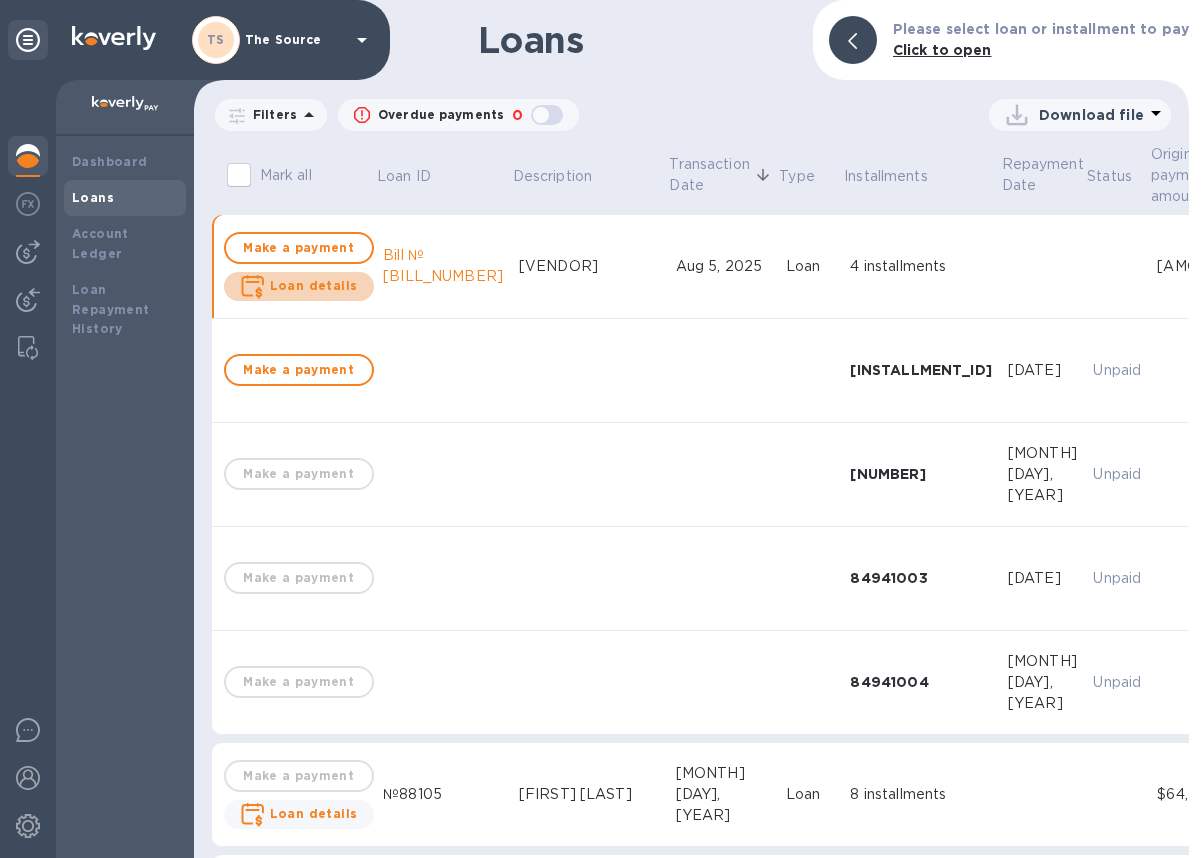 click on "Loan details" at bounding box center [314, 285] 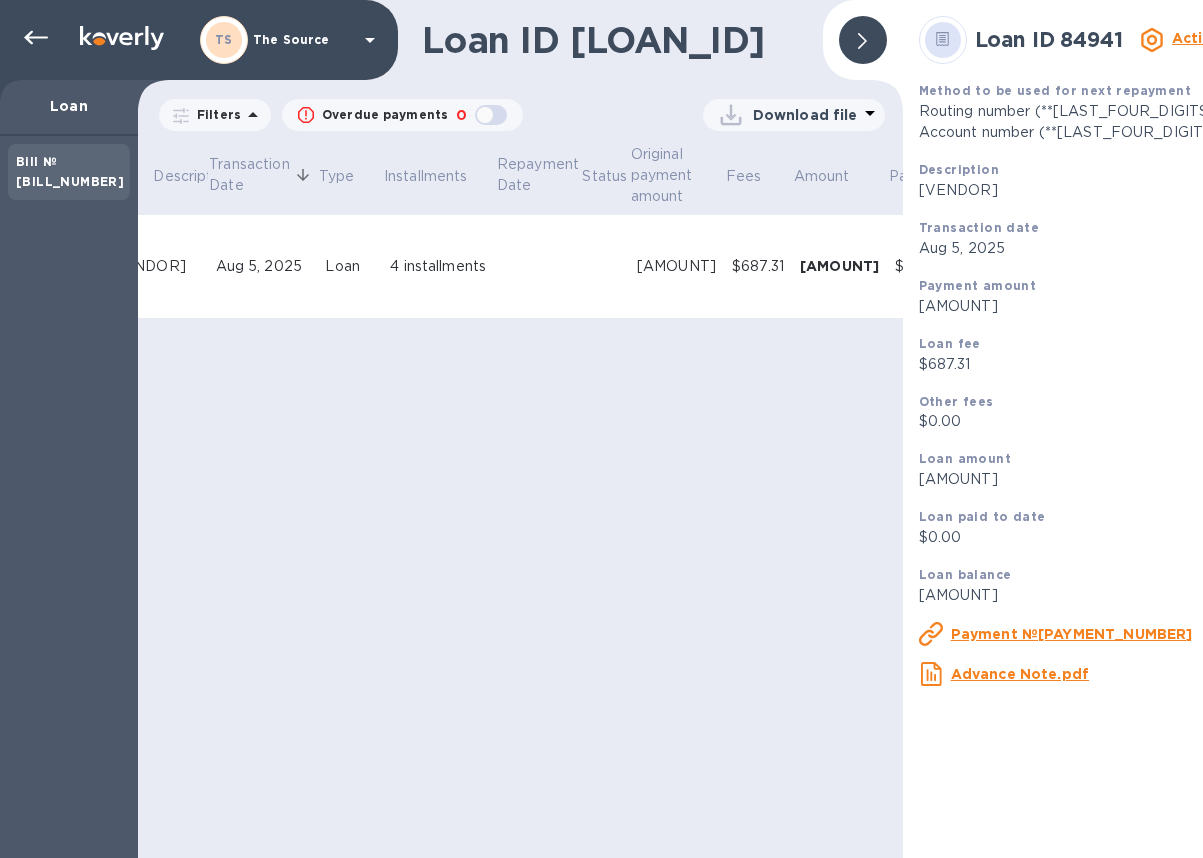 scroll, scrollTop: 0, scrollLeft: 314, axis: horizontal 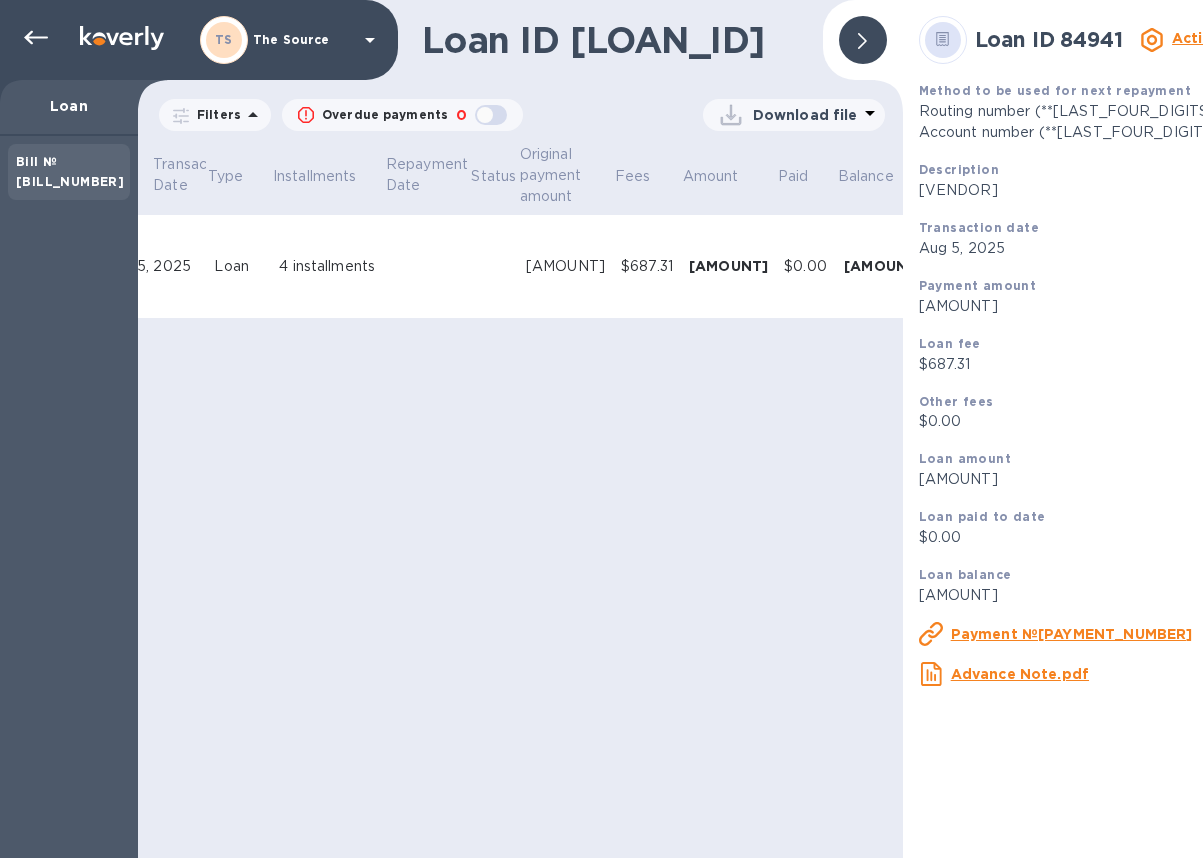 click on "Payment №[PAYMENT_NUMBER]" at bounding box center [1072, 634] 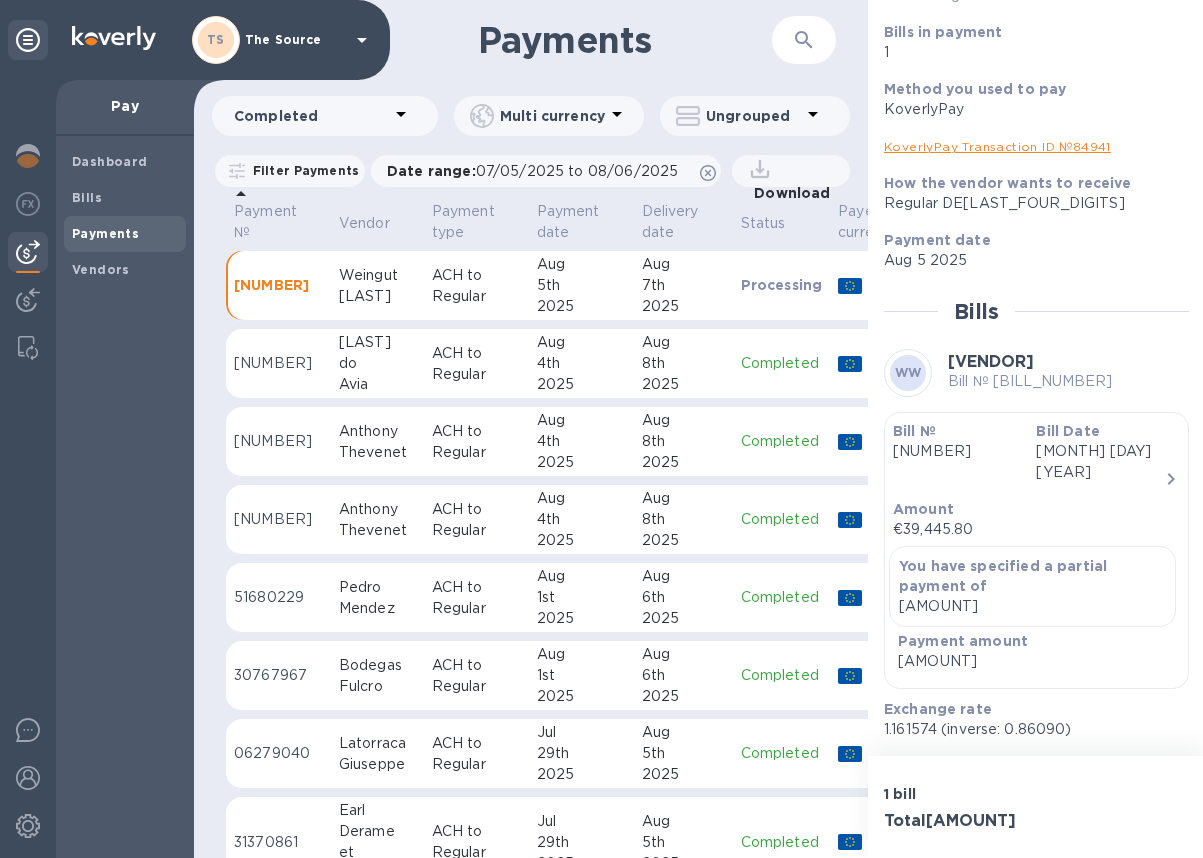 scroll, scrollTop: 179, scrollLeft: 0, axis: vertical 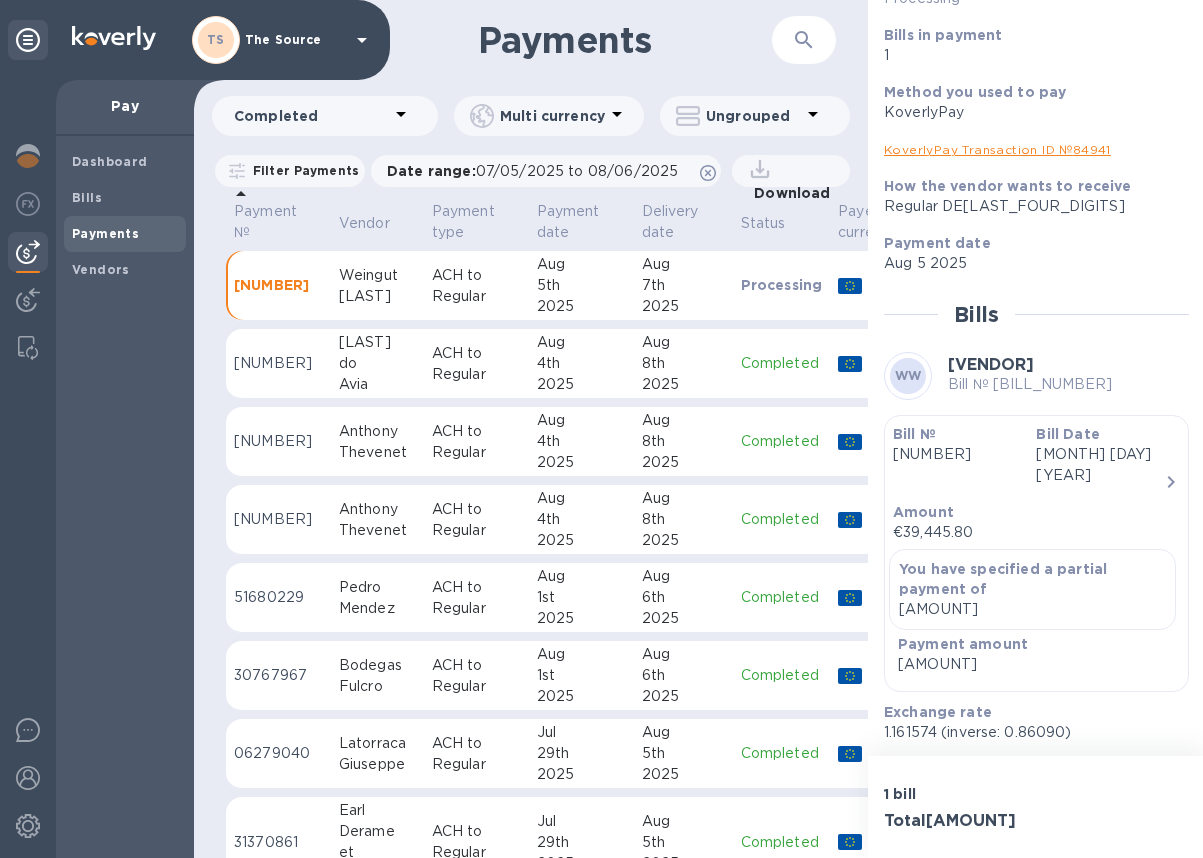 click on "KoverlyPay Transaction ID № [TRANSACTION_ID]" at bounding box center [997, 149] 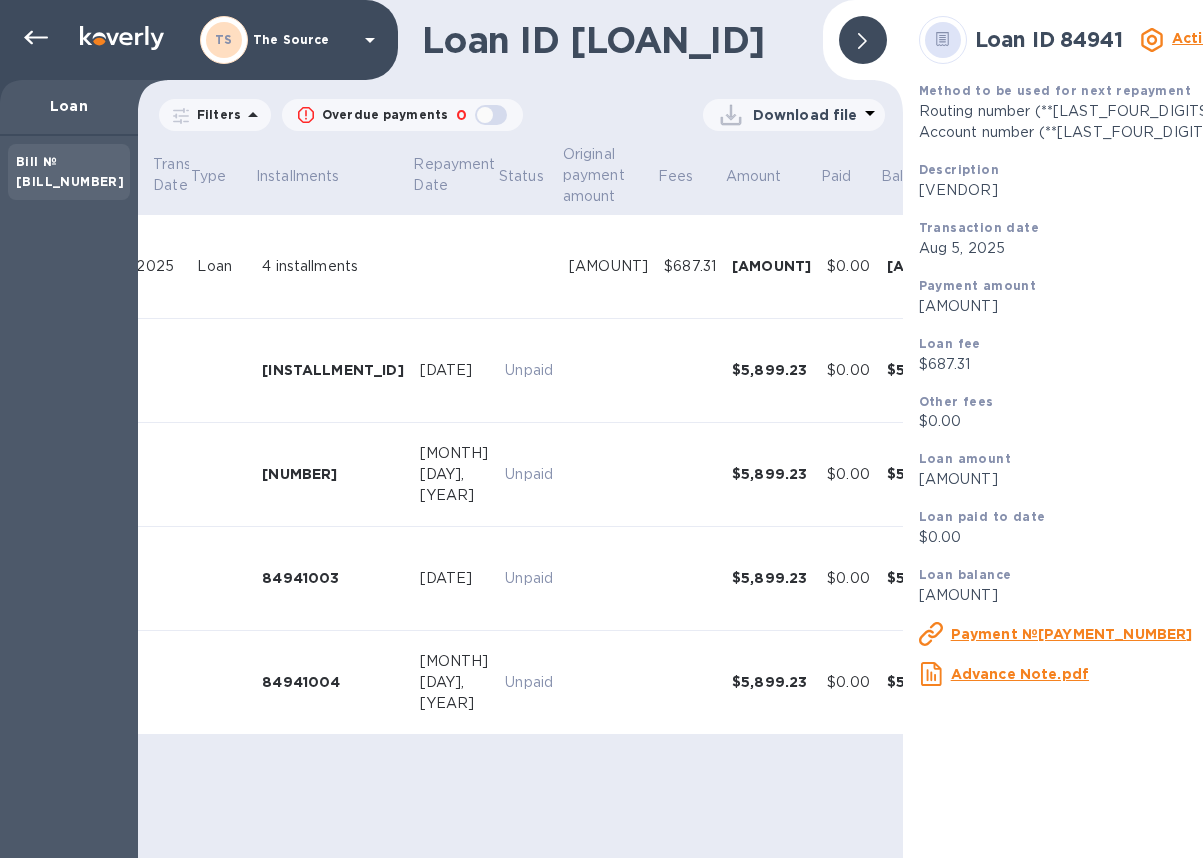 scroll, scrollTop: 0, scrollLeft: 332, axis: horizontal 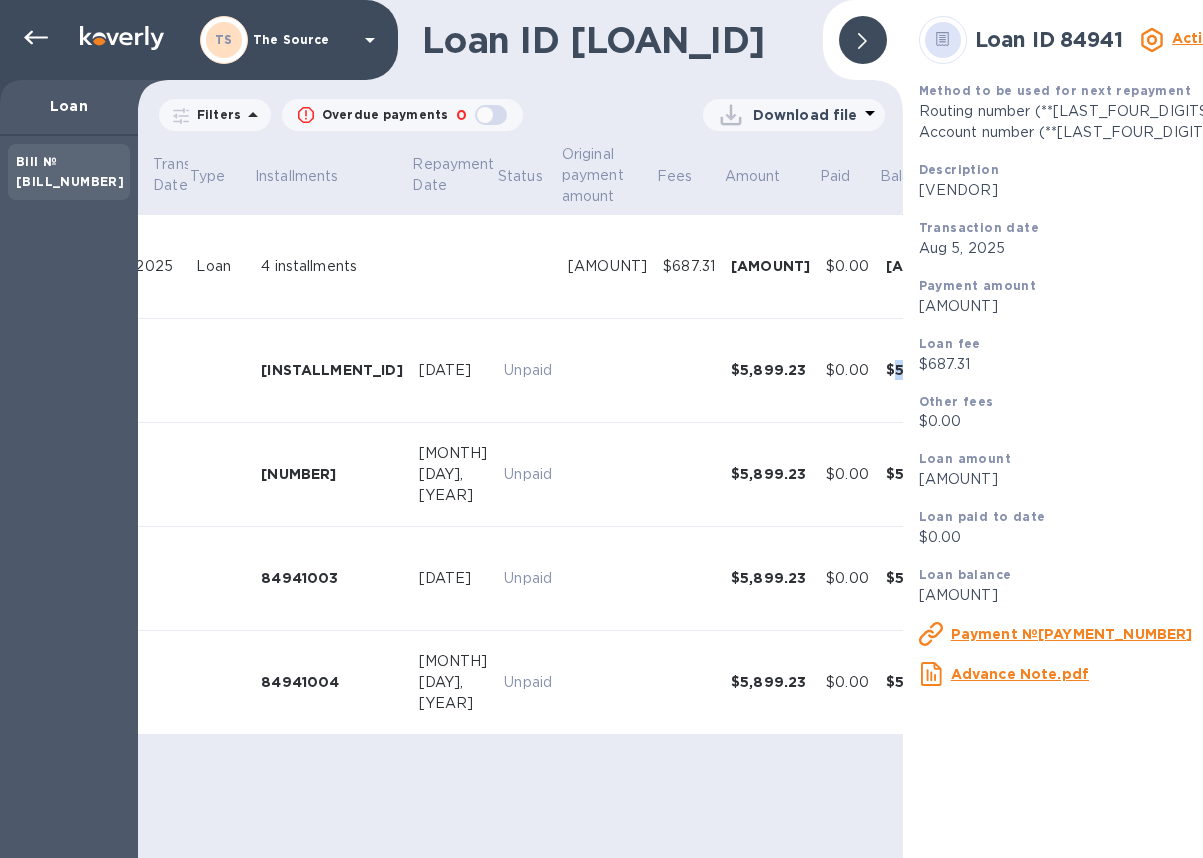drag, startPoint x: 860, startPoint y: 372, endPoint x: 792, endPoint y: 374, distance: 68.0294 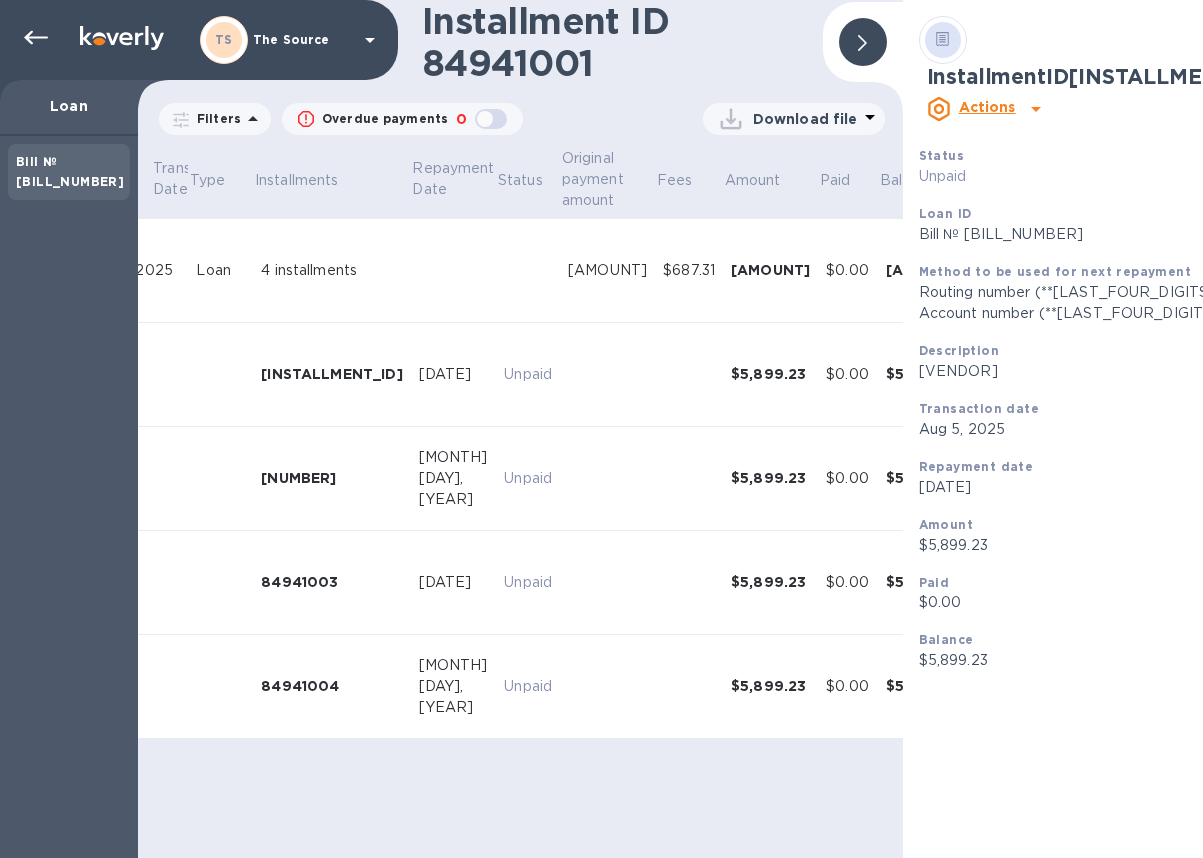 click at bounding box center (863, 42) 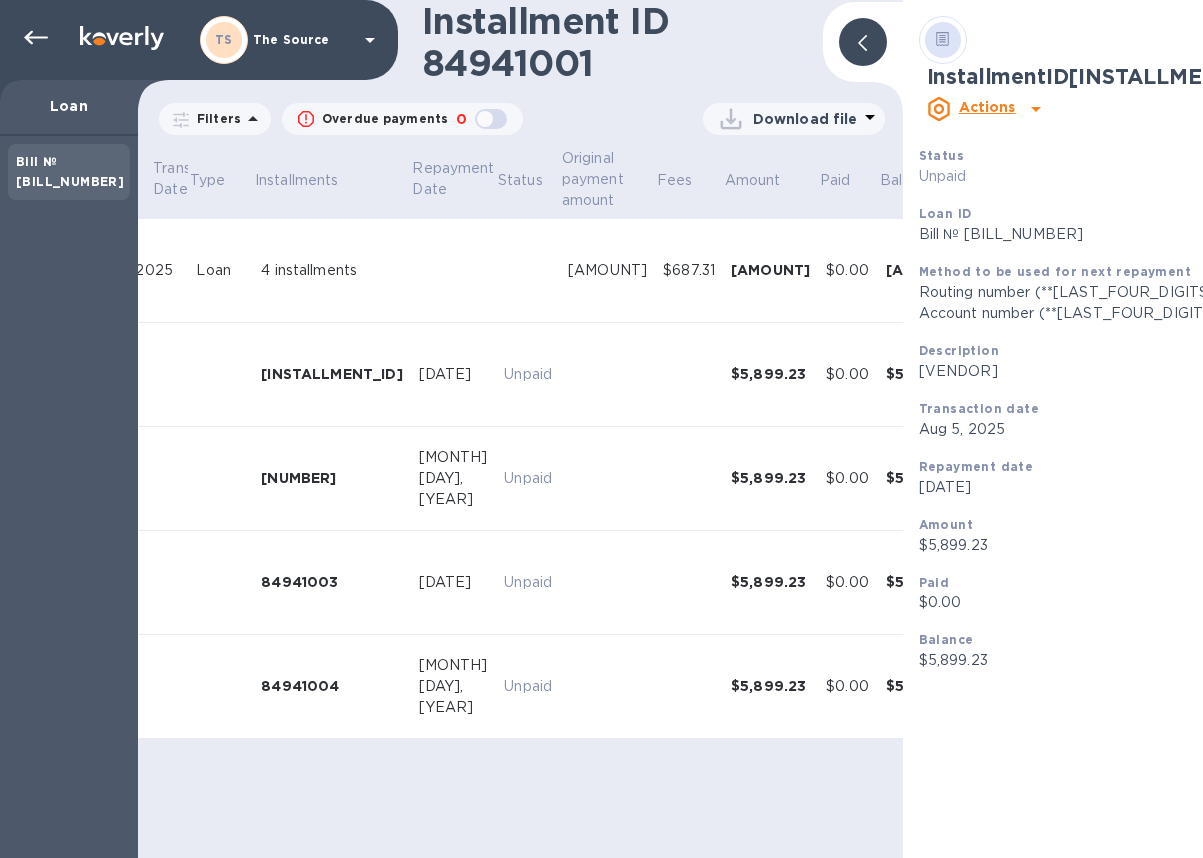 scroll, scrollTop: 0, scrollLeft: 0, axis: both 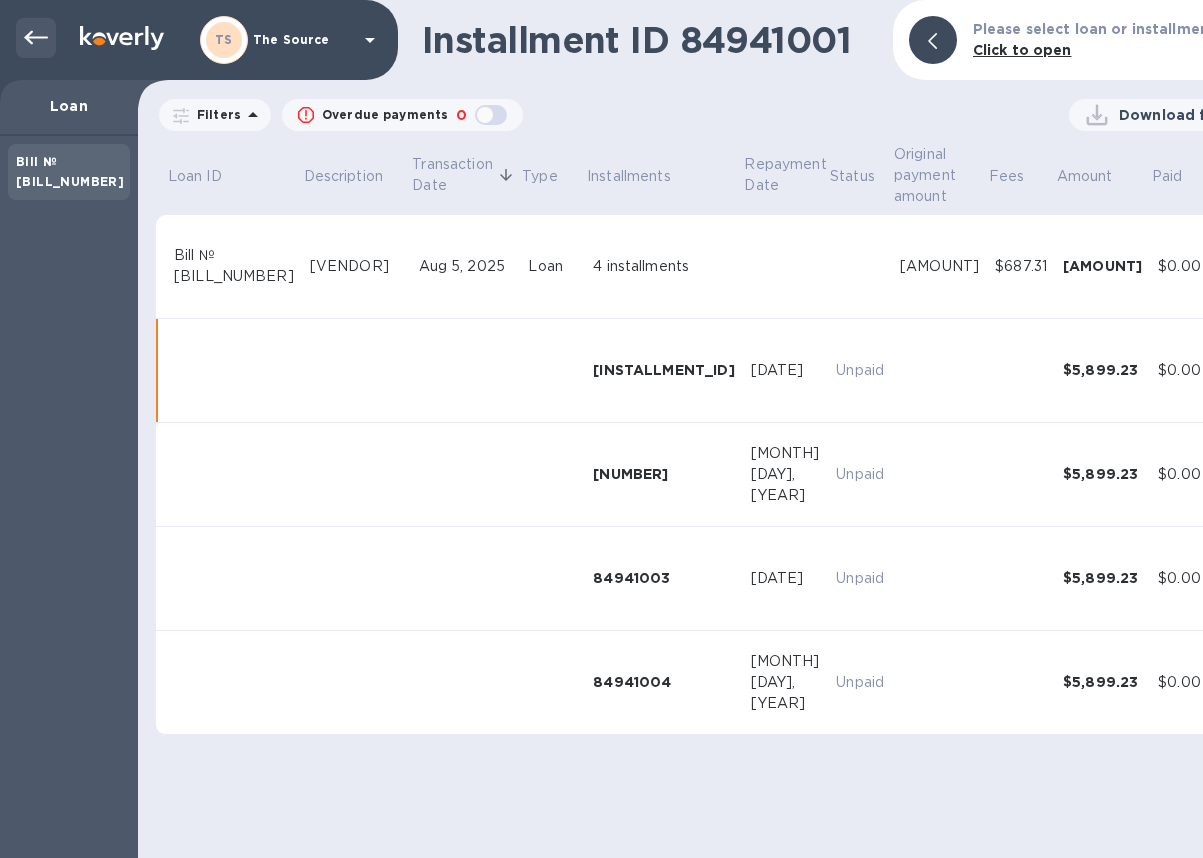 click 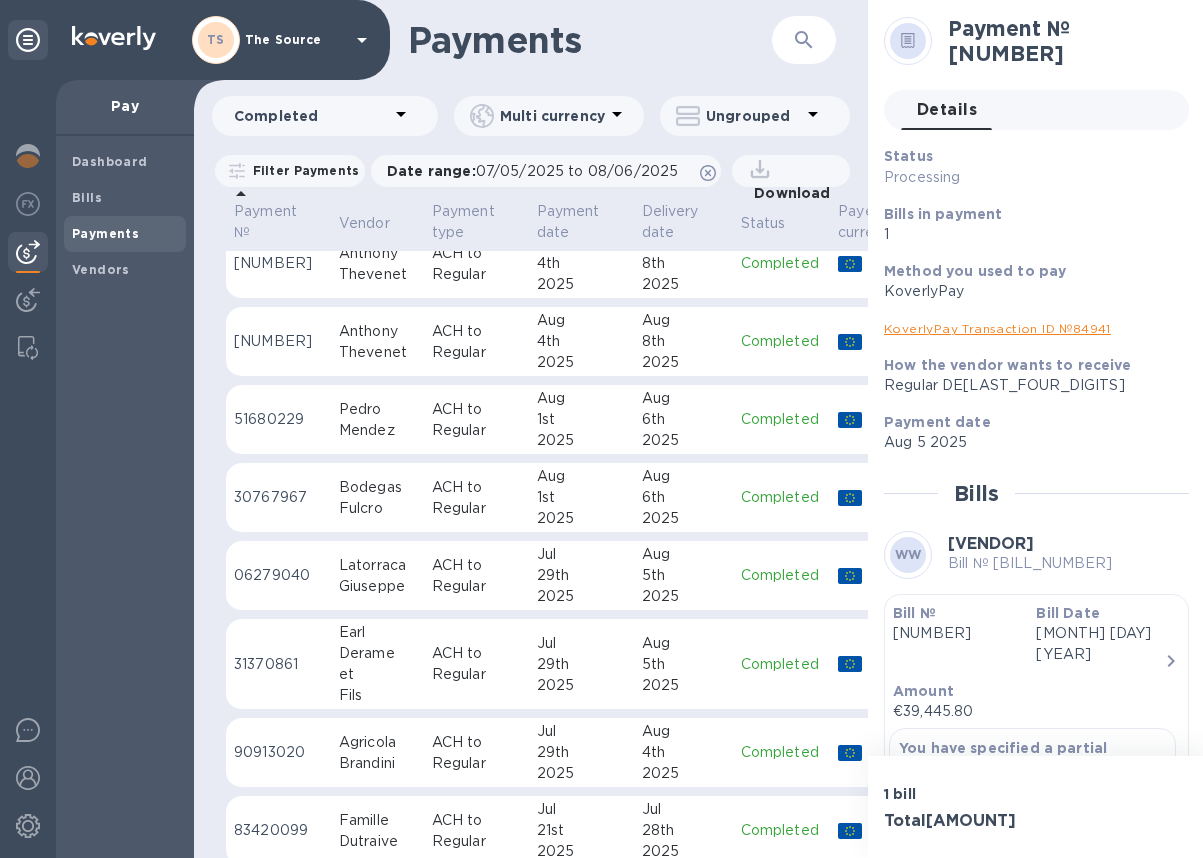scroll, scrollTop: 194, scrollLeft: 0, axis: vertical 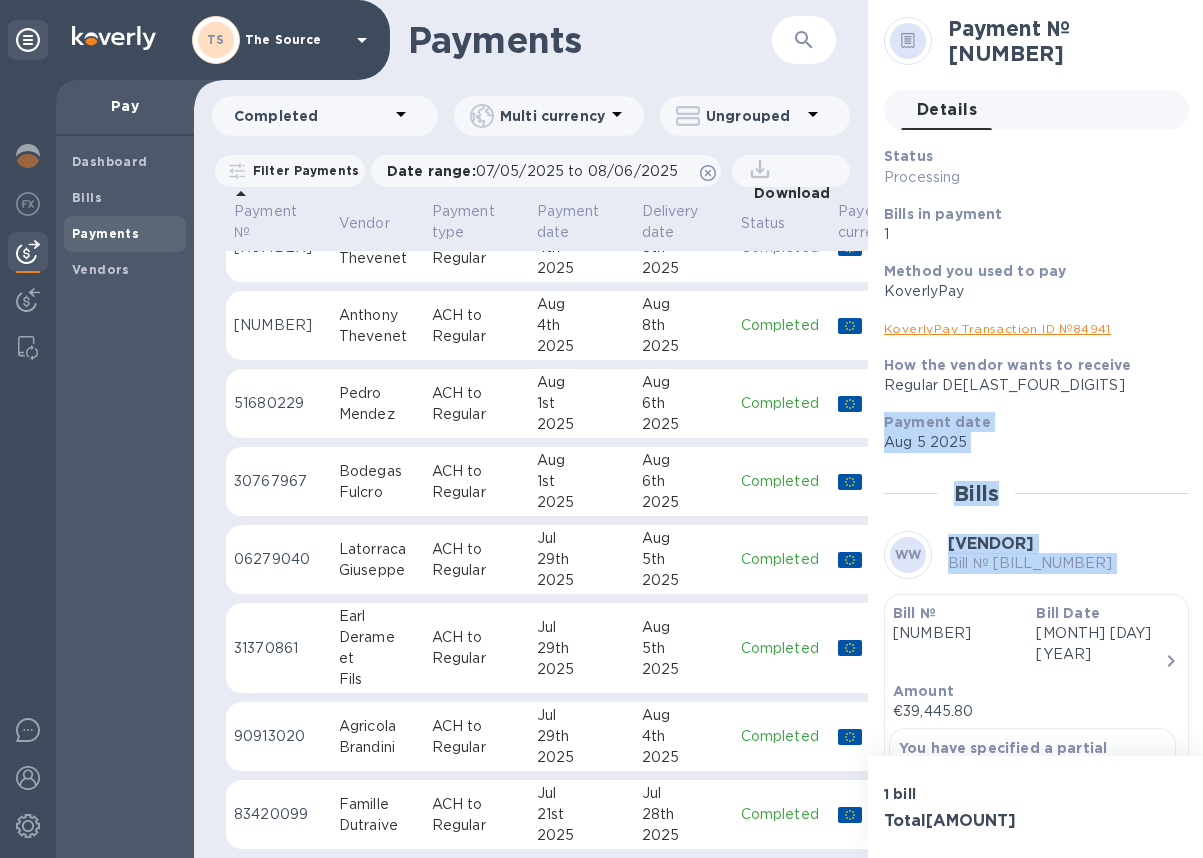drag, startPoint x: 888, startPoint y: 418, endPoint x: 982, endPoint y: 632, distance: 233.7349 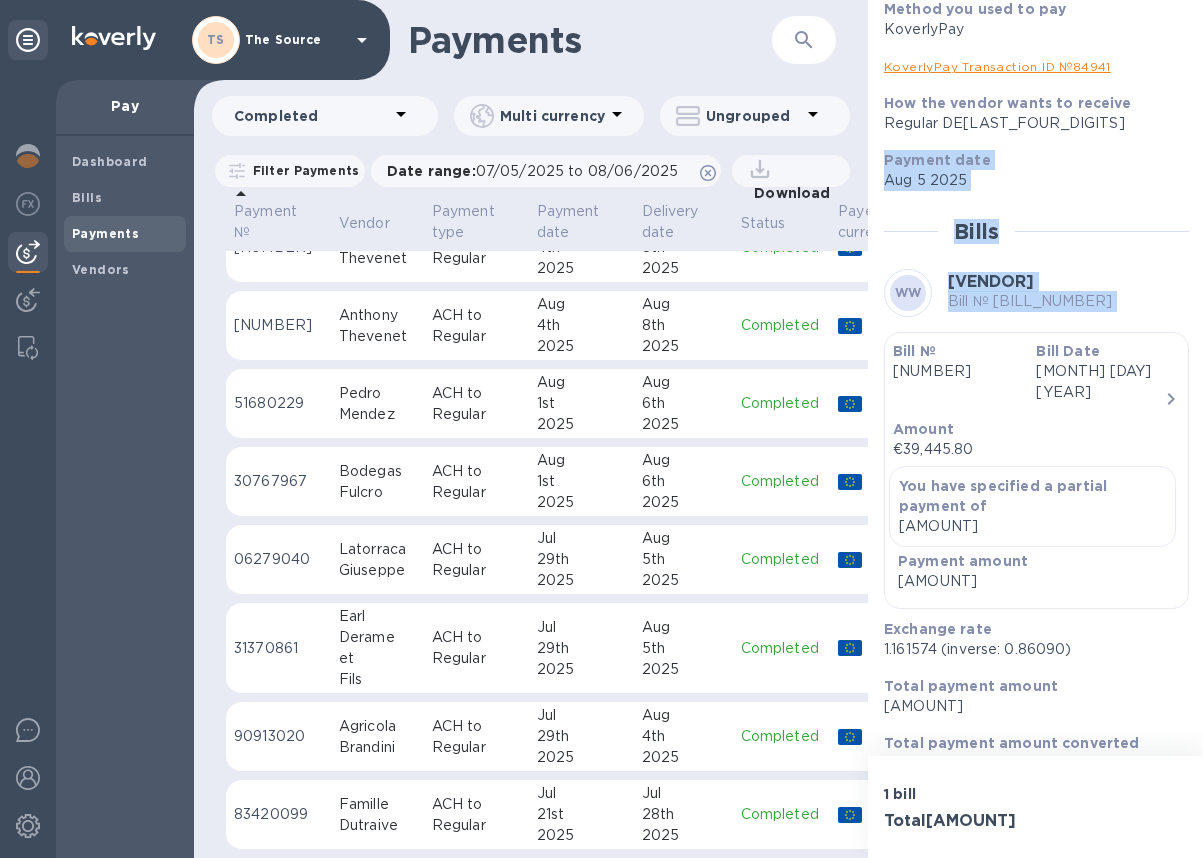 scroll, scrollTop: 275, scrollLeft: 0, axis: vertical 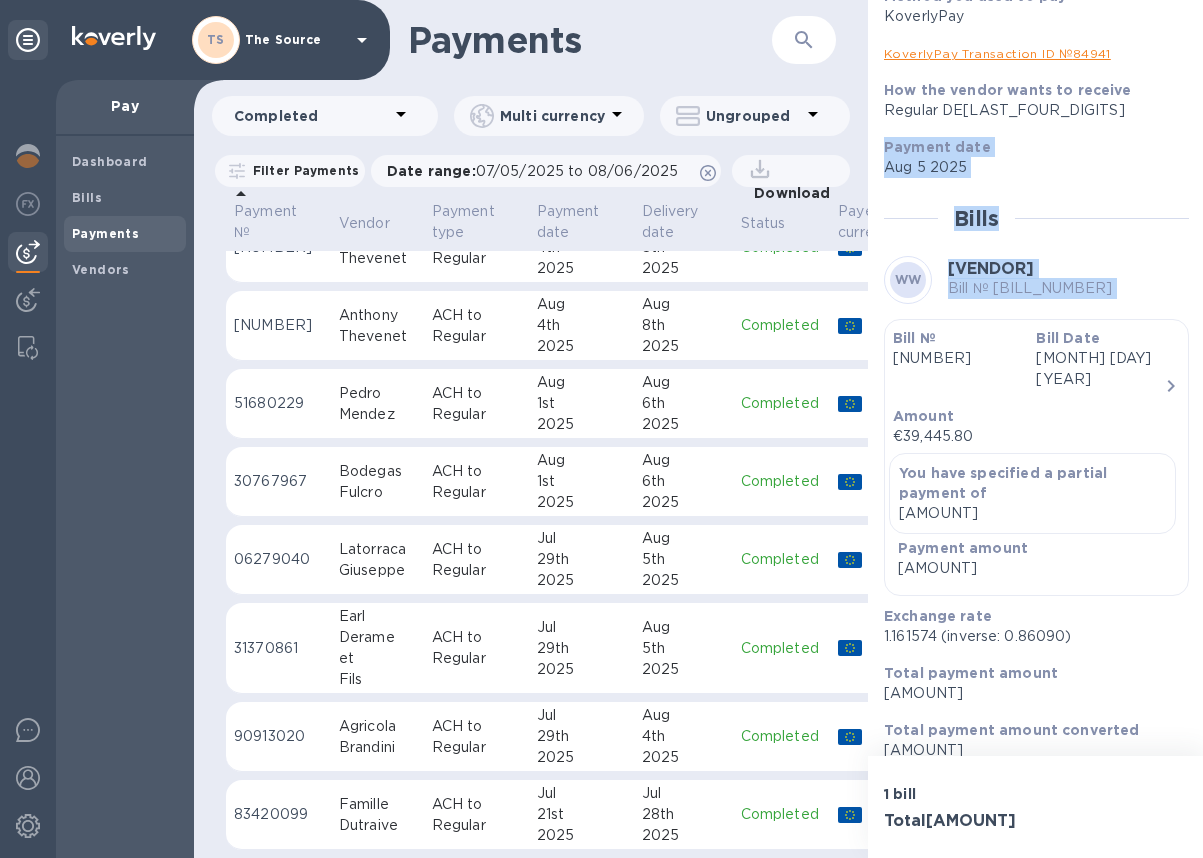 click on "Status Processing Bills in payment 1 Method you used to pay KoverlyPay KoverlyPay Transaction ID № [NUMBER] How the vendor wants to receive Regular [MASKED_ACCOUNT] Payment date [DATE] Bills [COMPANY] Bill № [NUMBER] Bill № [NUMBER] Bill Date [DATE] Amount [CURRENCY][AMOUNT] You have specified a partial payment of [CURRENCY][AMOUNT] Payment amount [CURRENCY][AMOUNT] Exchange rate [NUMBER] (inverse: [NUMBER]) Total payment amount [CURRENCY][AMOUNT] Total payment amount converted [CURRENCY][AMOUNT]" at bounding box center (1036, 315) 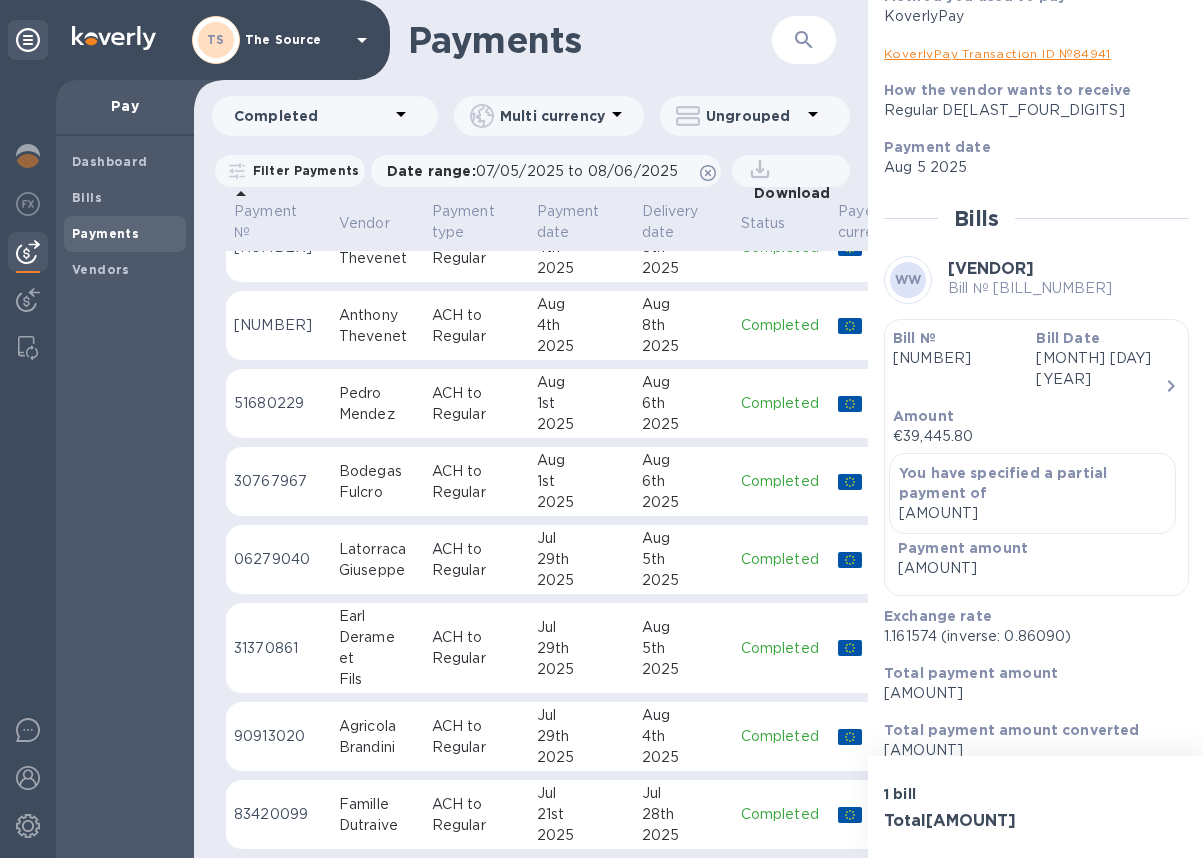 drag, startPoint x: 886, startPoint y: 146, endPoint x: 990, endPoint y: 742, distance: 605.0058 